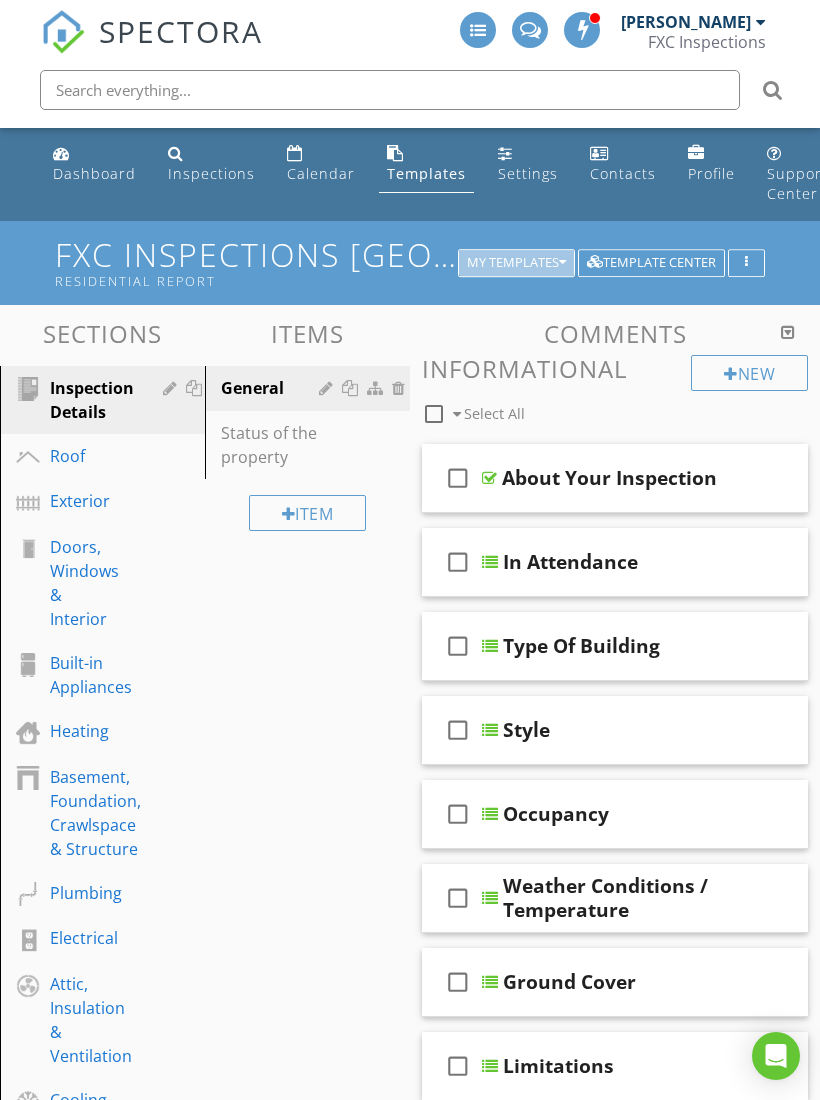 scroll, scrollTop: 30, scrollLeft: 0, axis: vertical 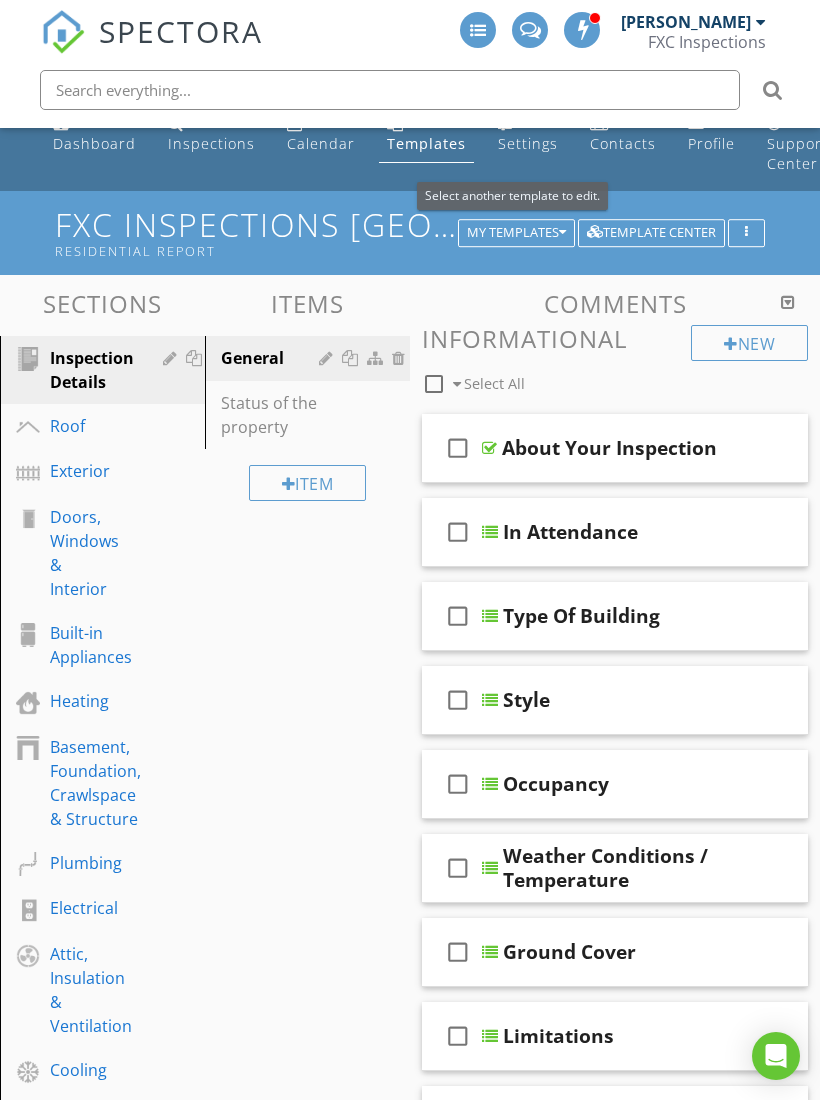click on "My Templates" at bounding box center [516, 233] 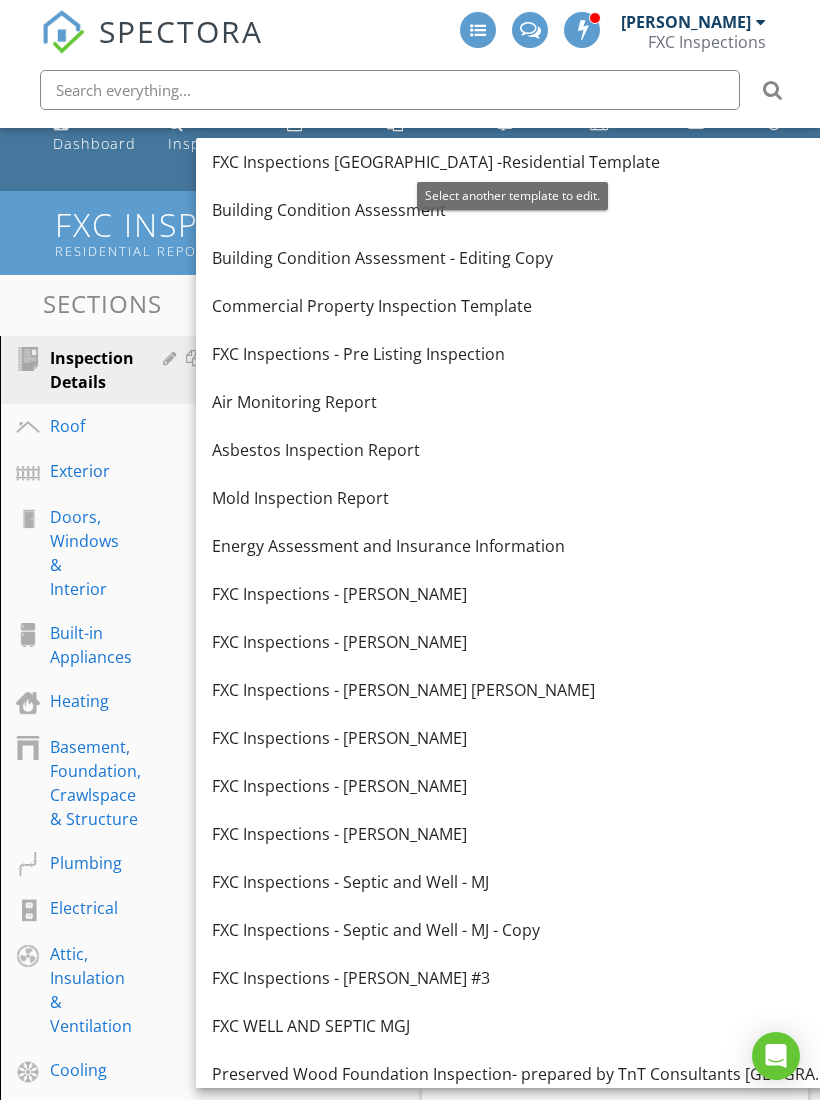 click on "FXC Inspections - [PERSON_NAME]" at bounding box center [524, 834] 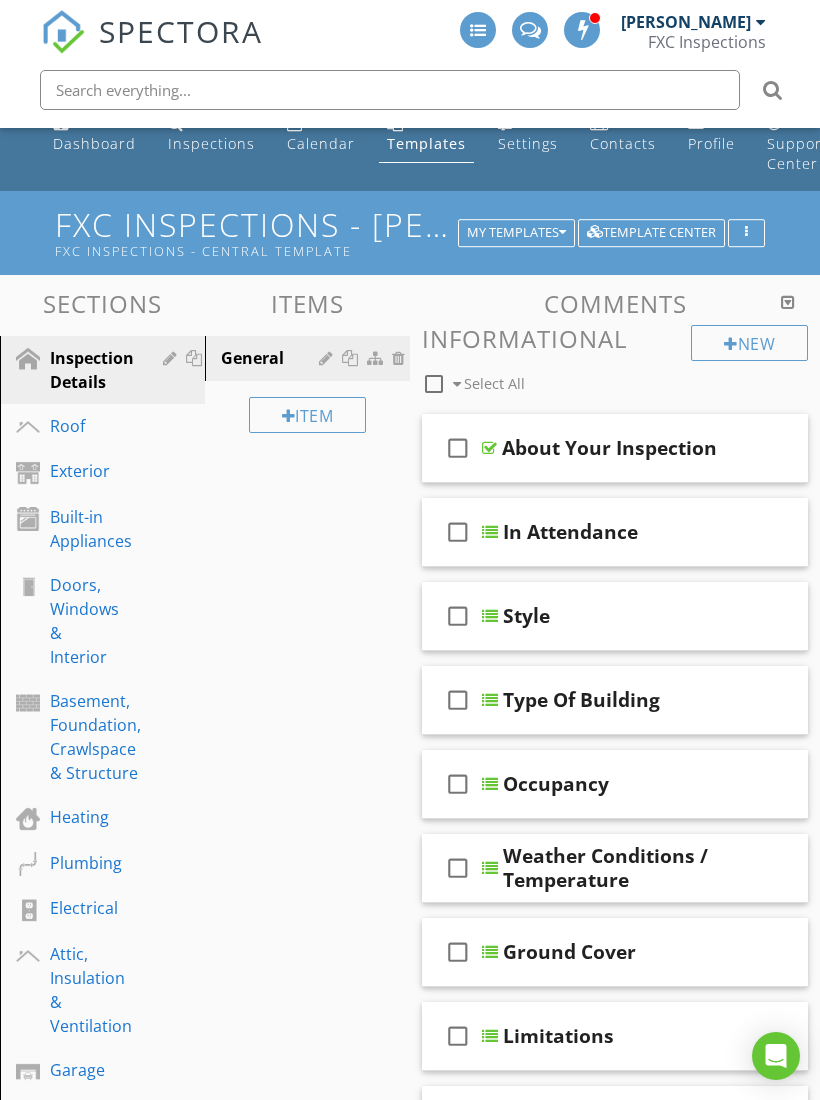 click on "Exterior" at bounding box center [105, 472] 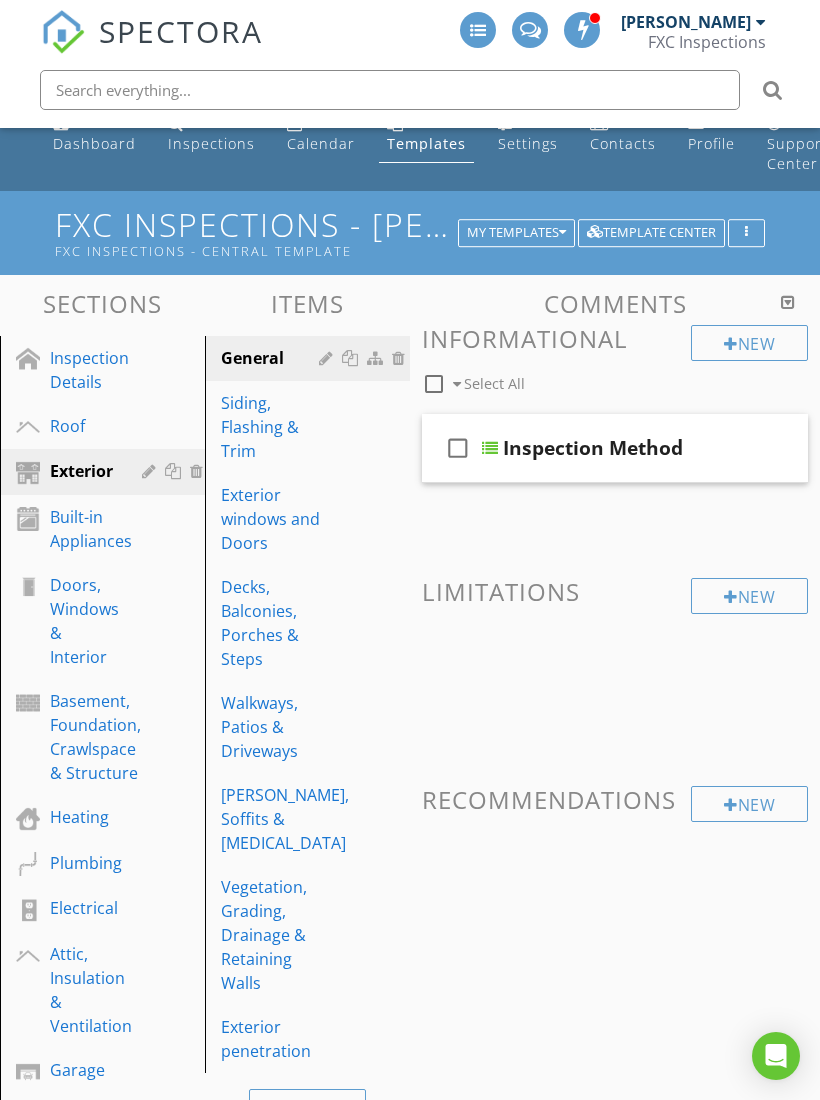 type 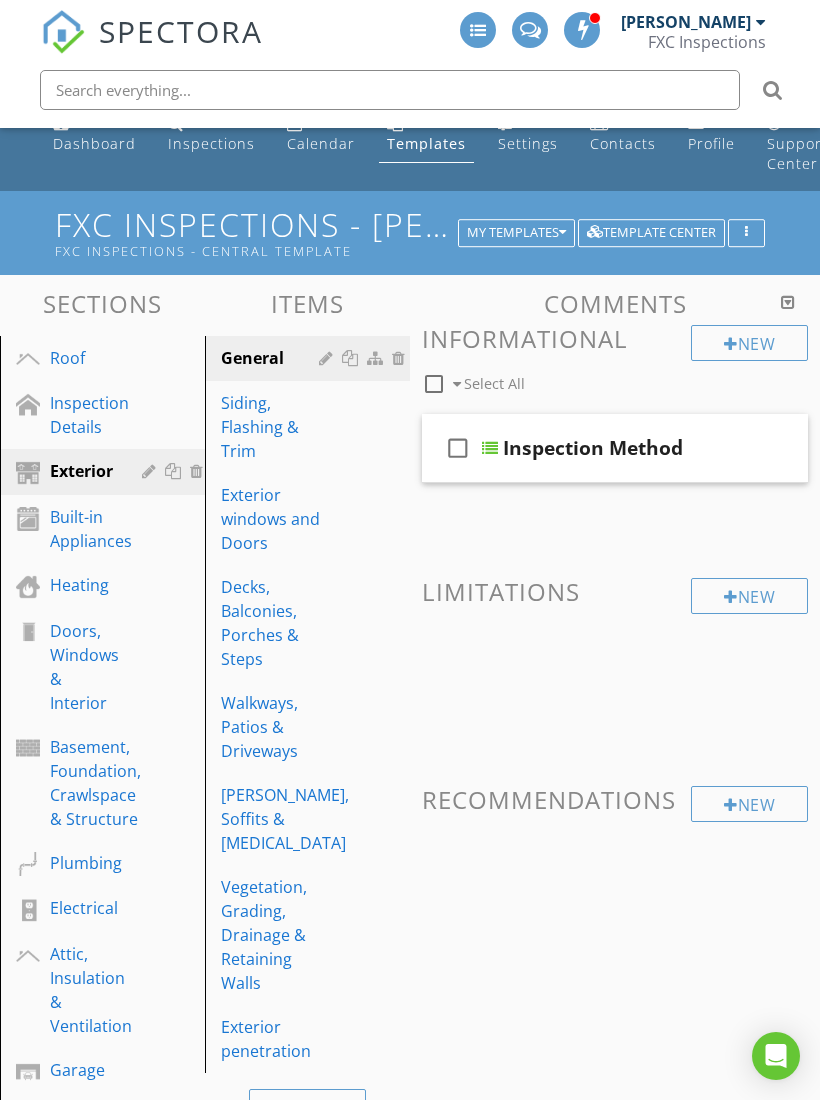 click on "Garage" at bounding box center (80, 1070) 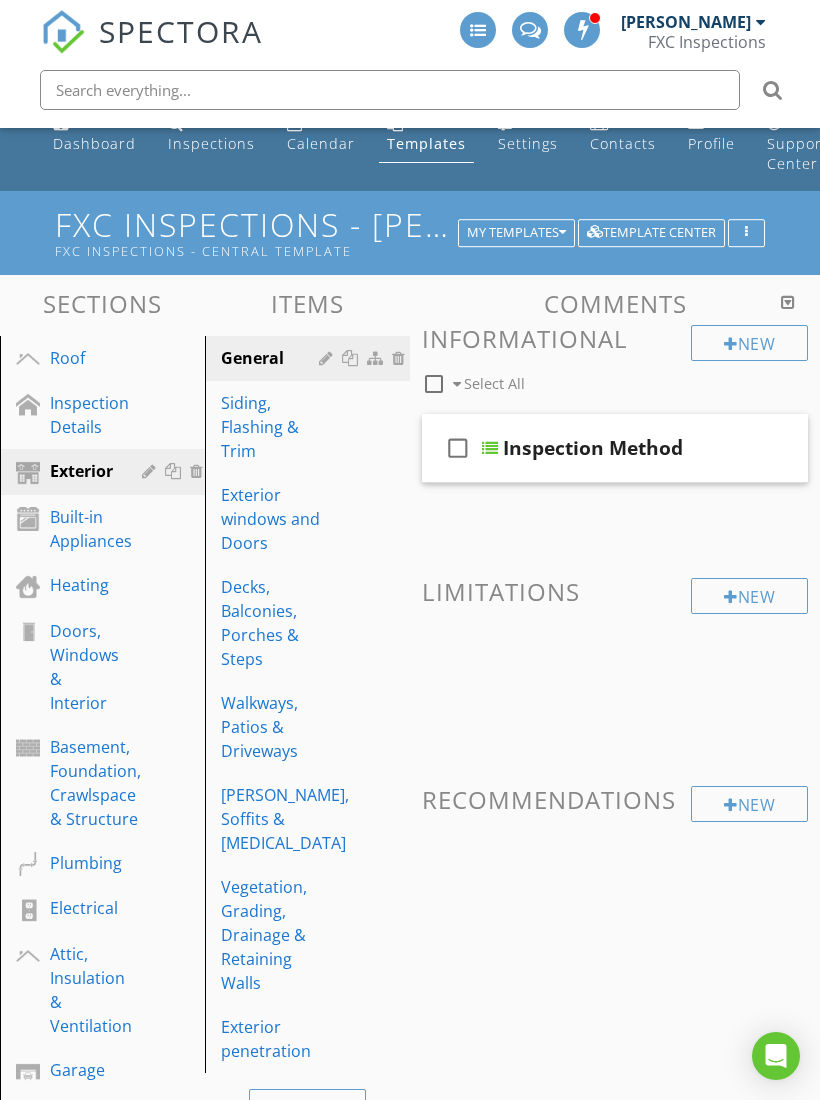 click on "Doors, Windows & Interior" at bounding box center (84, 667) 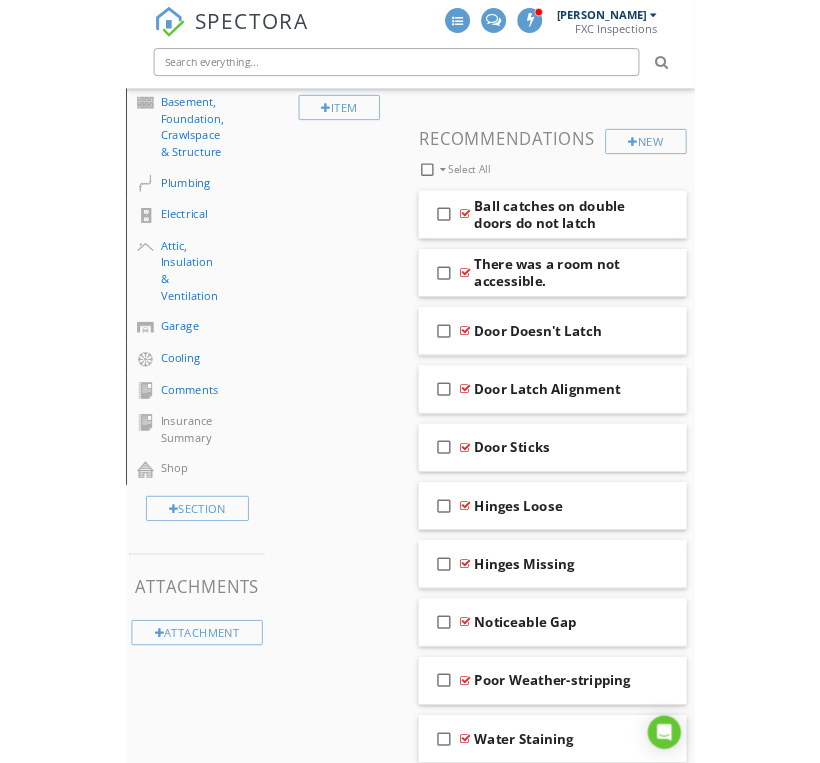 scroll, scrollTop: 632, scrollLeft: 0, axis: vertical 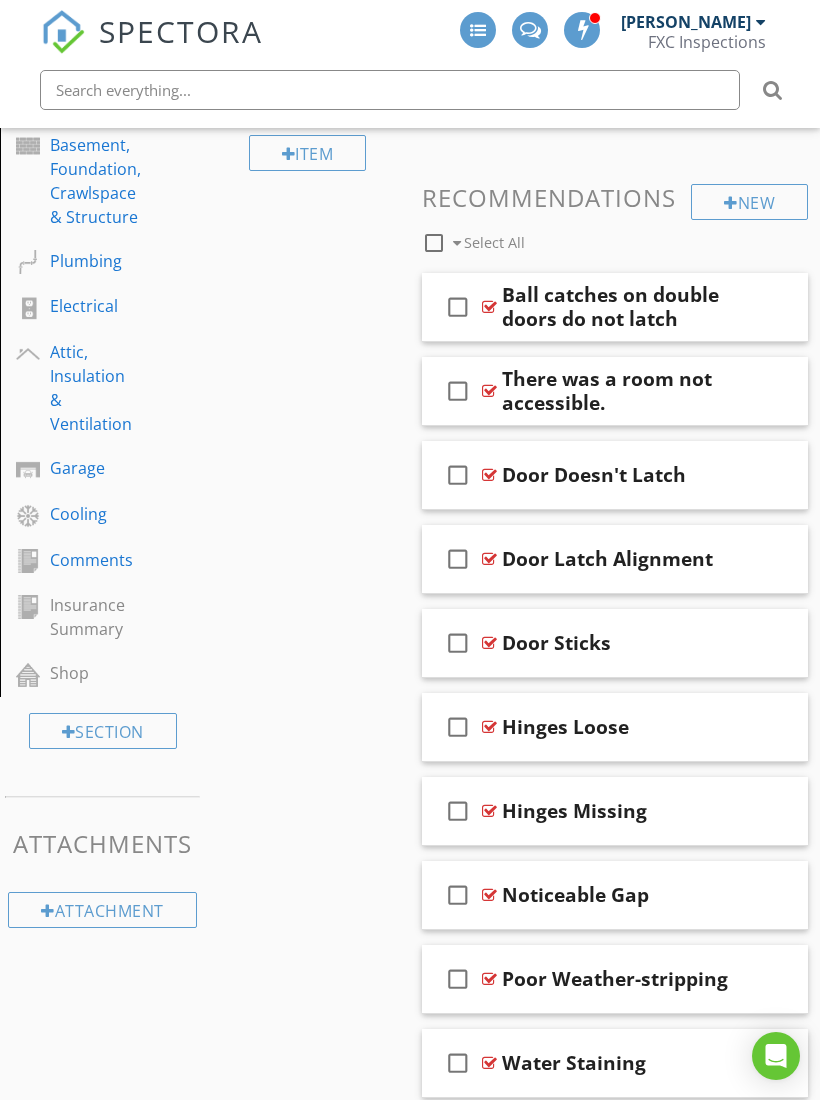 click on "New" at bounding box center [749, 202] 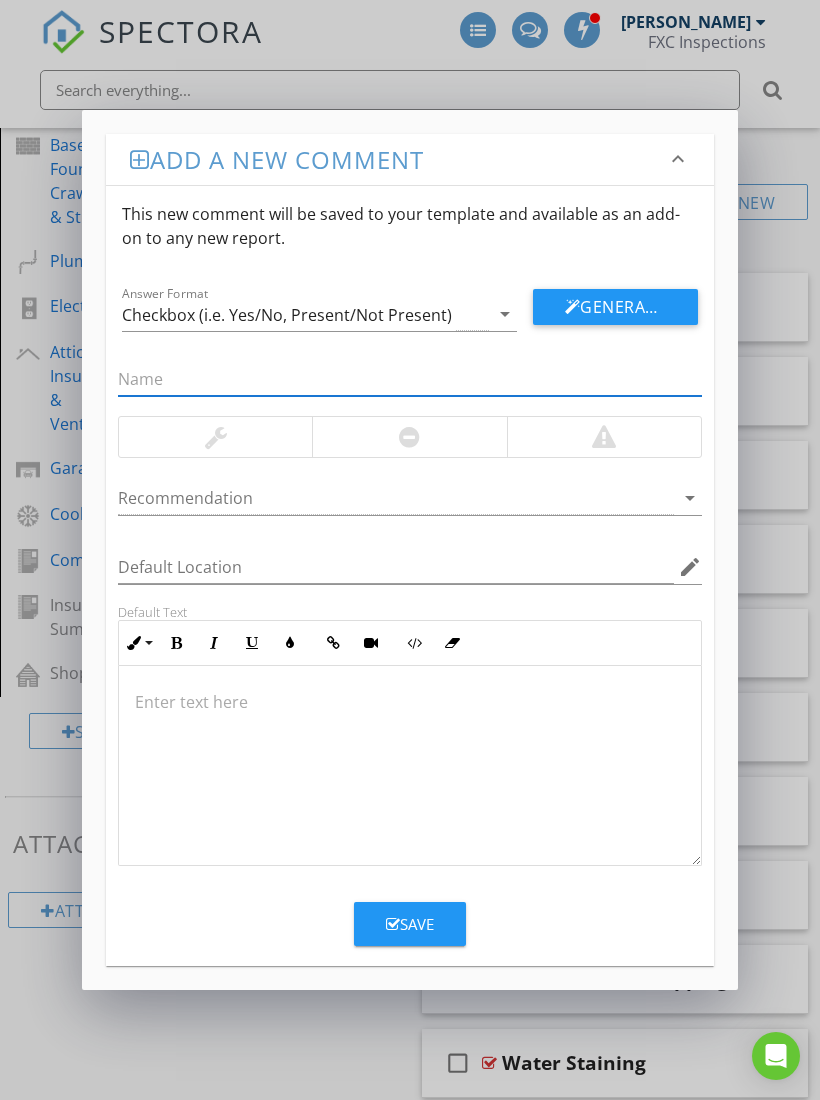 click at bounding box center [410, 379] 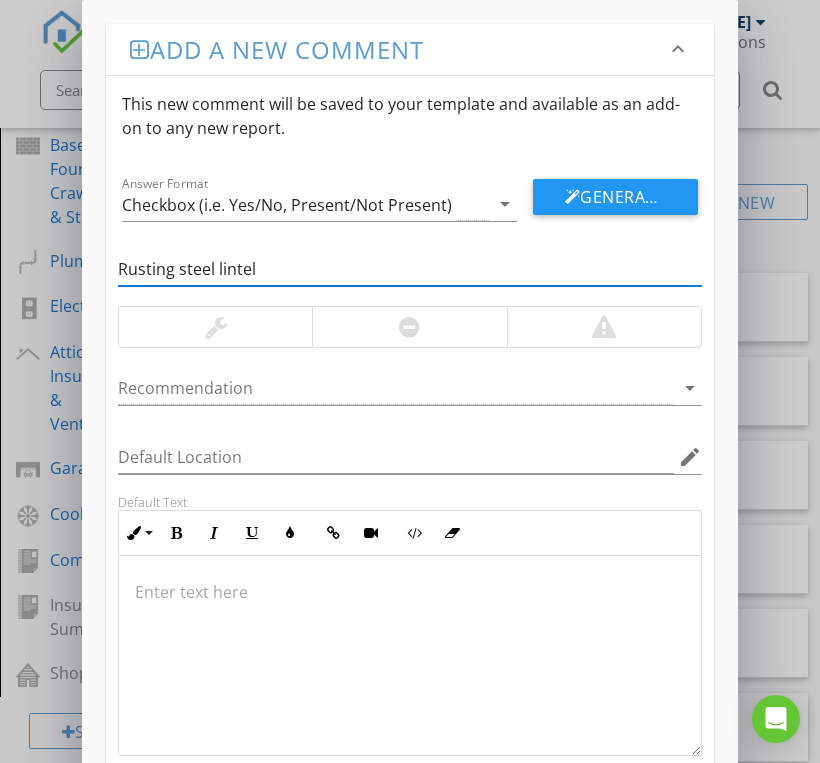 type on "Rusting steel lintel" 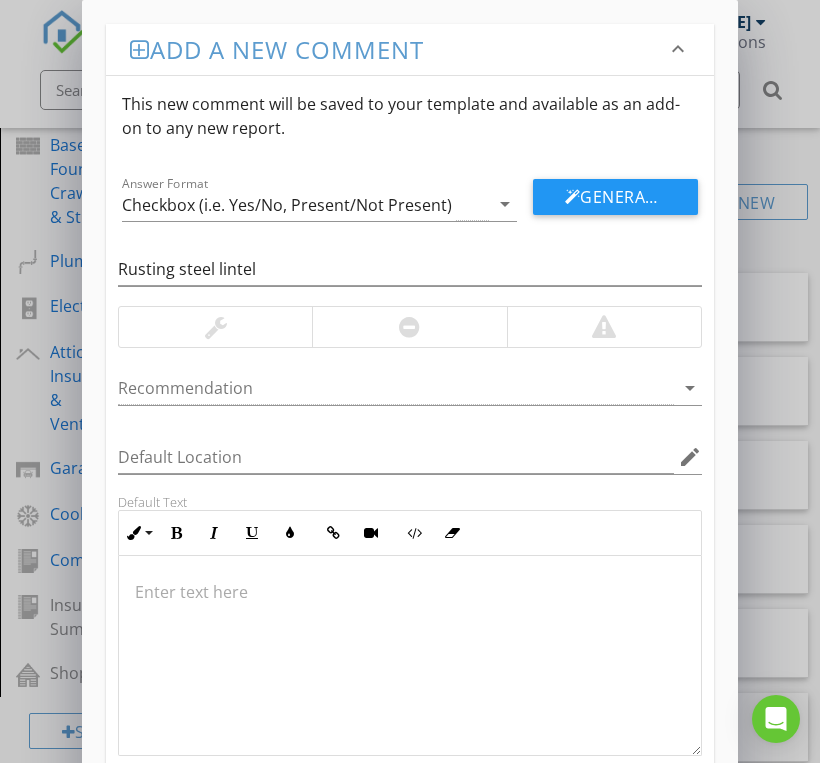 click at bounding box center (410, 656) 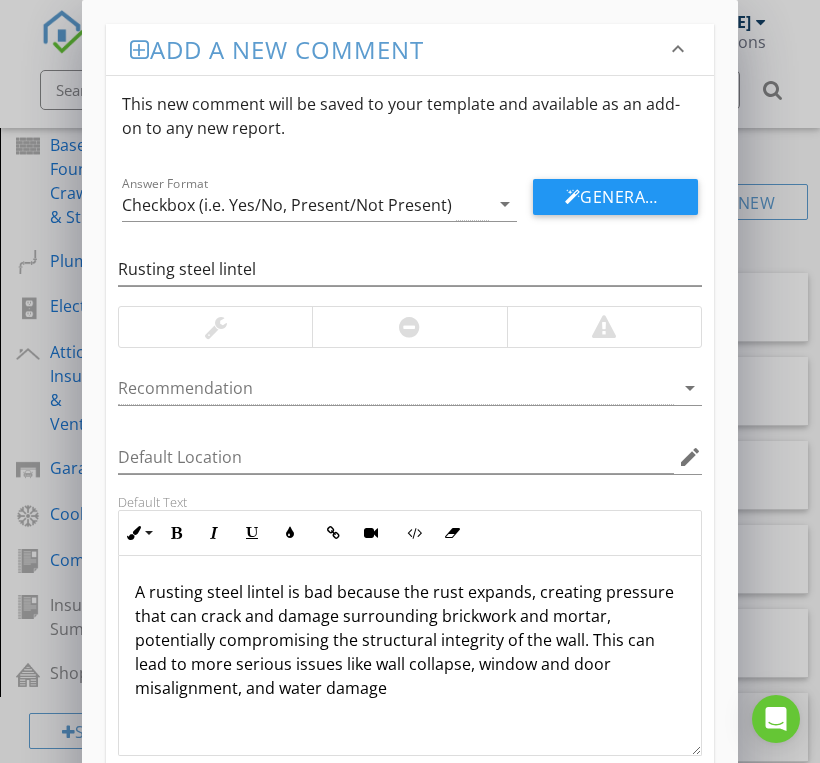 click on "A rusting steel lintel is bad because the rust expands, creating pressure that can crack and damage surrounding brickwork and mortar, potentially compromising the structural integrity of the wall. This can lead to more serious issues like wall collapse, window and door misalignment, and water damage" at bounding box center [410, 640] 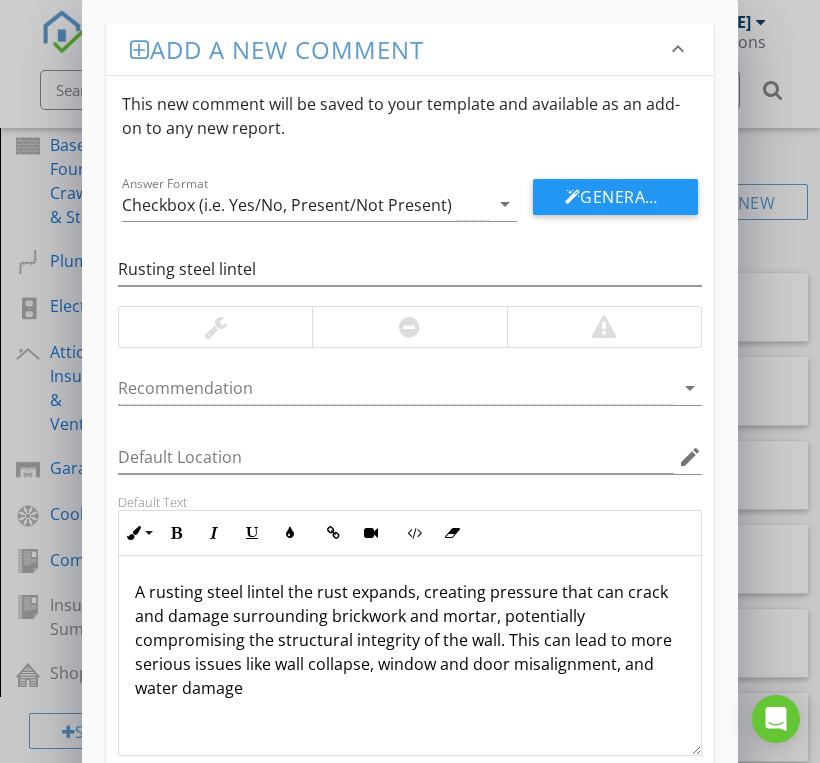 type 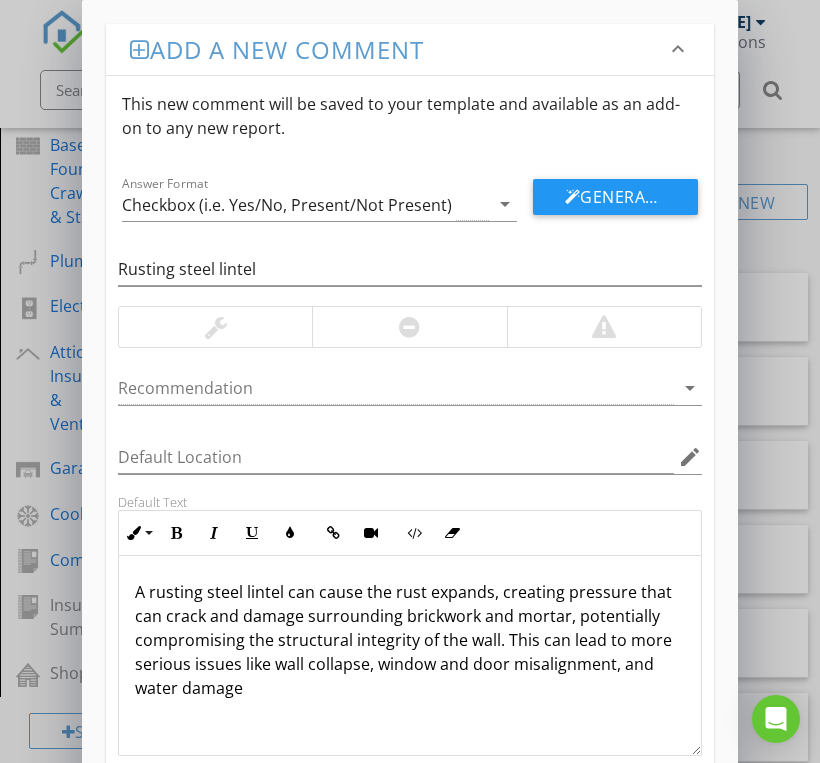 click on "A rusting steel lintel can cause the rust expands, creating pressure that can crack and damage surrounding brickwork and mortar, potentially compromising the structural integrity of the wall. This can lead to more serious issues like wall collapse, window and door misalignment, and water damage" at bounding box center [410, 640] 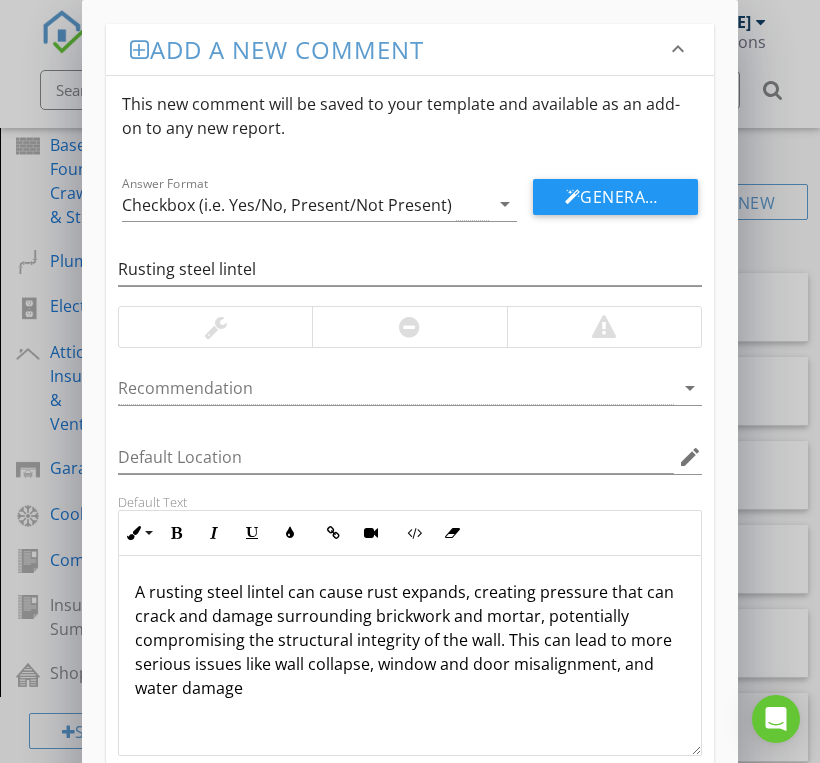 click on "A rusting steel lintel can cause rust expands, creating pressure that can crack and damage surrounding brickwork and mortar, potentially compromising the structural integrity of the wall. This can lead to more serious issues like wall collapse, window and door misalignment, and water damage" at bounding box center (410, 640) 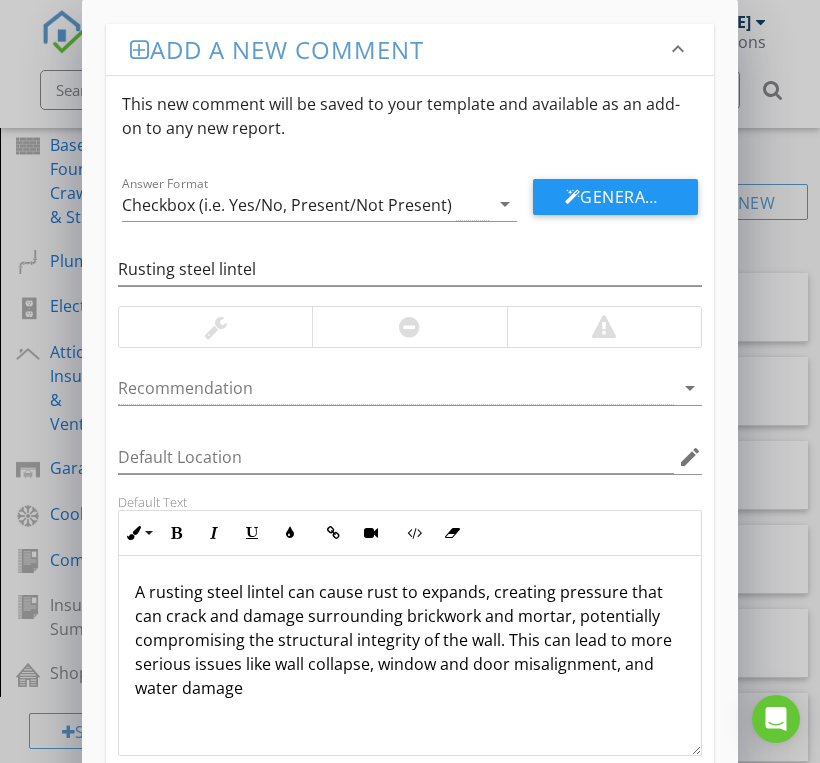 click on "A rusting steel lintel can cause rust to expands, creating pressure that can crack and damage surrounding brickwork and mortar, potentially compromising the structural integrity of the wall. This can lead to more serious issues like wall collapse, window and door misalignment, and water damage" at bounding box center [410, 640] 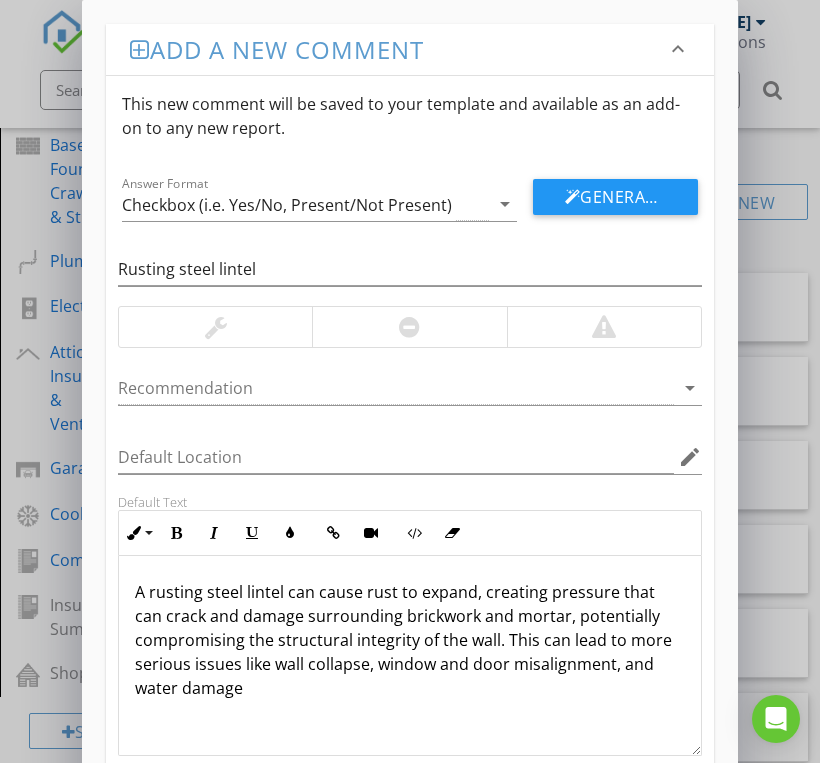 click on "A rusting steel lintel can cause rust to expand, creating pressure that can crack and damage surrounding brickwork and mortar, potentially compromising the structural integrity of the wall. This can lead to more serious issues like wall collapse, window and door misalignment, and water damage" at bounding box center (410, 640) 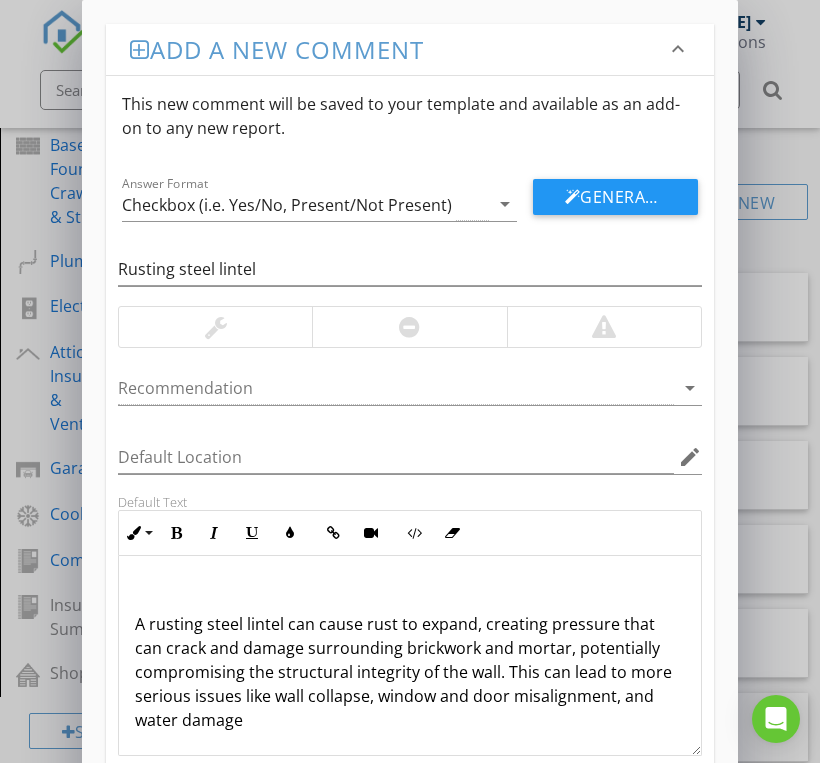click at bounding box center (410, 592) 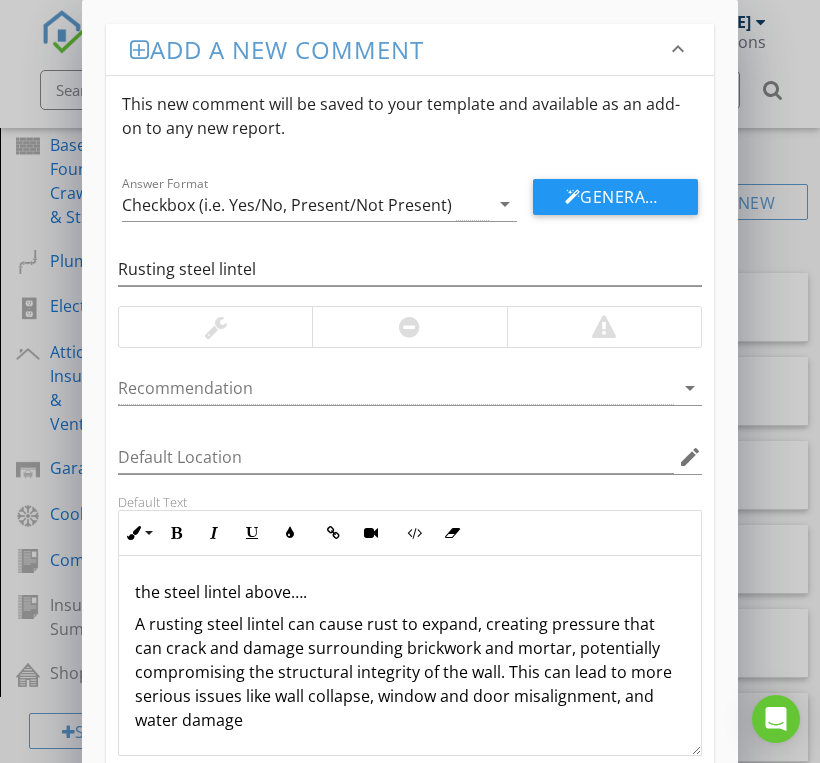 click on "the steel lintel above…. A rusting steel lintel can cause rust to expand, creating pressure that can crack and damage surrounding brickwork and mortar, potentially compromising the structural integrity of the wall. This can lead to more serious issues like wall collapse, window and door misalignment, and water damage" at bounding box center [410, 656] 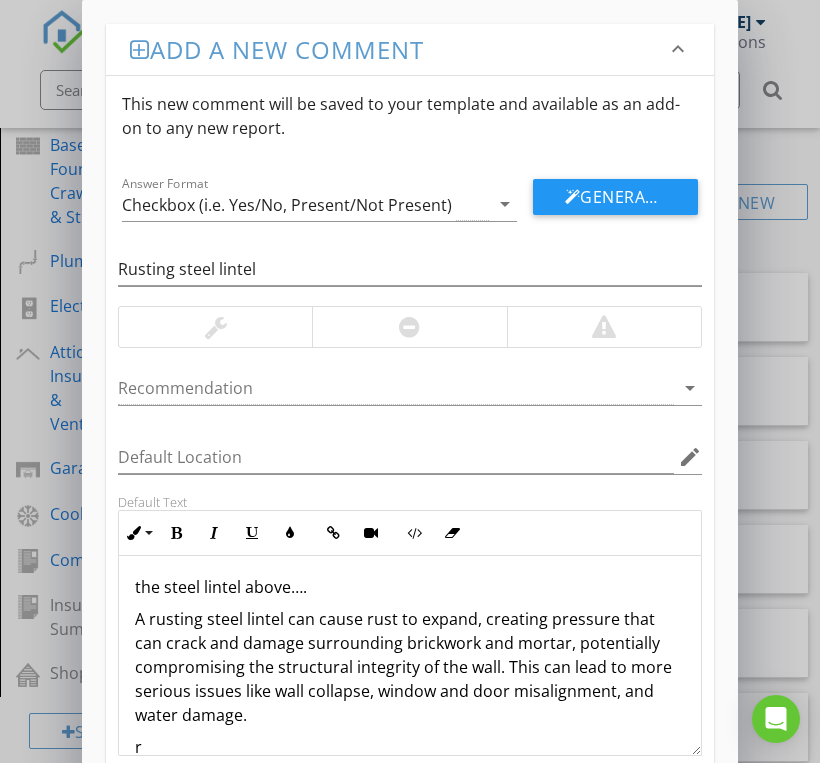 scroll, scrollTop: 8, scrollLeft: 0, axis: vertical 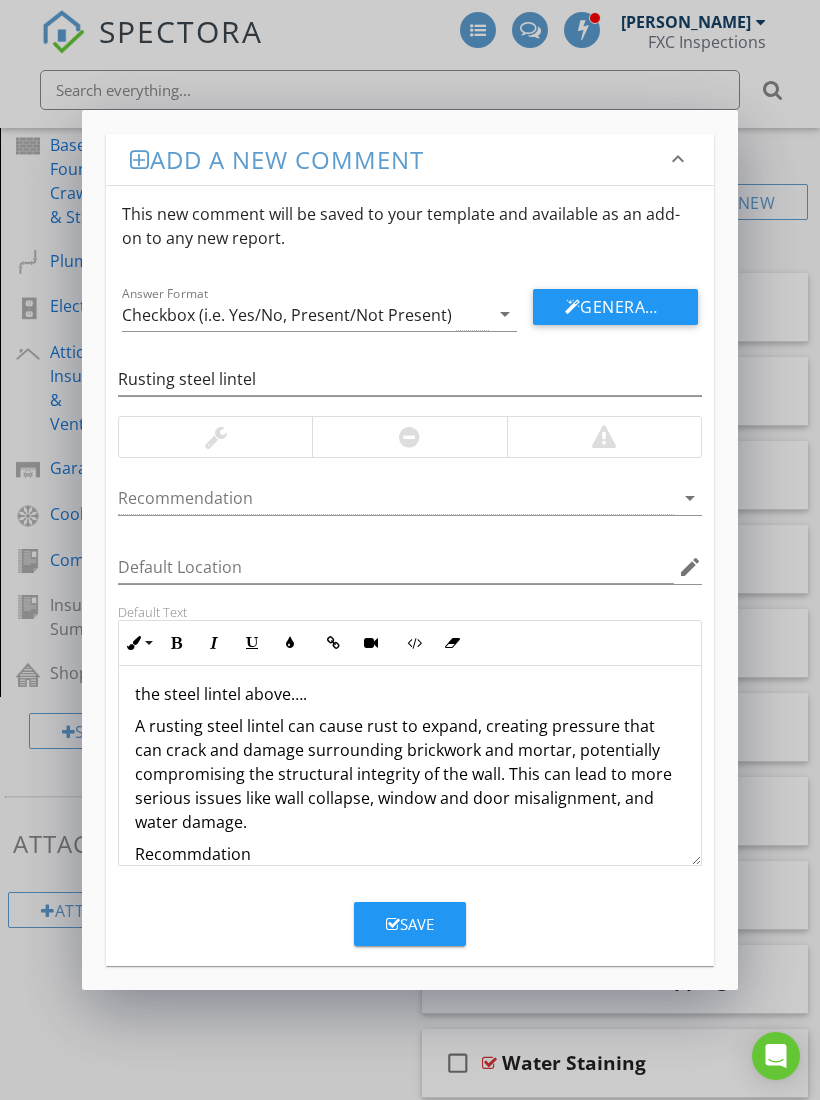 click on "Save" at bounding box center (410, 924) 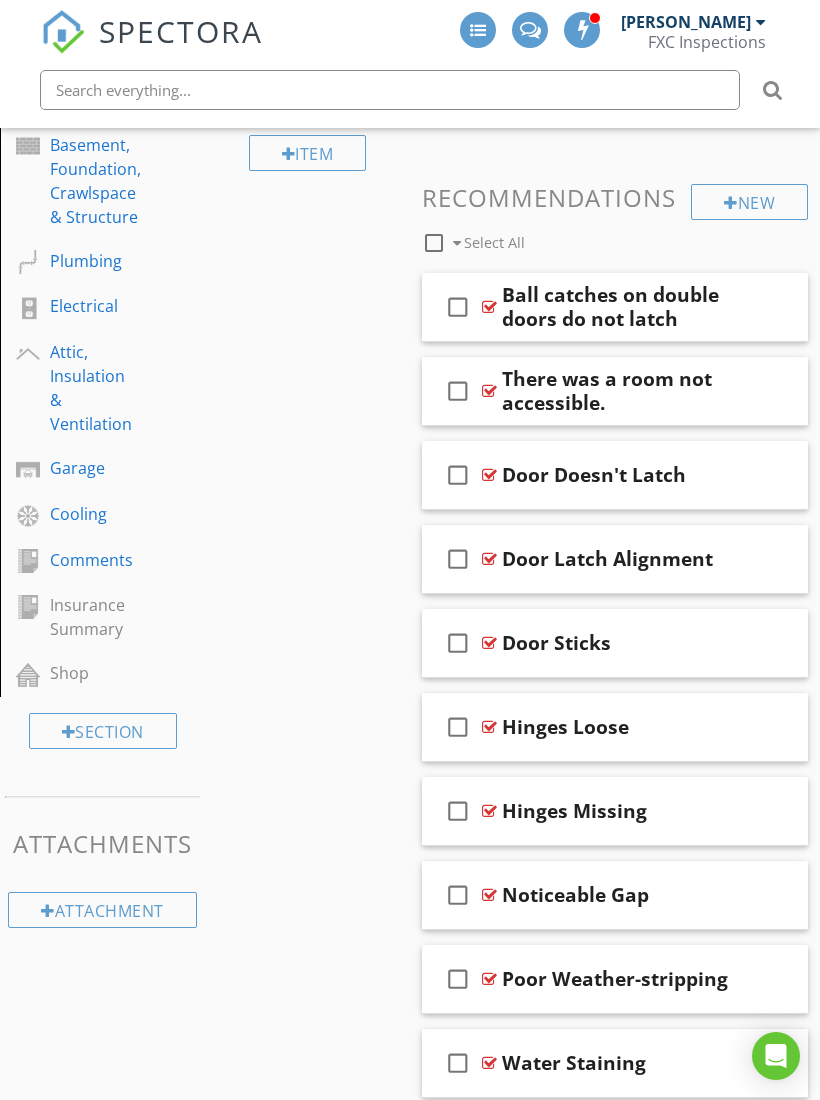 type 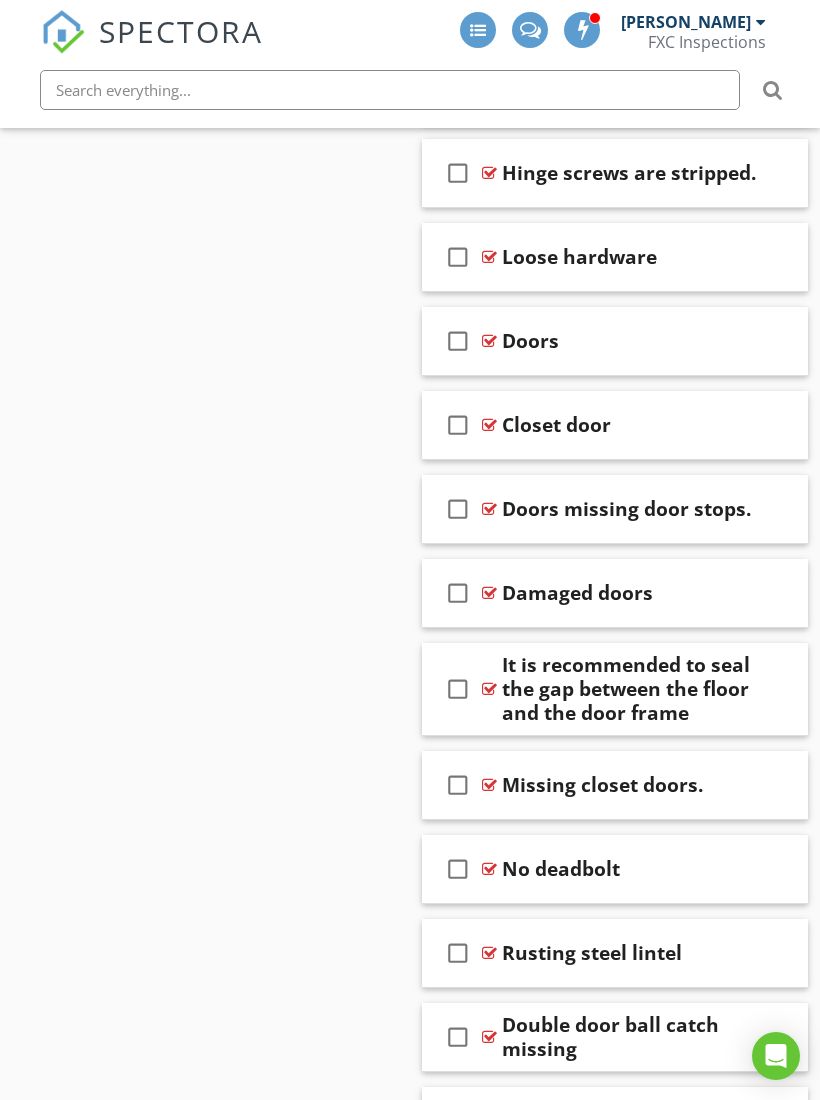 scroll, scrollTop: 2942, scrollLeft: 0, axis: vertical 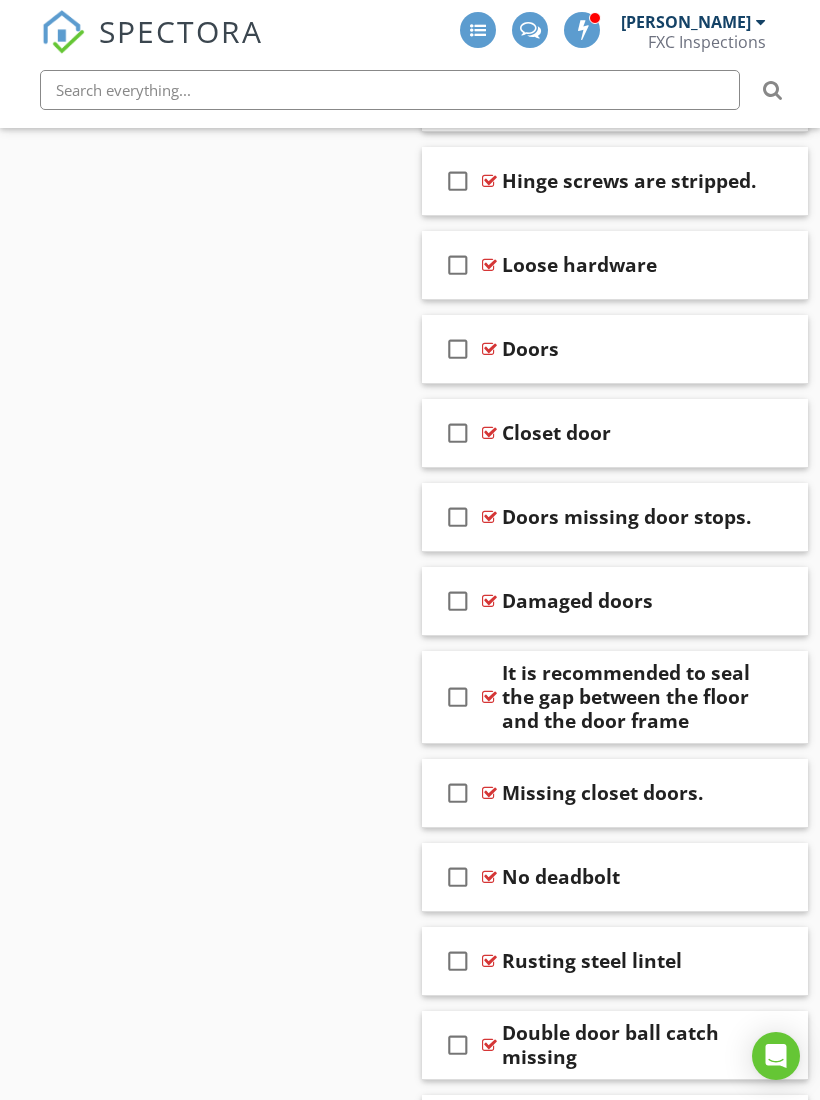 click at bounding box center (489, 961) 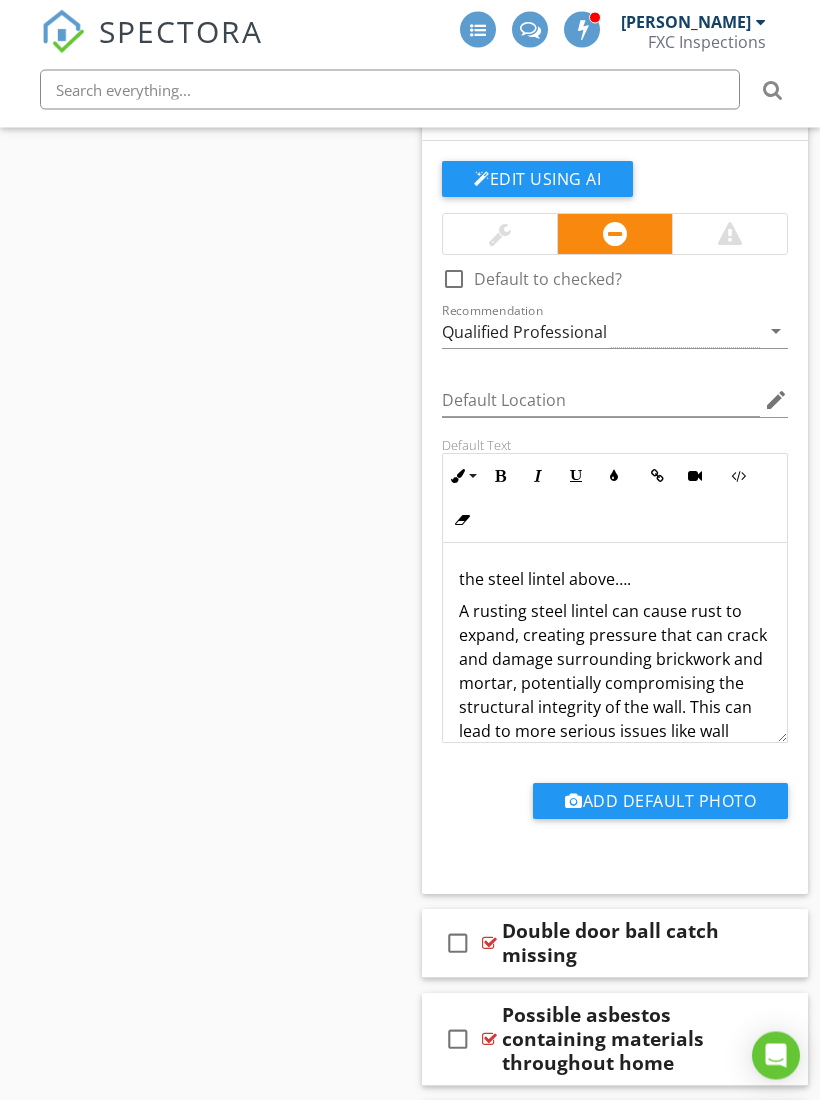 scroll, scrollTop: 3797, scrollLeft: 0, axis: vertical 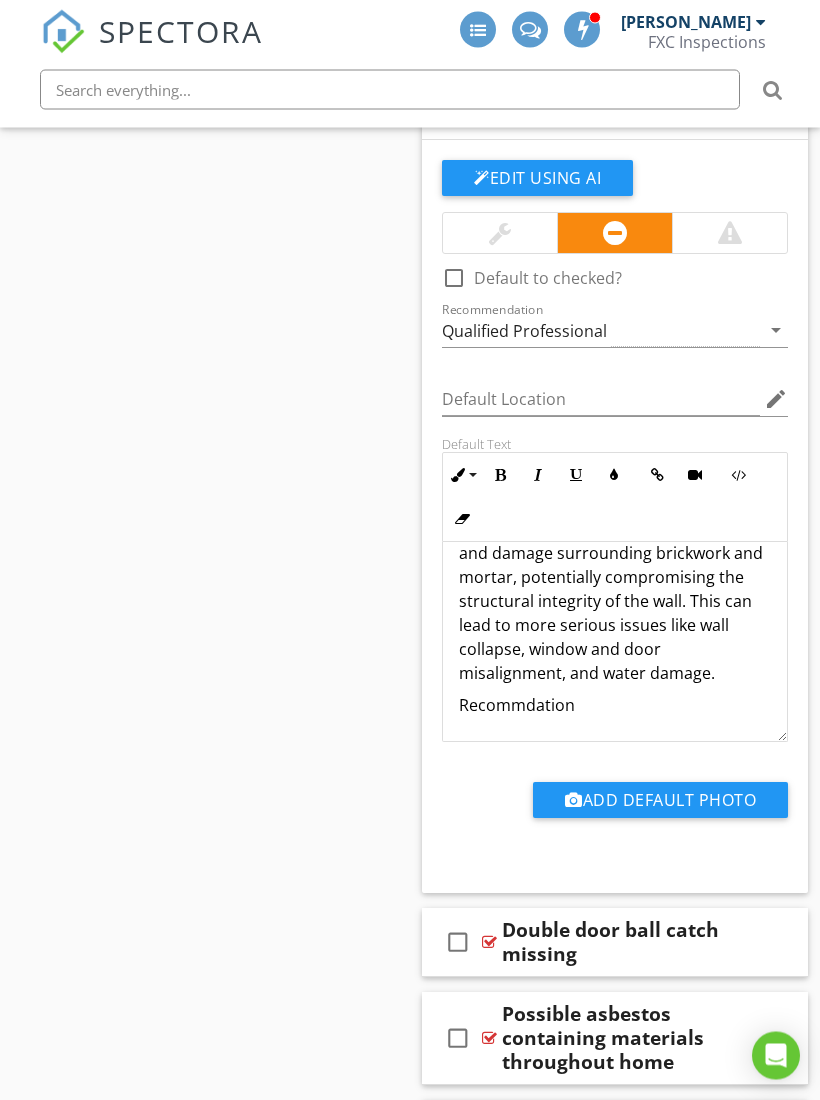 click on "Recommdation" at bounding box center (615, 706) 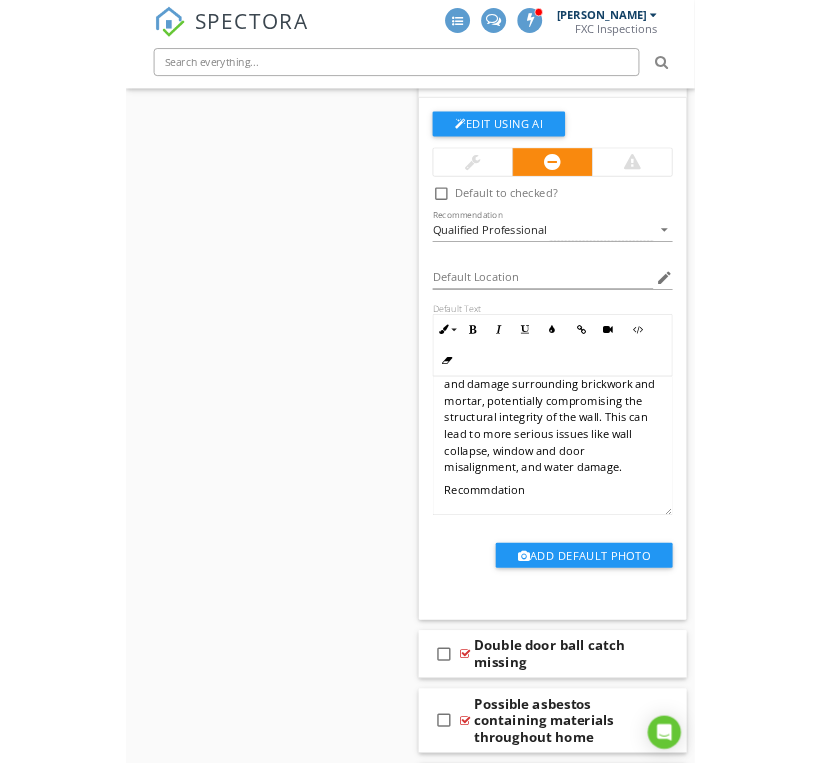 scroll, scrollTop: 4003, scrollLeft: 11, axis: both 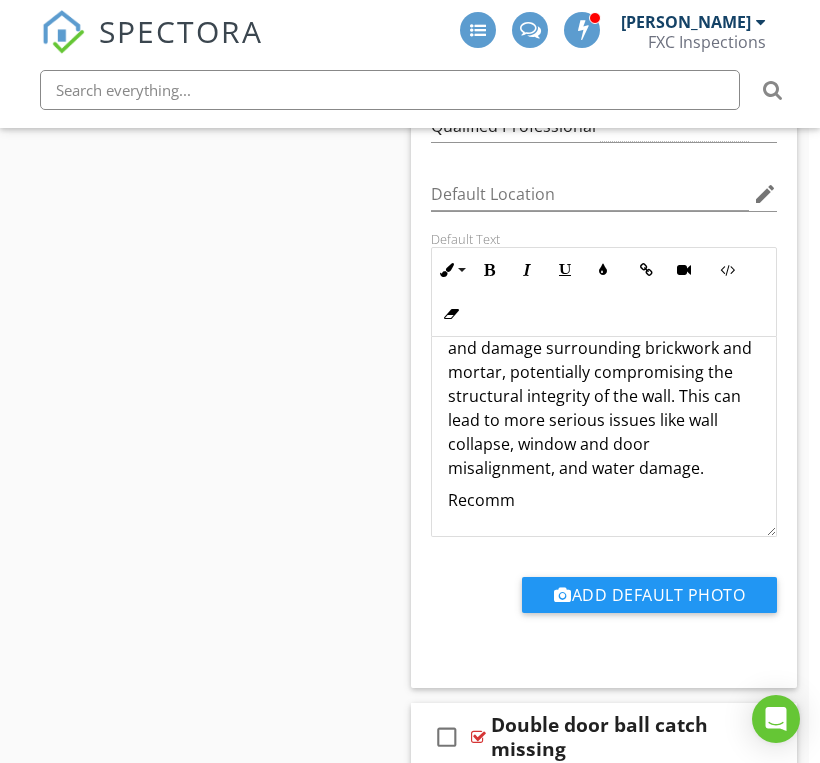 type 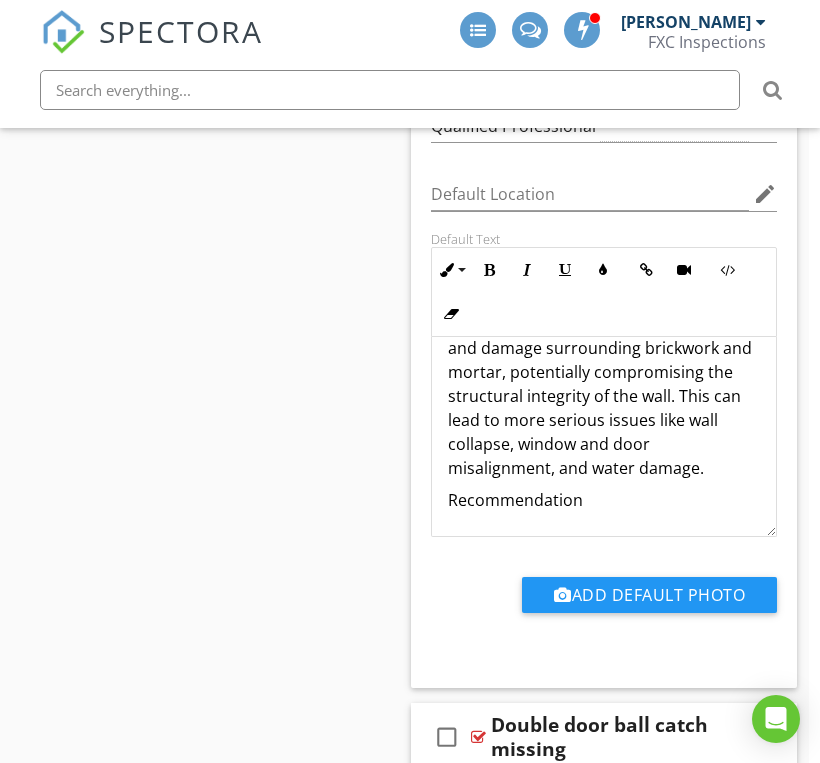 click on "Sections
Roof           Inspection Details           Exterior           Built-in Appliances           Heating           Doors, Windows & Interior           Basement, Foundation, Crawlspace & Structure           Plumbing           Electrical           Attic, Insulation & Ventilation           Garage           Cooling           Comments           Insurance Summary           Shop
Section
Attachments
Attachment
Items
Doors           Windows           Floors           Walls           Ceilings           Steps, Stairways & Railings           Baseboards and casing
Item
Comments
New
Informational   check_box_outline_blank     Select All       check_box_outline_blank
Seasonal Maintenance
New
Limitations
New" at bounding box center (399, -1167) 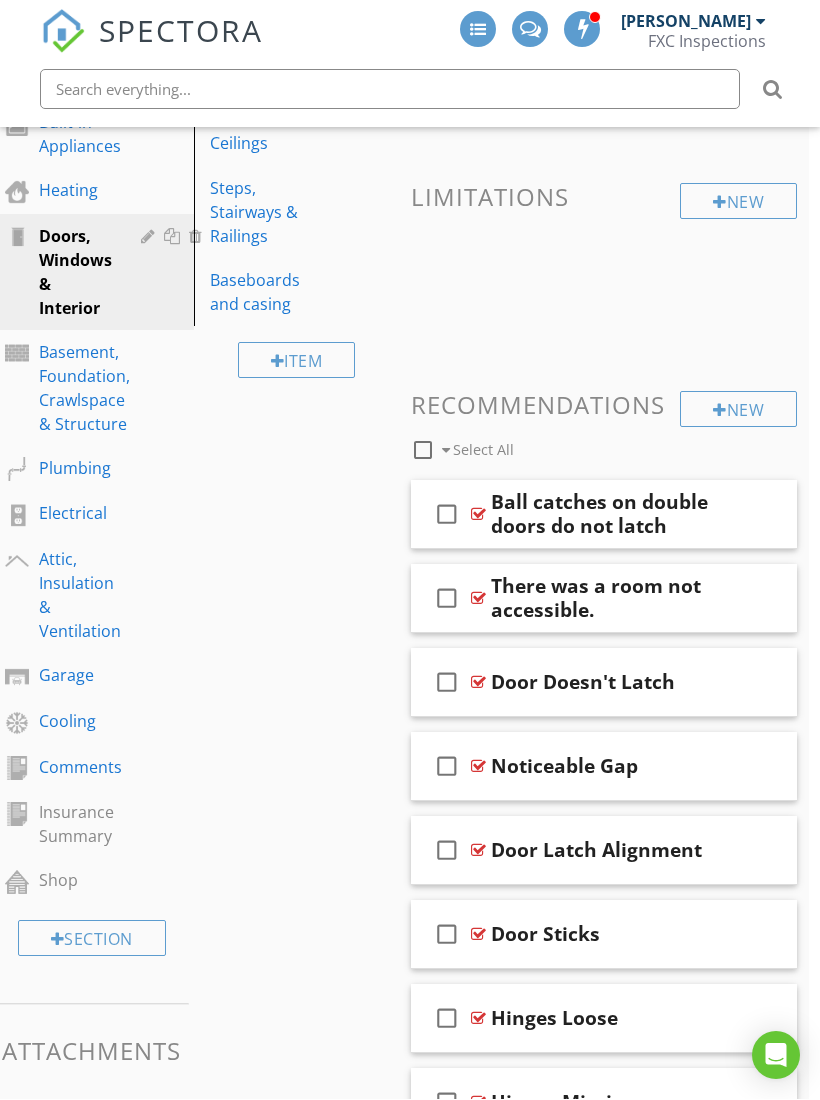 scroll, scrollTop: 425, scrollLeft: 11, axis: both 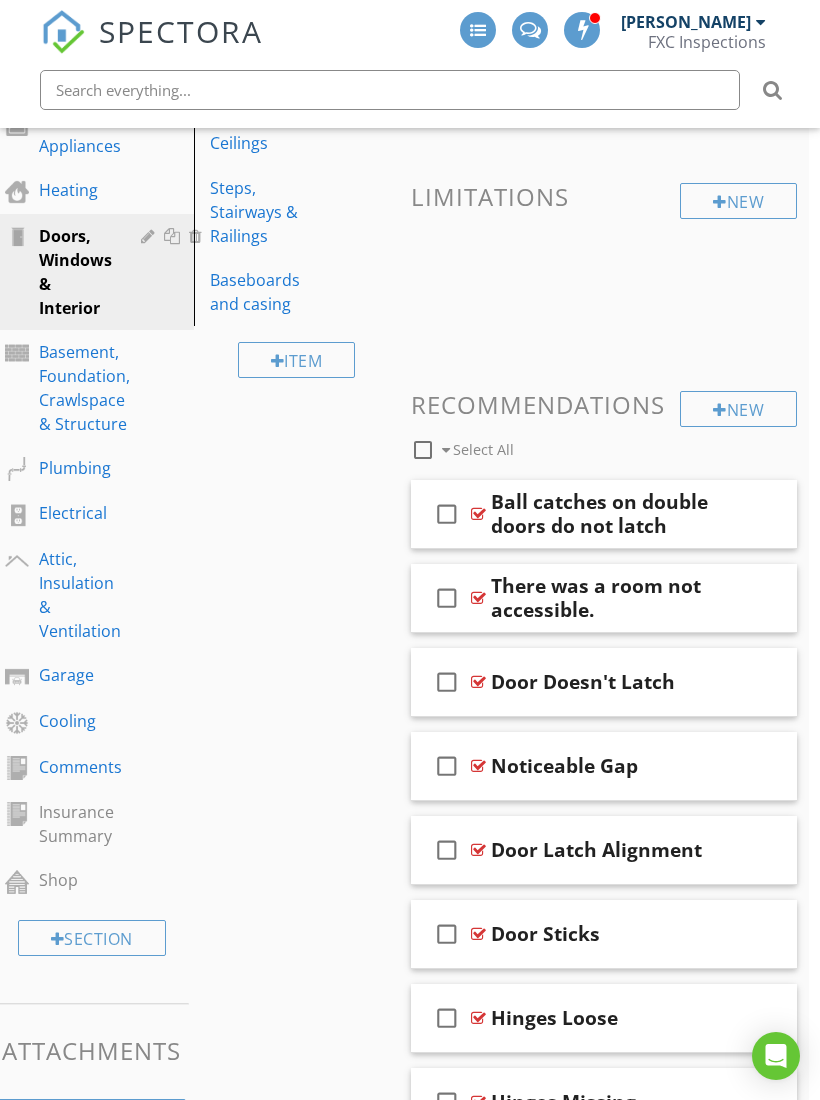 click on "Sections
Roof           Inspection Details           Exterior           Built-in Appliances           Heating           Doors, Windows & Interior           Basement, Foundation, Crawlspace & Structure           Plumbing           Electrical           Attic, Insulation & Ventilation           Garage           Cooling           Comments           Insurance Summary           Shop
Section
Attachments
Attachment
Items
Doors           Windows           Floors           Walls           Ceilings           Steps, Stairways & Railings           Baseboards and casing
Item
Comments
New
Informational   check_box_outline_blank     Select All       check_box_outline_blank
Seasonal Maintenance
New
Limitations
New" at bounding box center [399, 2411] 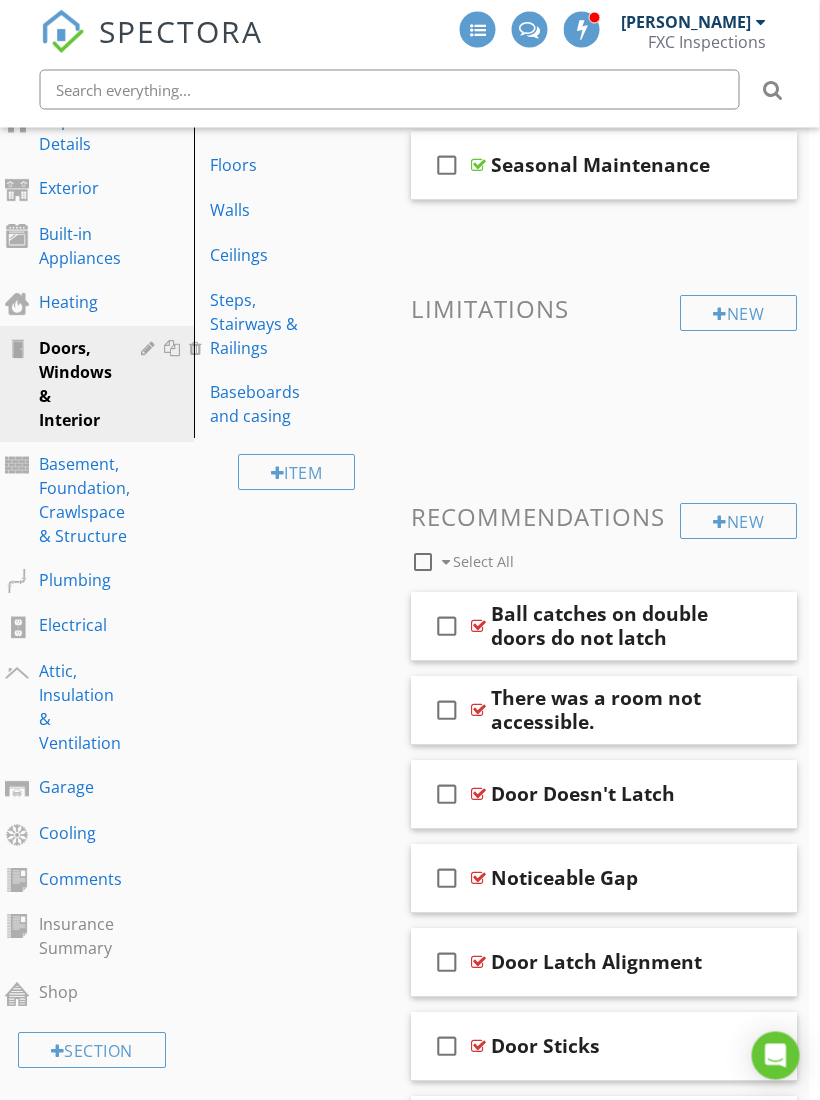scroll, scrollTop: 313, scrollLeft: 11, axis: both 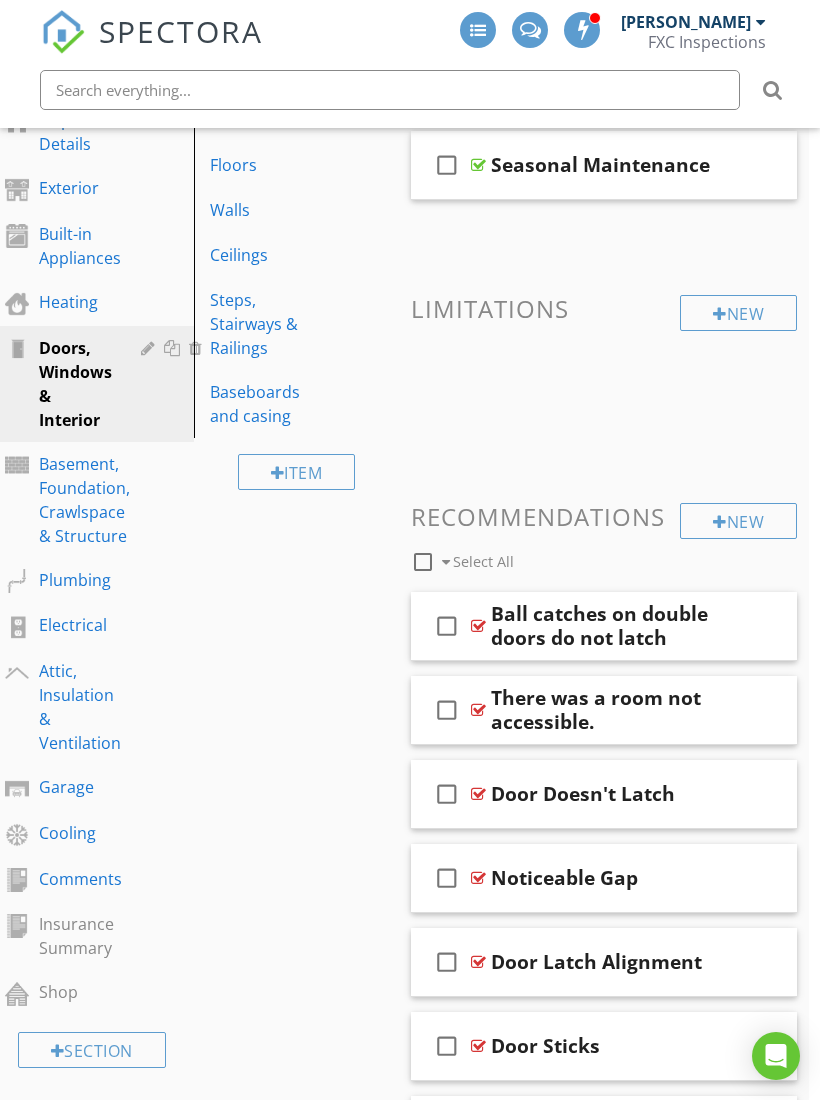 click on "Heating" at bounding box center [69, 302] 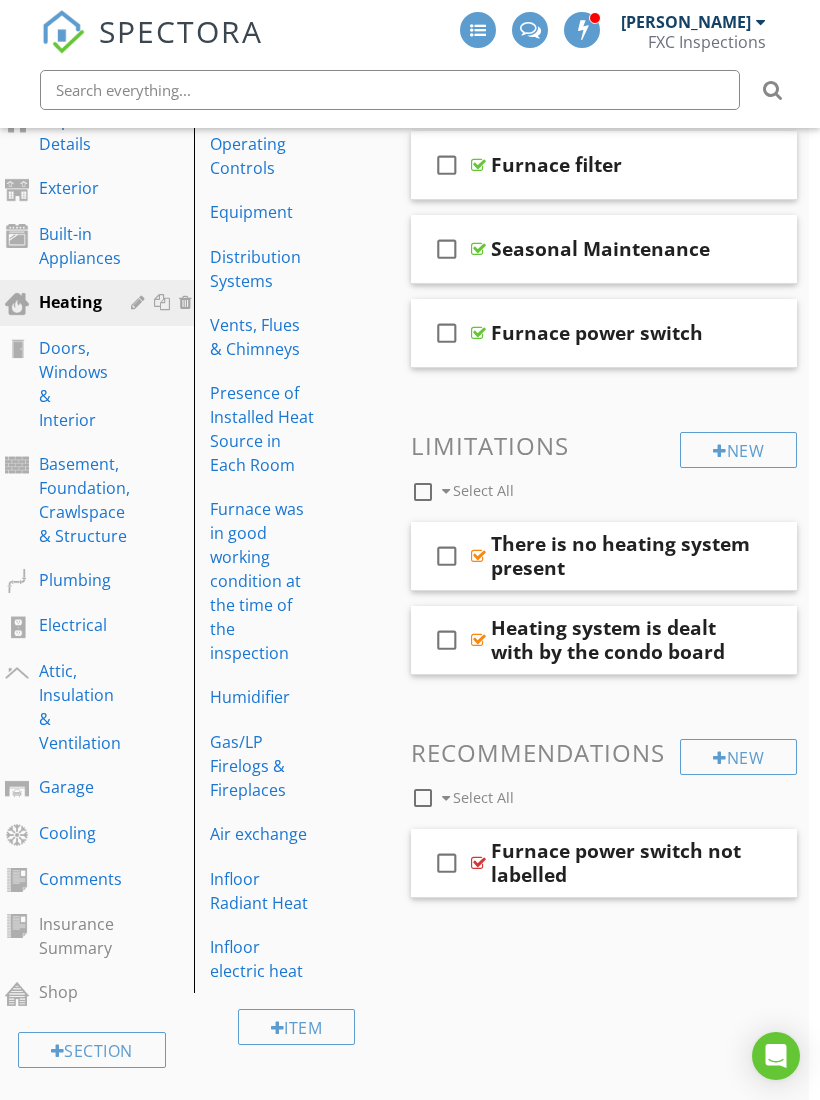 click on "Distribution Systems" at bounding box center (262, 269) 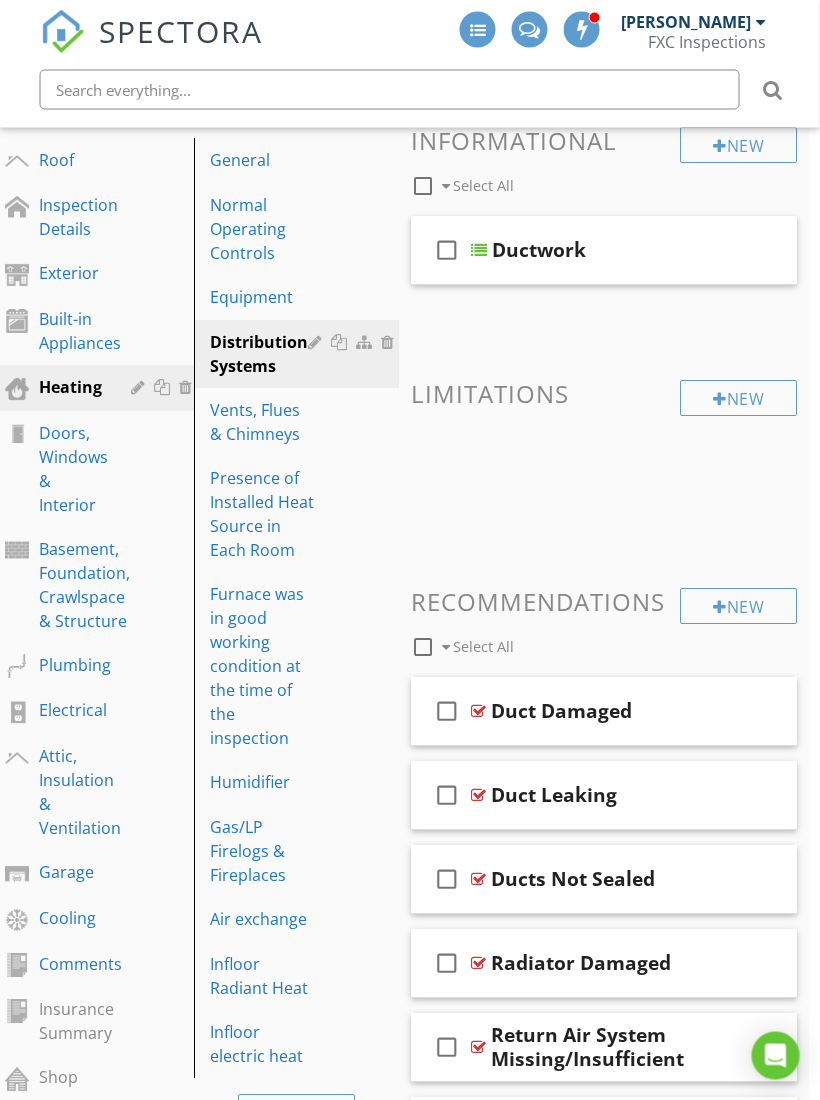 scroll, scrollTop: 149, scrollLeft: 10, axis: both 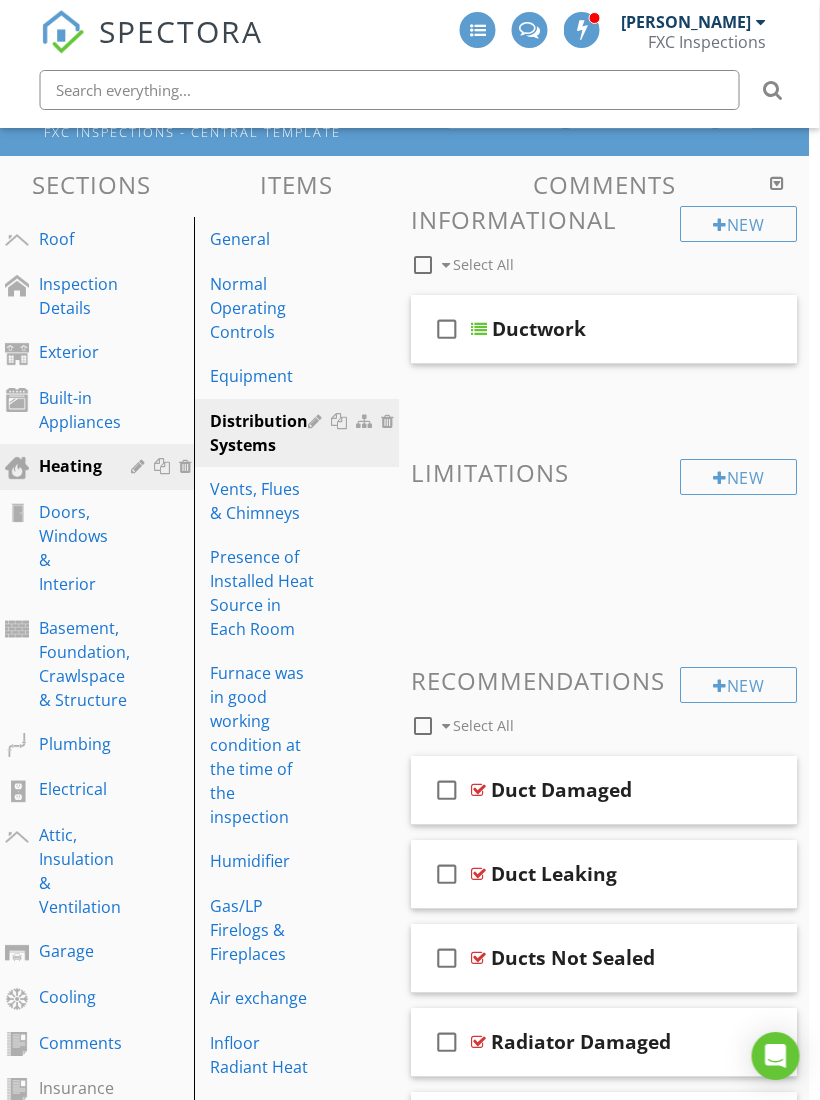 click on "New" at bounding box center [739, 685] 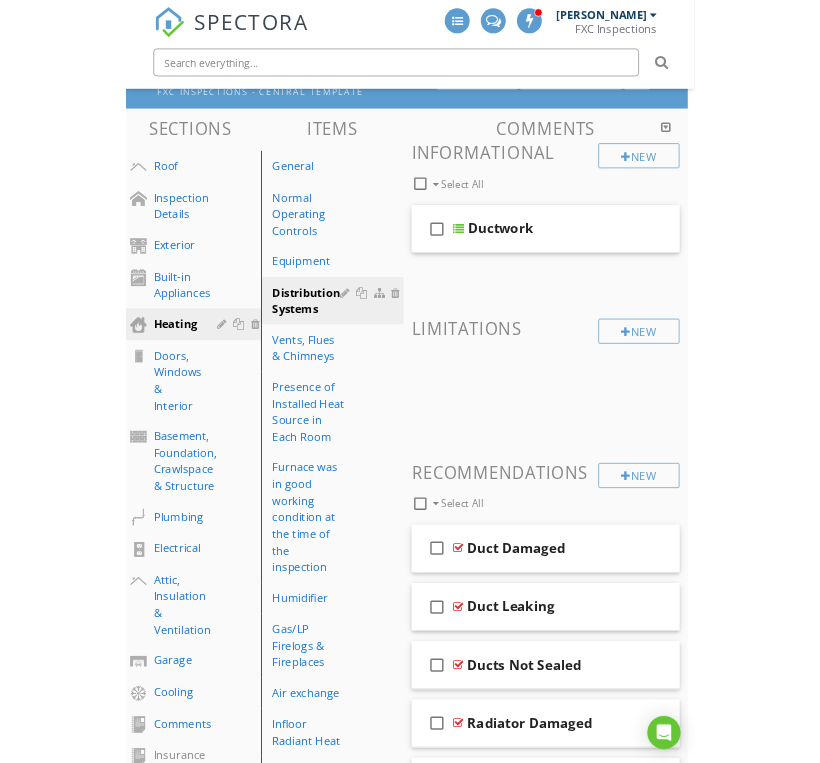 scroll, scrollTop: 149, scrollLeft: 0, axis: vertical 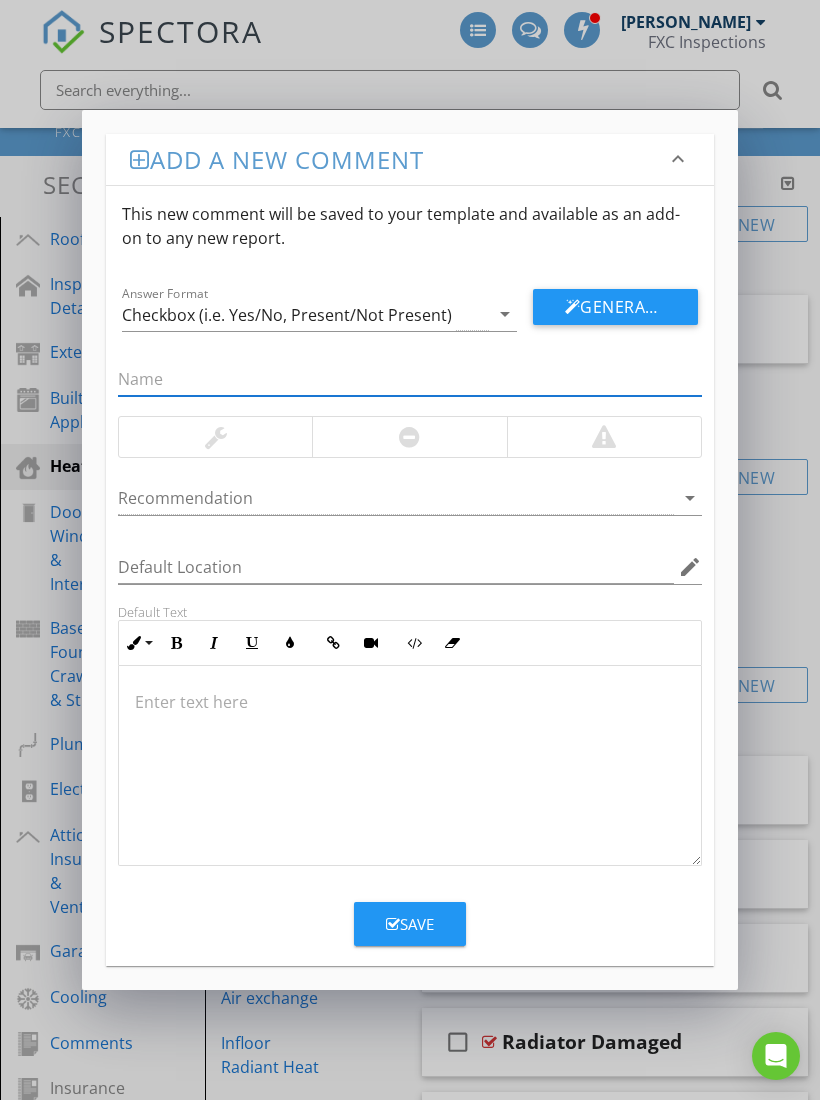 click at bounding box center (410, 379) 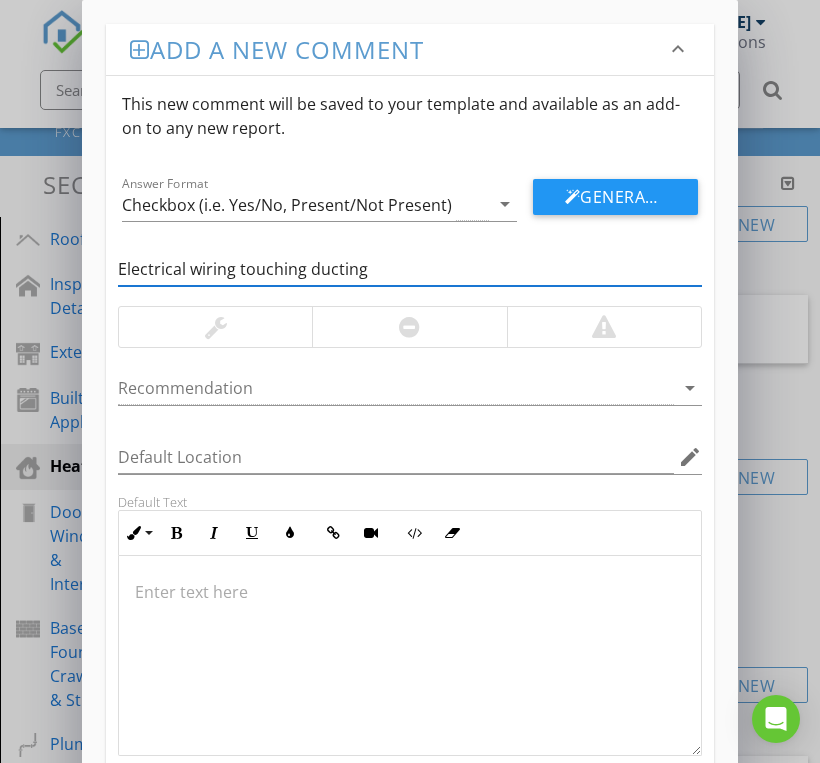 type on "Electrical wiring touching ducting" 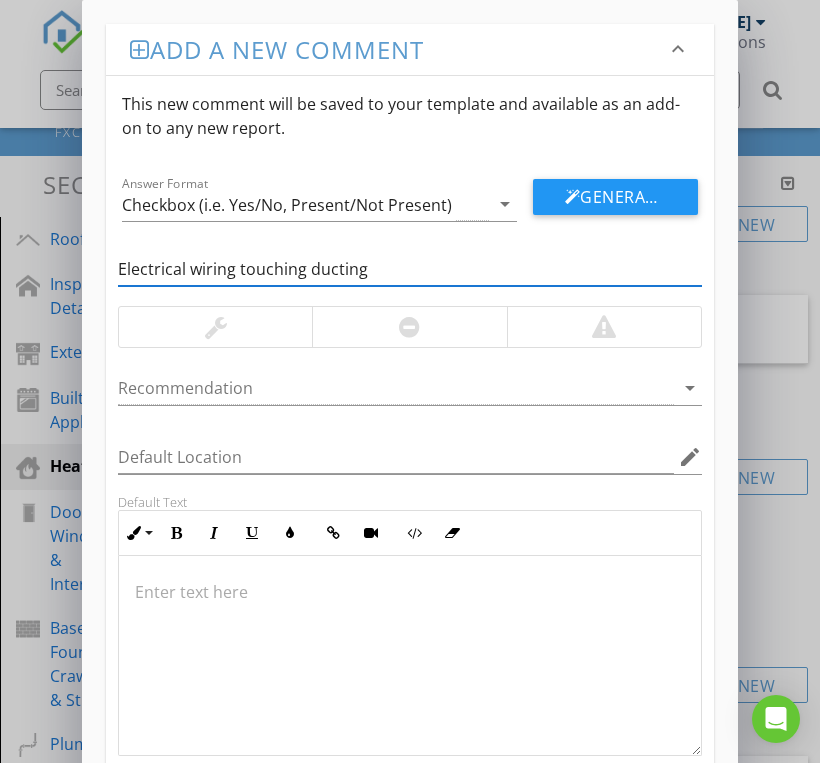 click at bounding box center [410, 592] 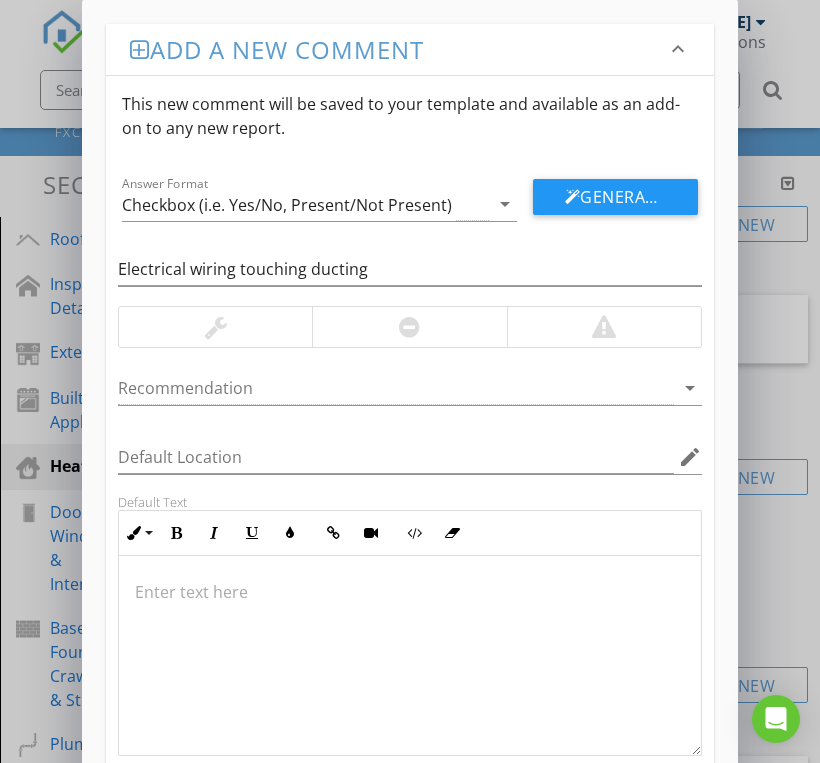 type 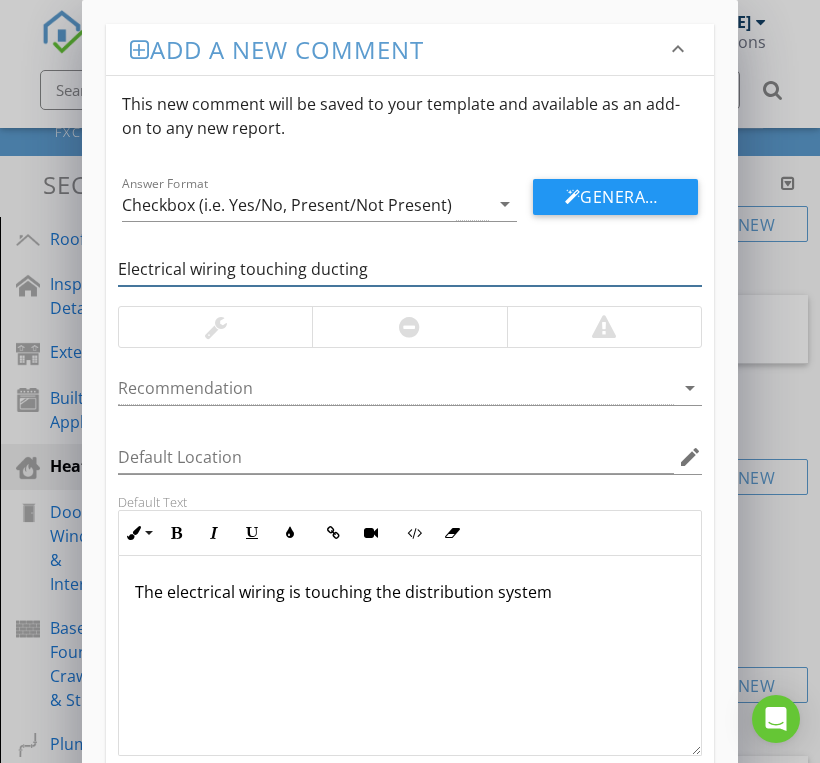 click on "Electrical wiring touching ducting" at bounding box center [410, 269] 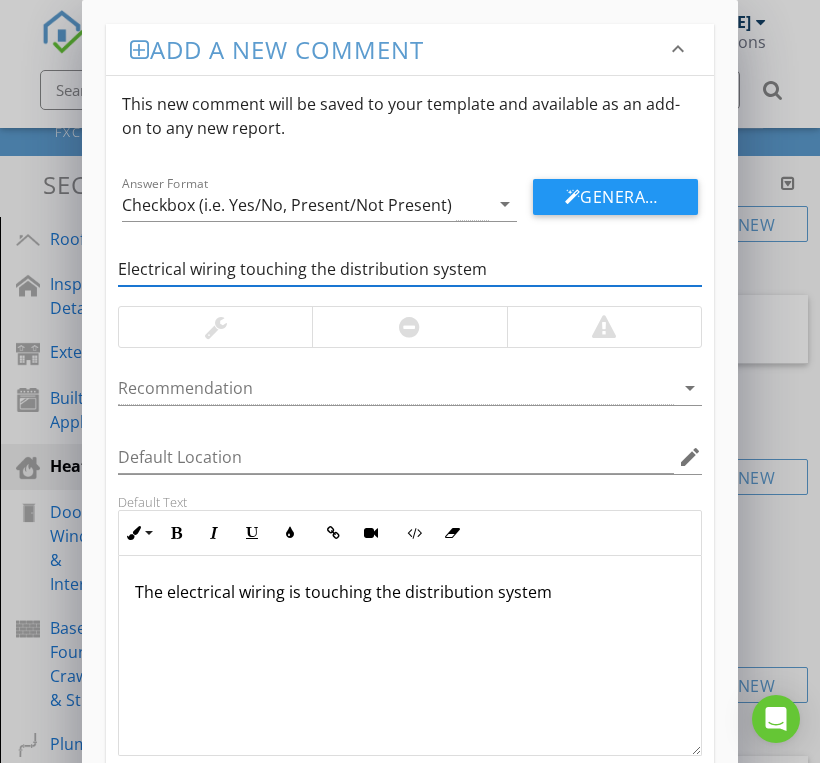 type on "Electrical wiring touching the distribution system" 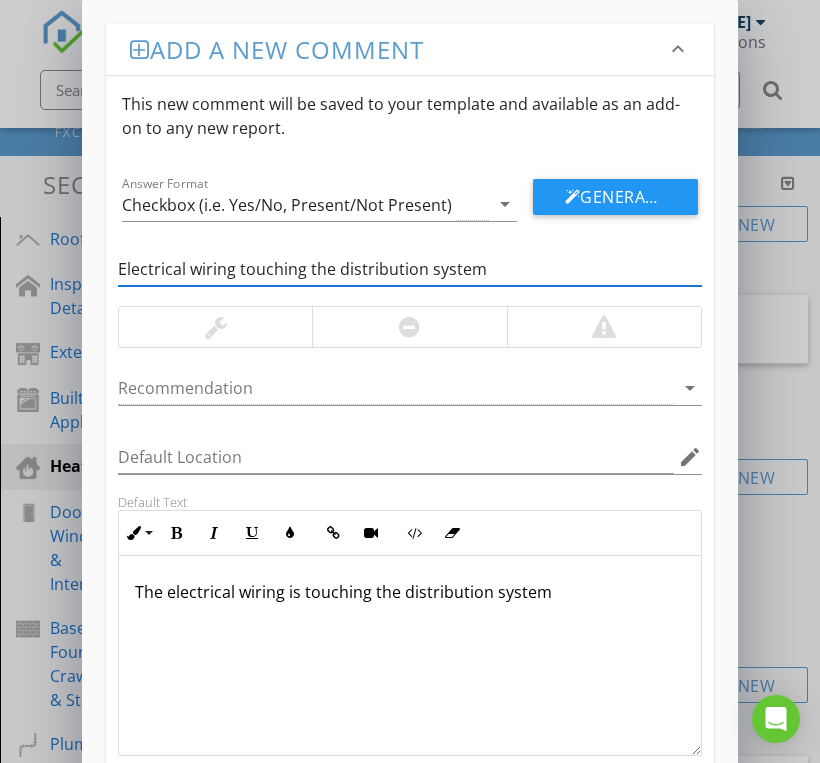 click on "The electrical wiring is touching the distribution system" at bounding box center (410, 592) 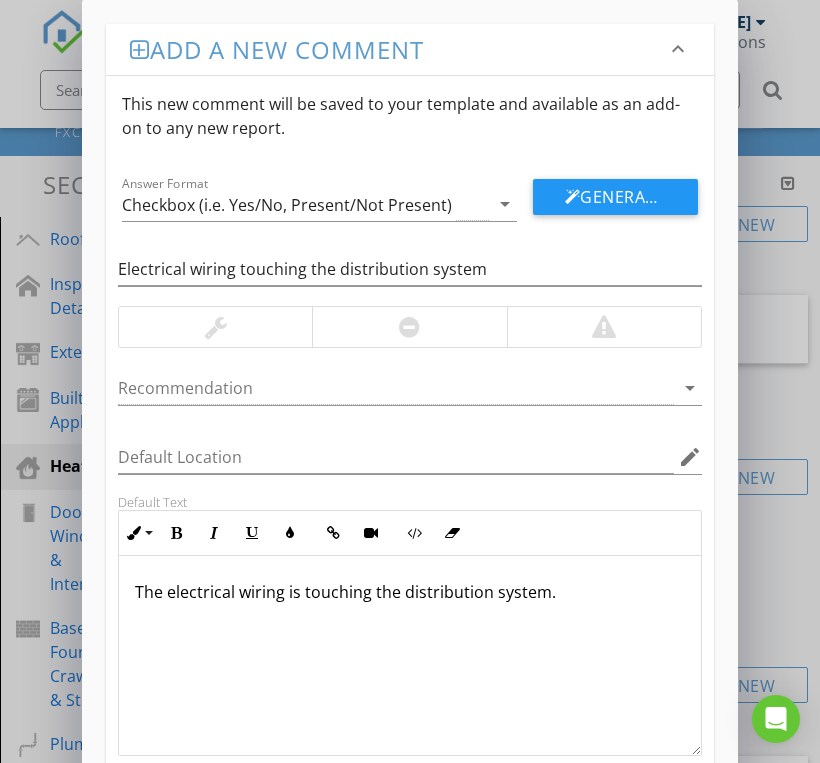click at bounding box center (410, 624) 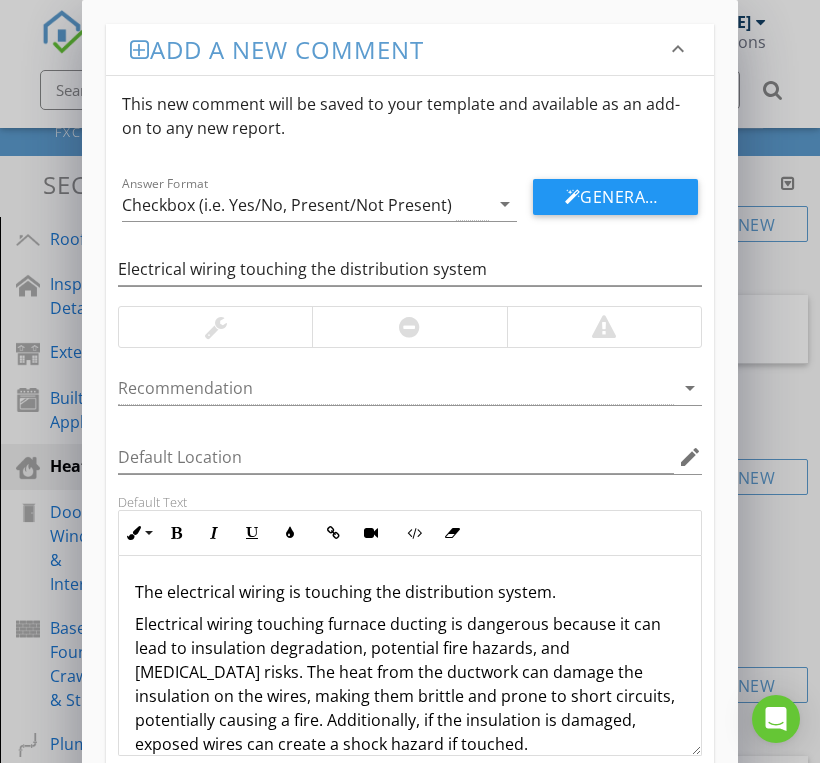 scroll, scrollTop: 21, scrollLeft: 0, axis: vertical 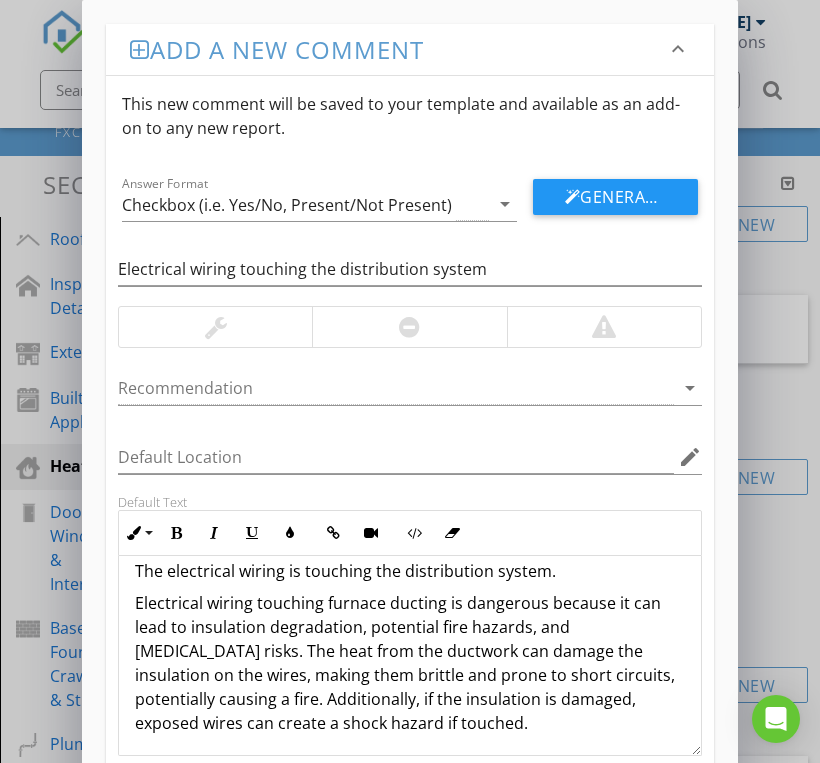 click on "Electrical wiring touching furnace ducting is dangerous because it can lead to insulation degradation, potential fire hazards, and [MEDICAL_DATA] risks. The heat from the ductwork can damage the insulation on the wires, making them brittle and prone to short circuits, potentially causing a fire. Additionally, if the insulation is damaged, exposed wires can create a shock hazard if touched." at bounding box center [410, 675] 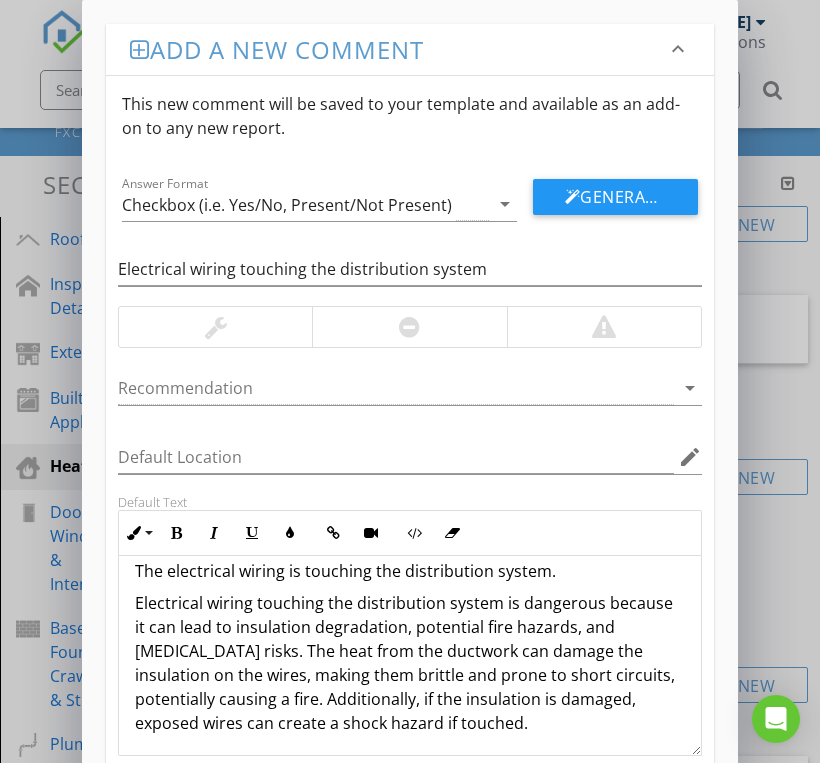 click on "Electrical wiring touching the distribution system is dangerous because it can lead to insulation degradation, potential fire hazards, and [MEDICAL_DATA] risks. The heat from the ductwork can damage the insulation on the wires, making them brittle and prone to short circuits, potentially causing a fire. Additionally, if the insulation is damaged, exposed wires can create a shock hazard if touched." at bounding box center [410, 675] 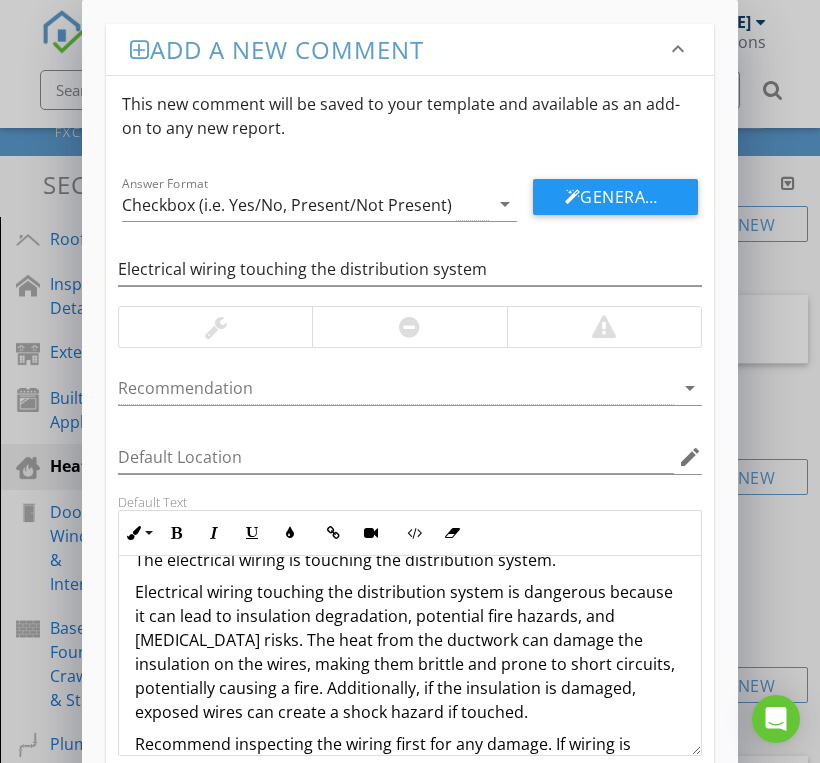 scroll, scrollTop: 105, scrollLeft: 0, axis: vertical 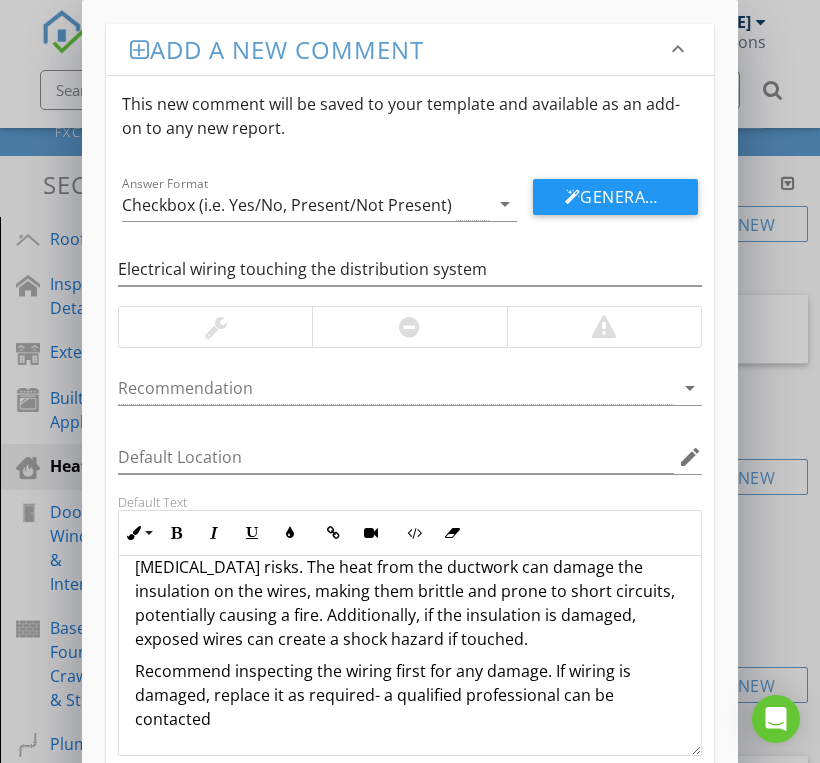 click on "Recommend inspecting the wiring first for any damage. If wiring is damaged, replace it as required- a qualified professional can be contacted" at bounding box center (410, 707) 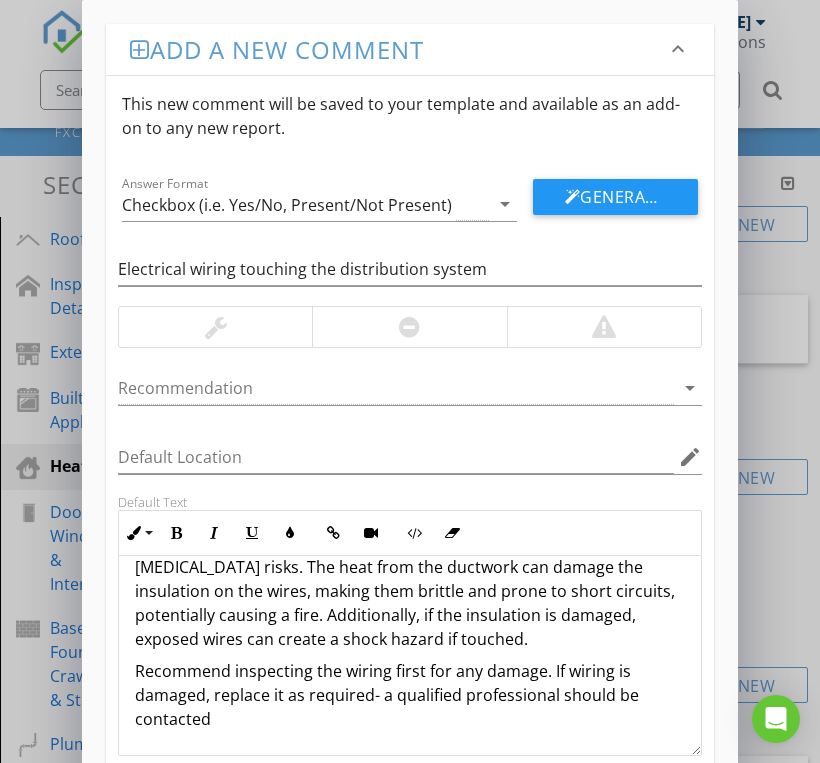 click on "Recommend inspecting the wiring first for any damage. If wiring is damaged, replace it as required- a qualified professional should be contacted" at bounding box center (410, 707) 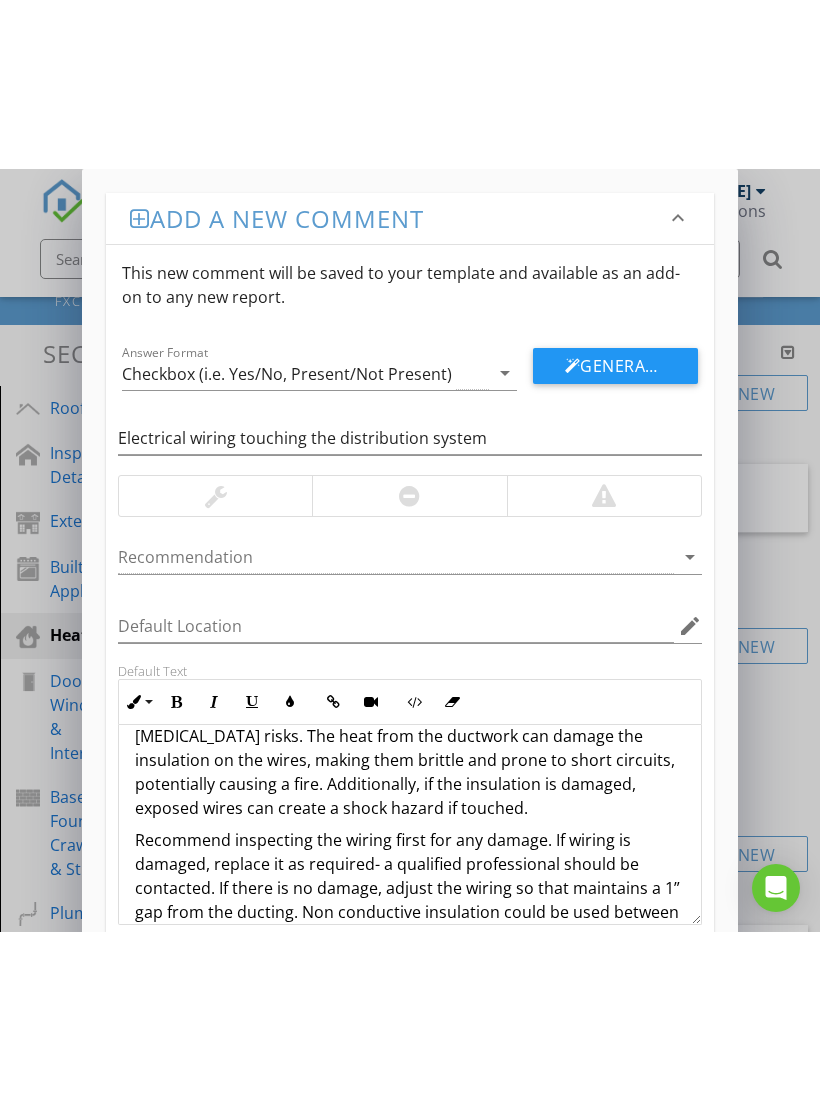 scroll, scrollTop: 128, scrollLeft: 0, axis: vertical 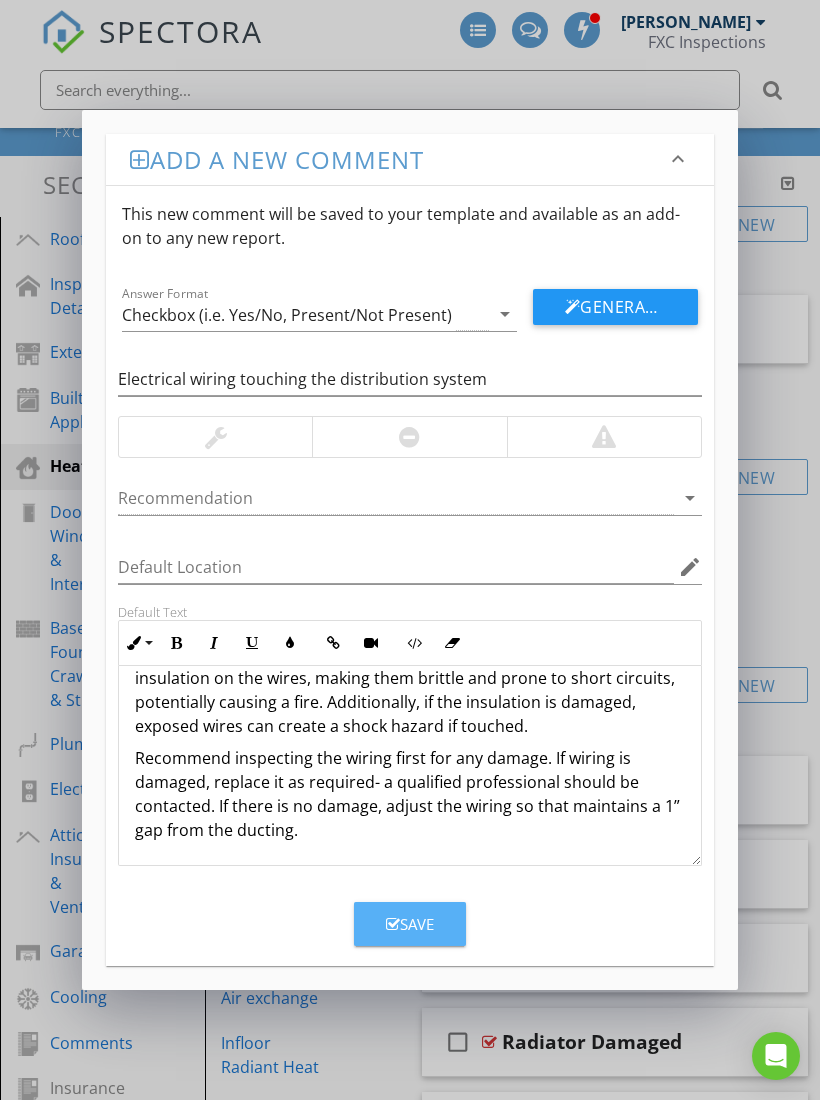click on "Save" at bounding box center (410, 924) 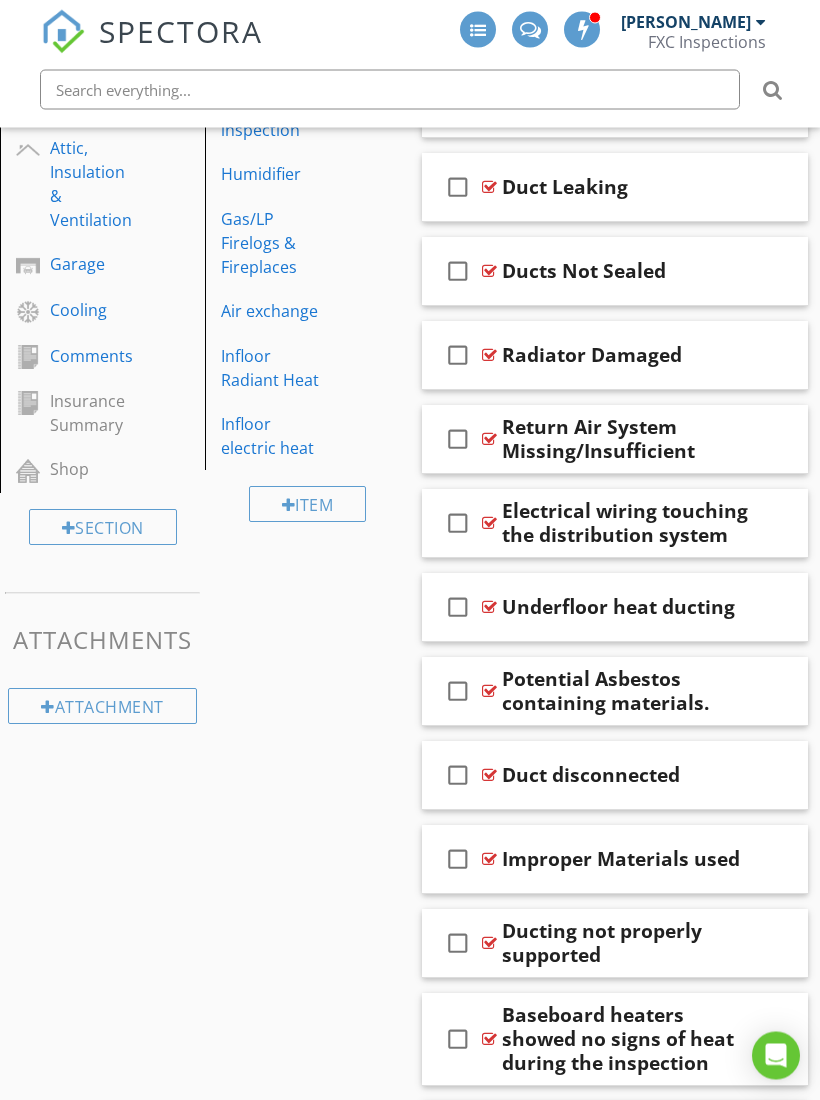 scroll, scrollTop: 836, scrollLeft: 0, axis: vertical 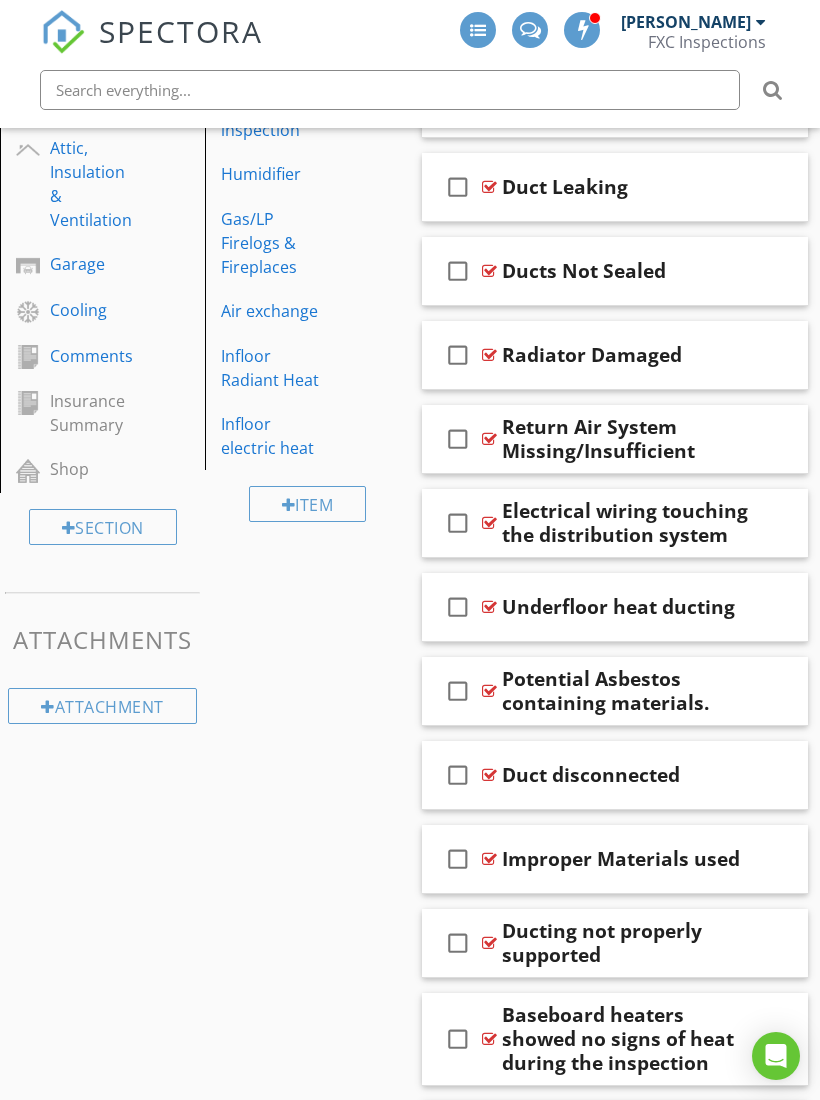 click on "Attic, Insulation & Ventilation" at bounding box center (91, 184) 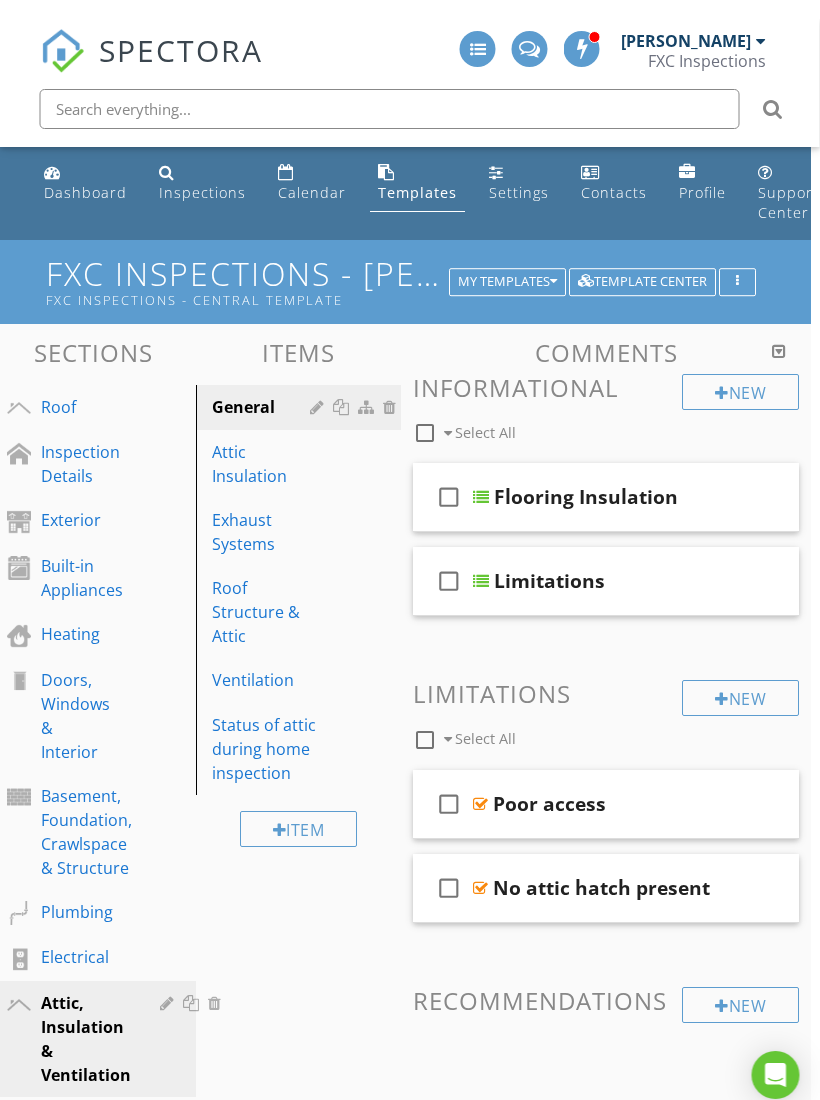 scroll, scrollTop: 0, scrollLeft: 11, axis: horizontal 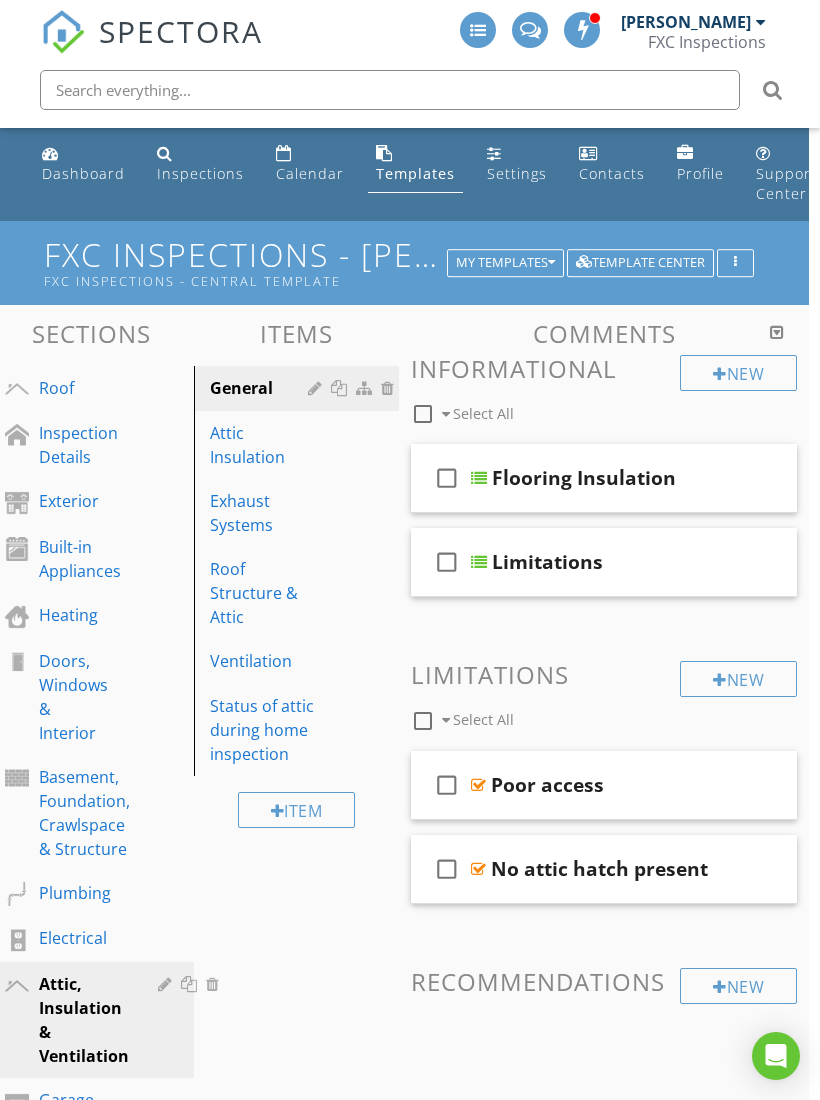 click on "Roof" at bounding box center [69, 388] 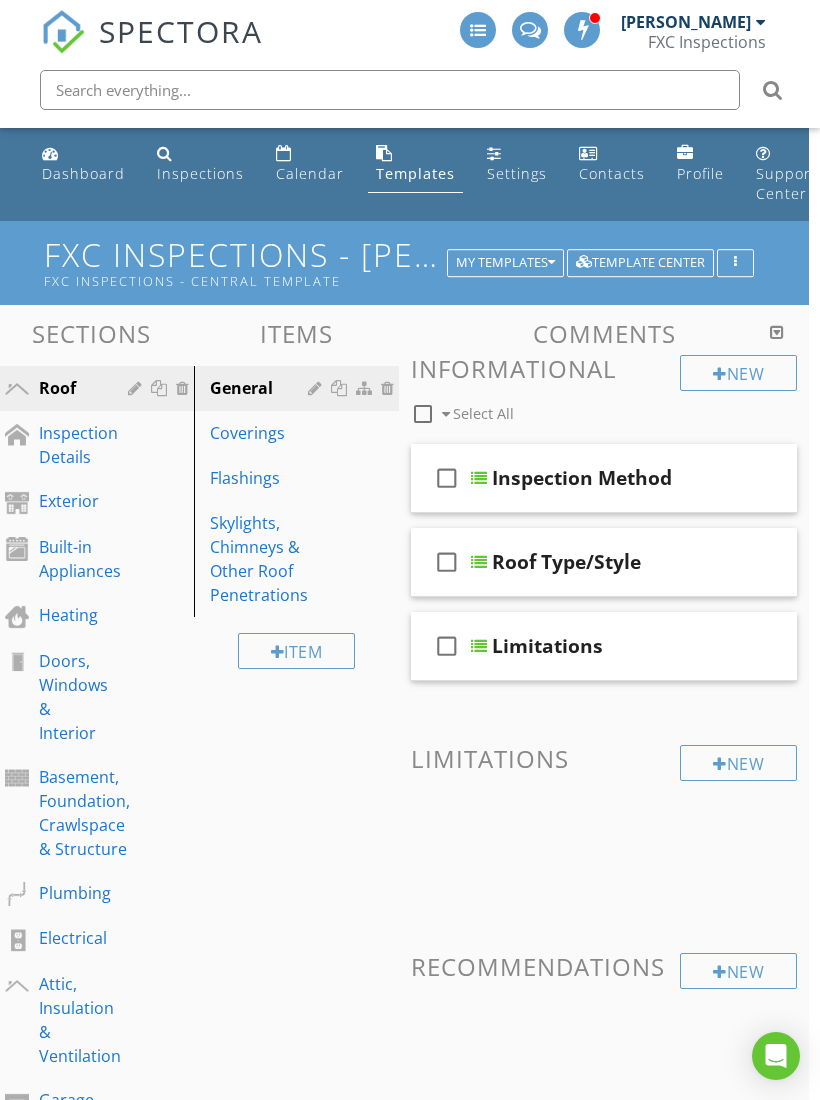 click on "check_box_outline_blank" at bounding box center (451, 478) 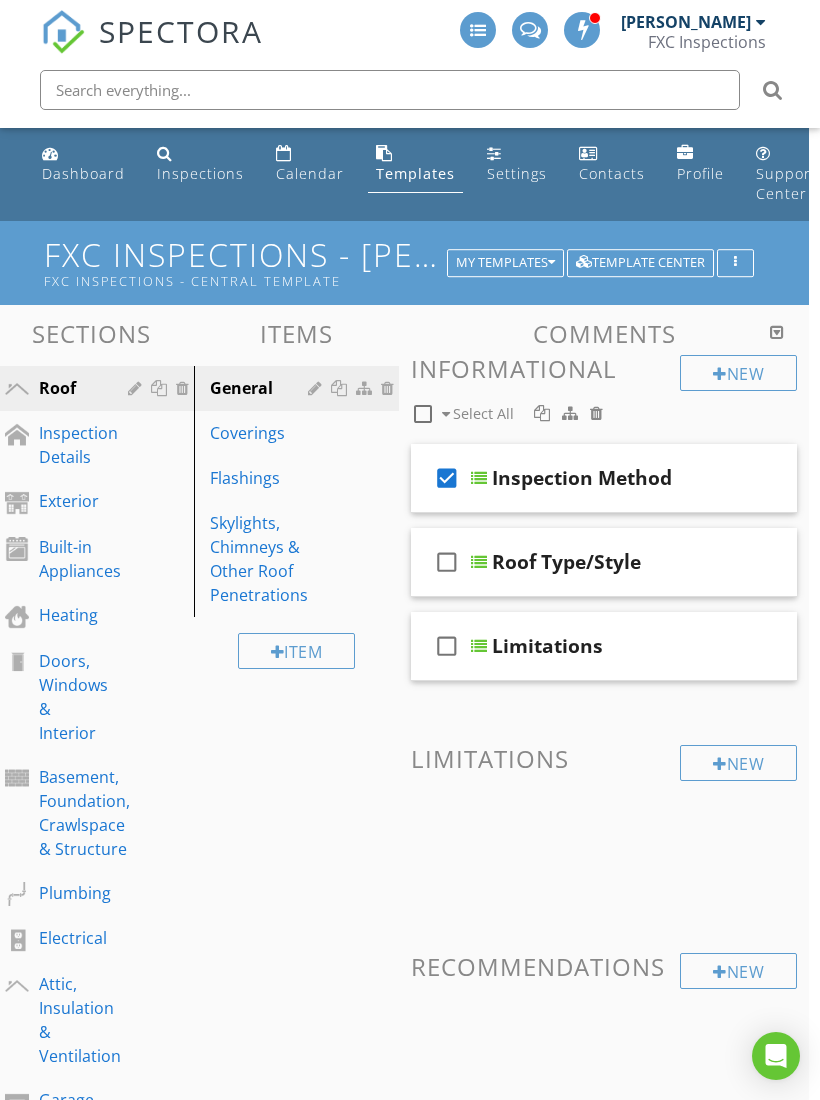 click on "Inspection Method" at bounding box center [582, 478] 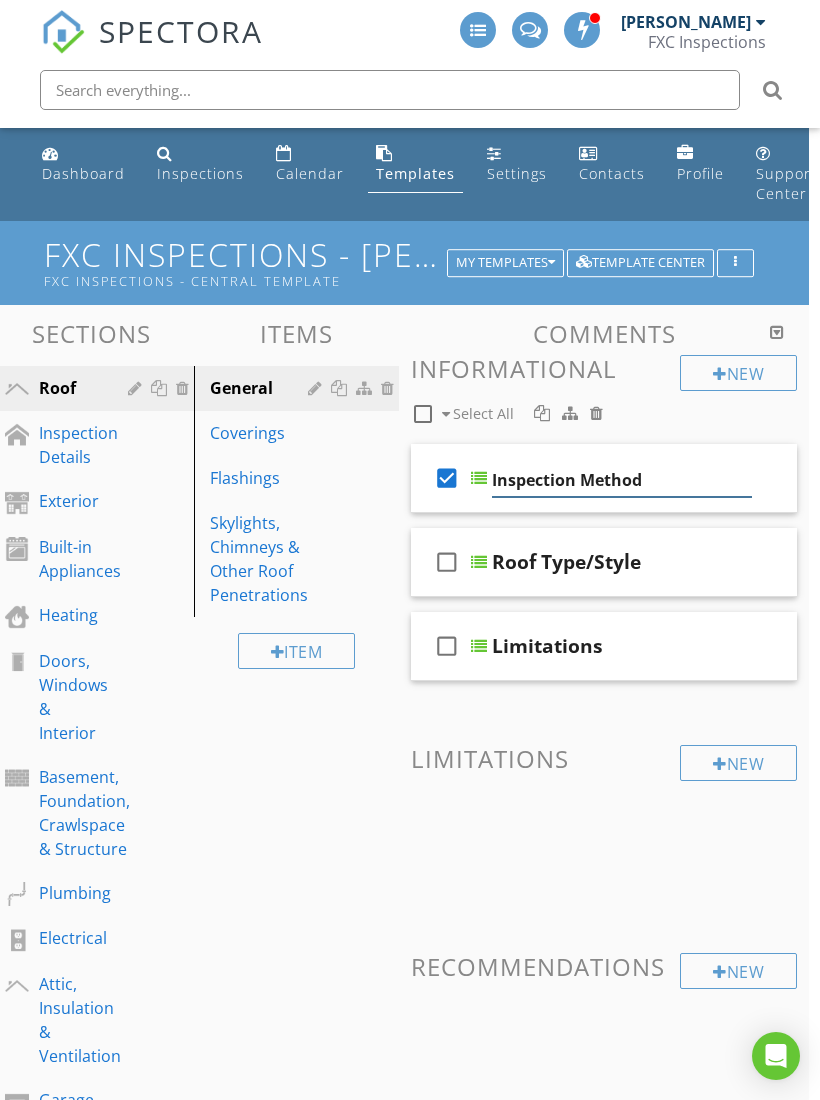 click on "Inspection Method" at bounding box center (622, 480) 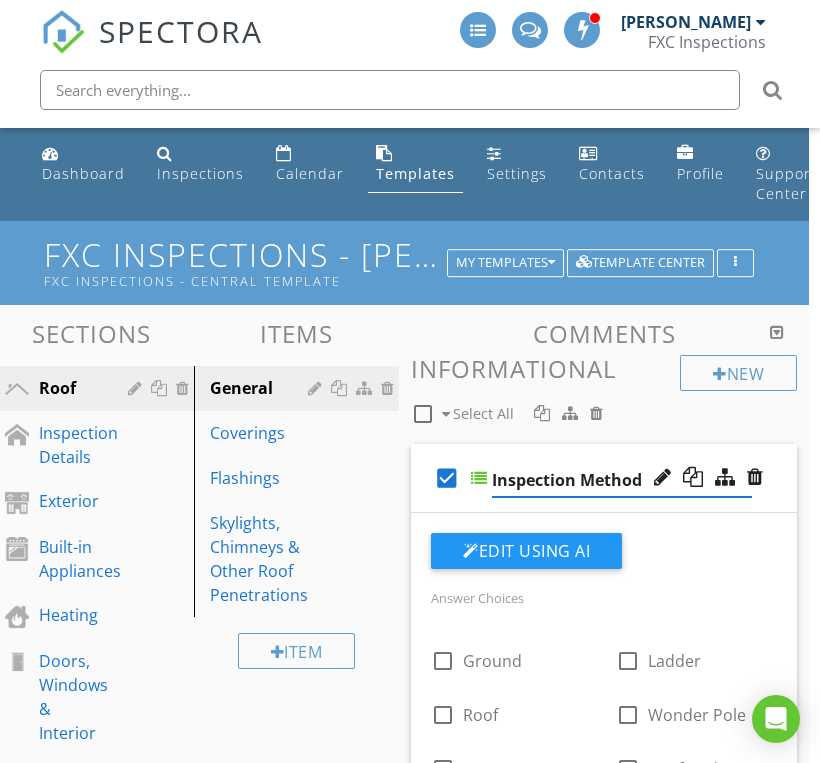 click on "check_box" at bounding box center (447, 478) 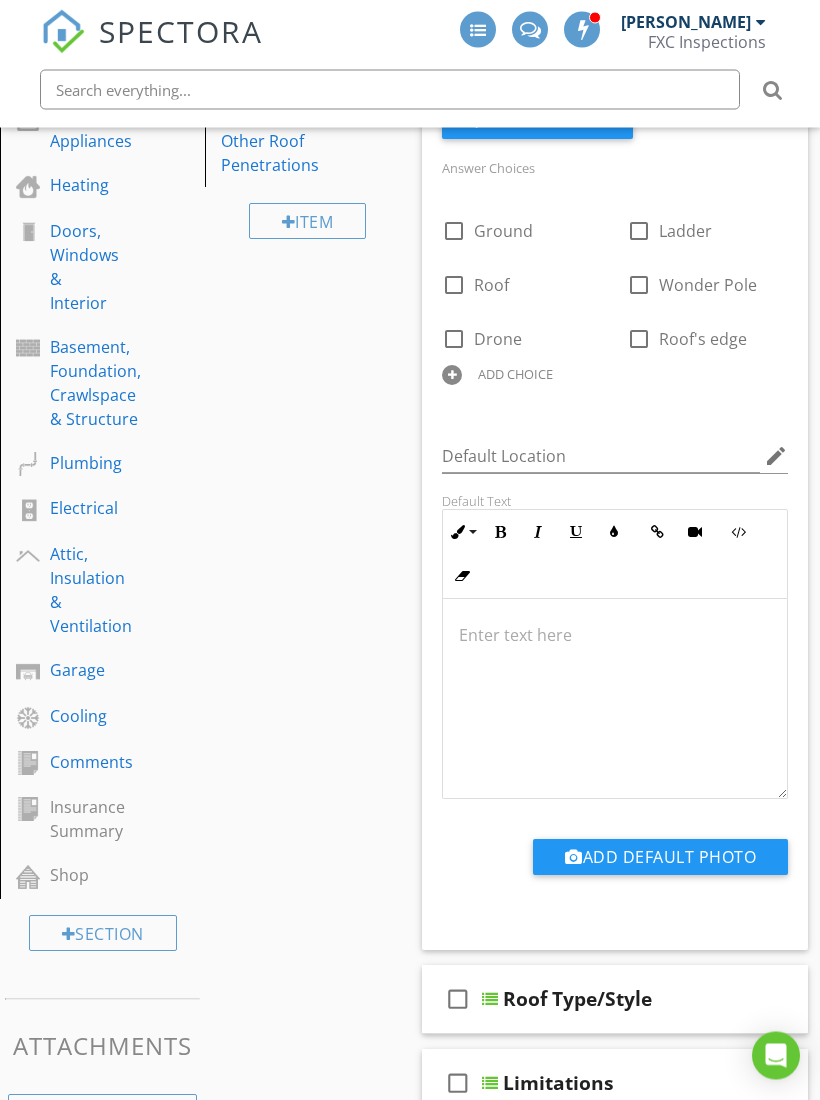 scroll, scrollTop: 430, scrollLeft: 0, axis: vertical 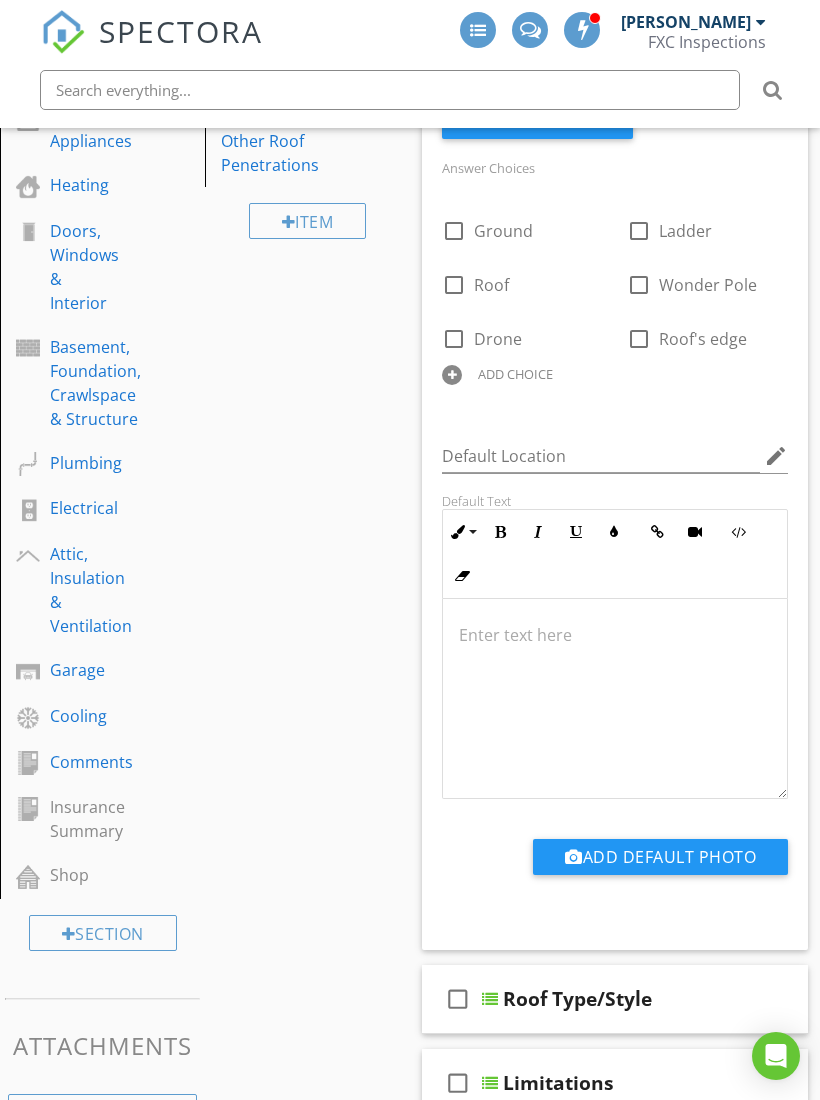 click on "Electrical" at bounding box center [84, 508] 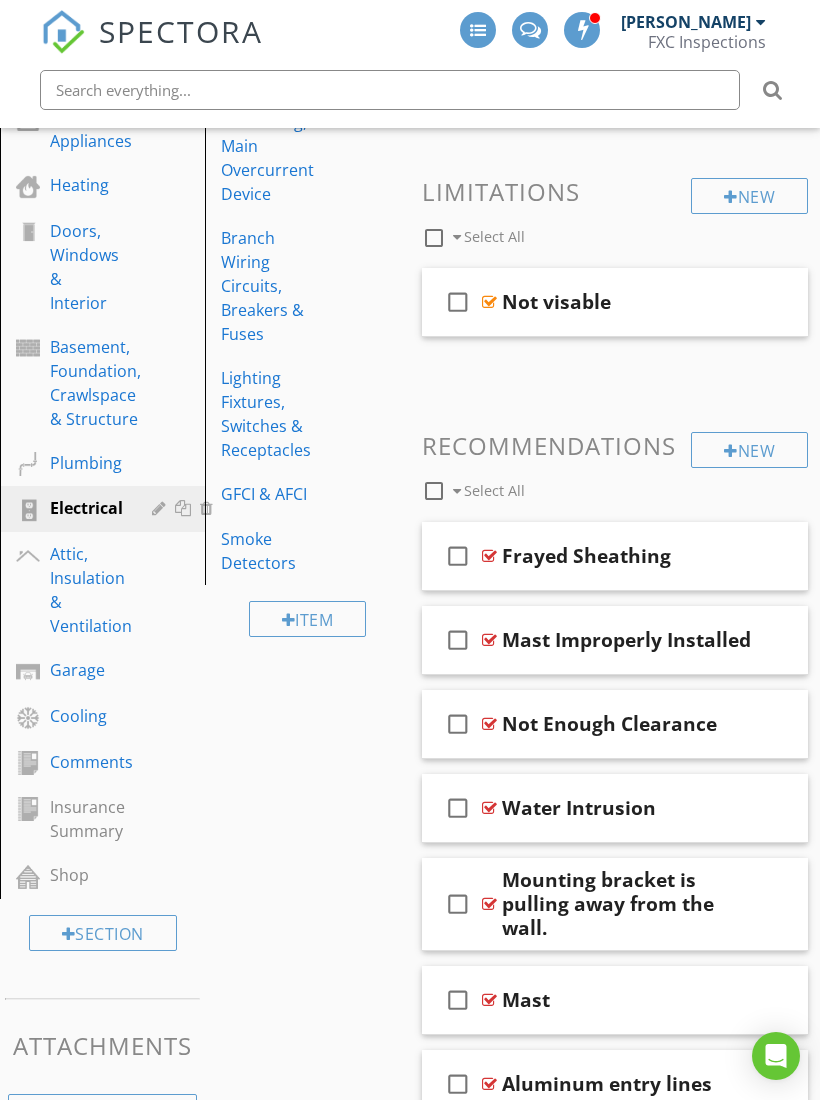 click on "GFCI & AFCI" at bounding box center (273, 494) 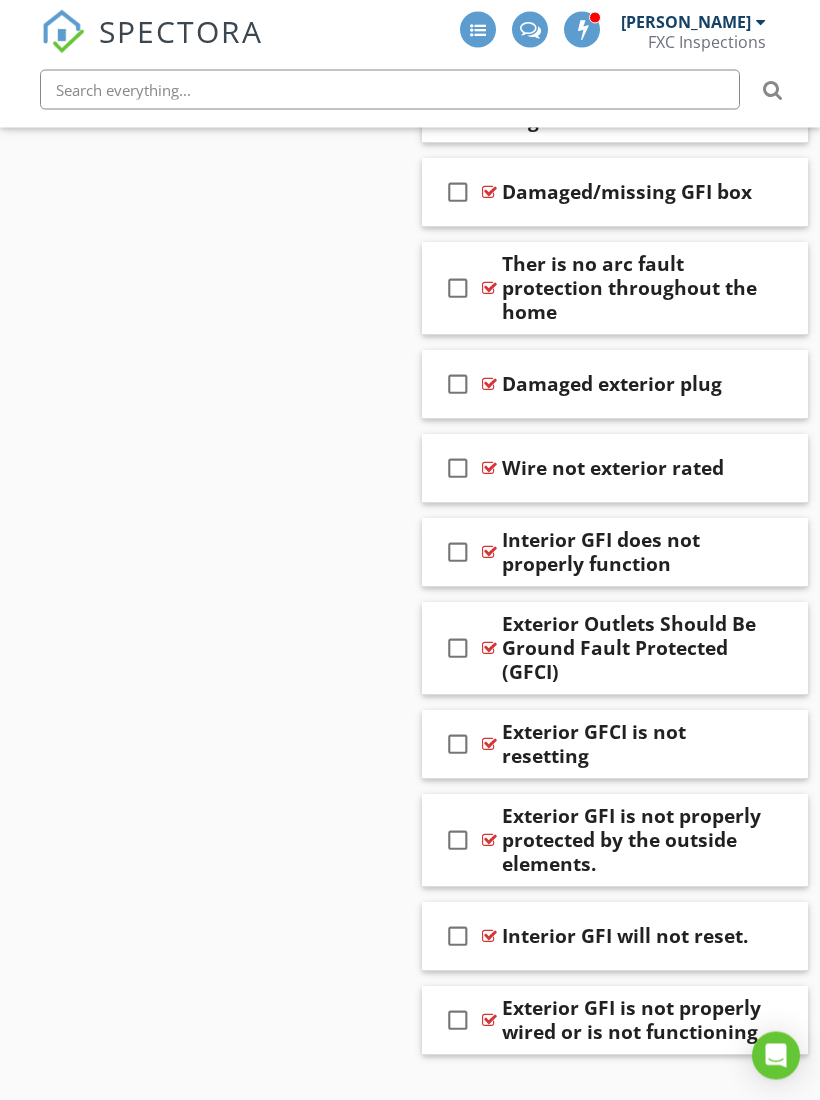 scroll, scrollTop: 2625, scrollLeft: 0, axis: vertical 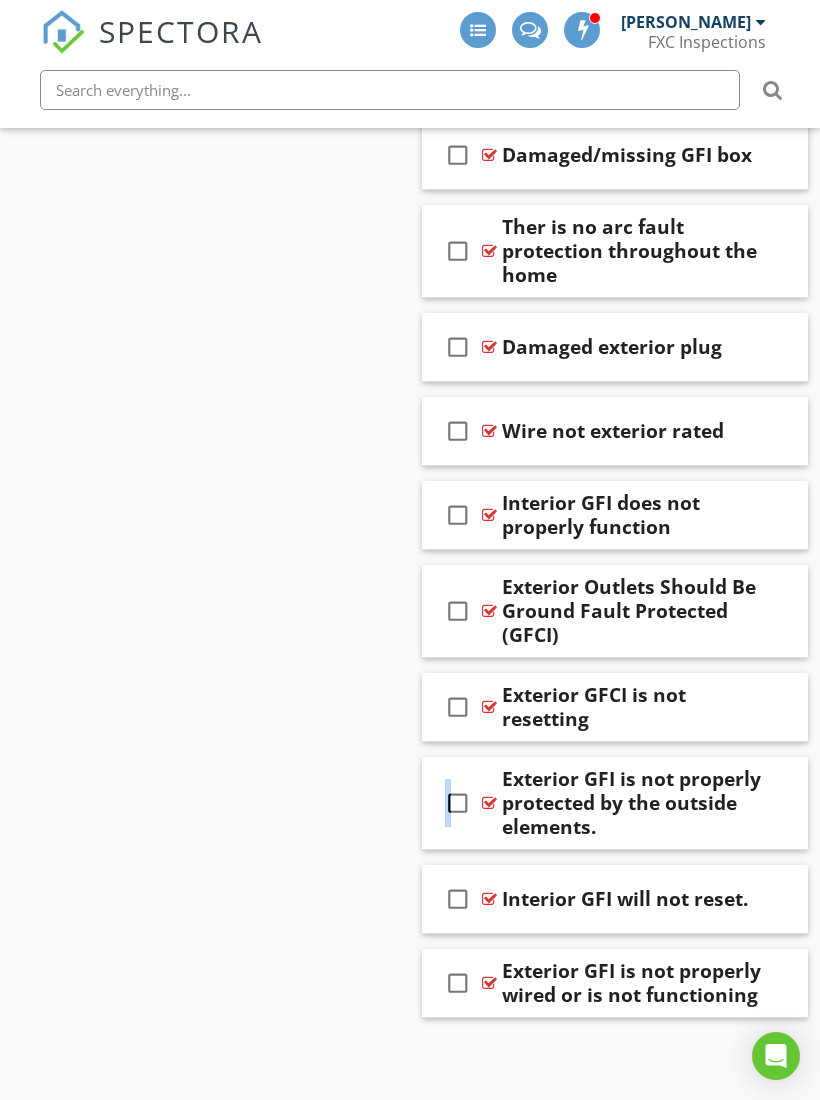 click on "Sections
Roof           Inspection Details           Exterior           Built-in Appliances           Heating           Doors, Windows & Interior           Basement, Foundation, Crawlspace & Structure           Plumbing           Electrical           Attic, Insulation & Ventilation           Garage           Cooling           Comments           Insurance Summary           Shop
Section
Attachments
Attachment
Items
Service Entrance Conductors           Main & Subpanels, Service & Grounding, Main Overcurrent Device           Branch Wiring Circuits, Breakers & Fuses           Lighting Fixtures, Switches & Receptacles           GFCI & AFCI           Smoke Detectors
Item
Comments
New
Informational   check_box_outline_blank     Select All       check_box_outline_blank" at bounding box center (410, -619) 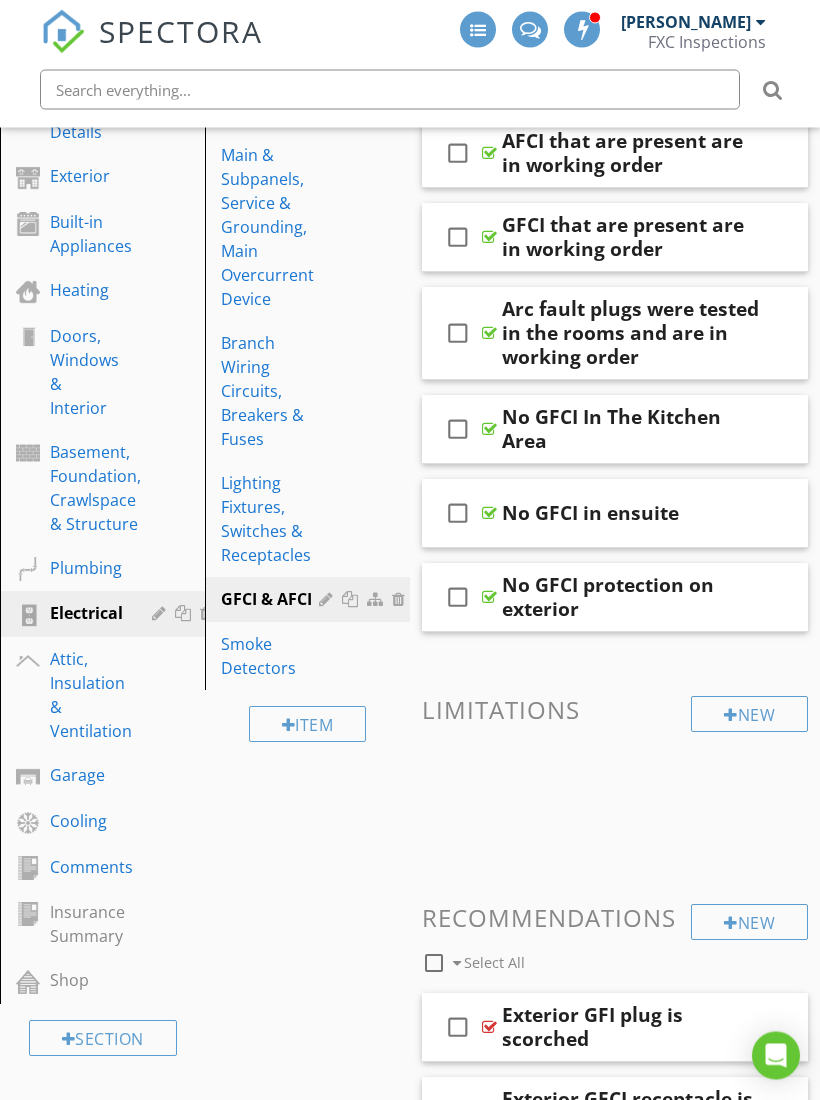 scroll, scrollTop: 325, scrollLeft: 0, axis: vertical 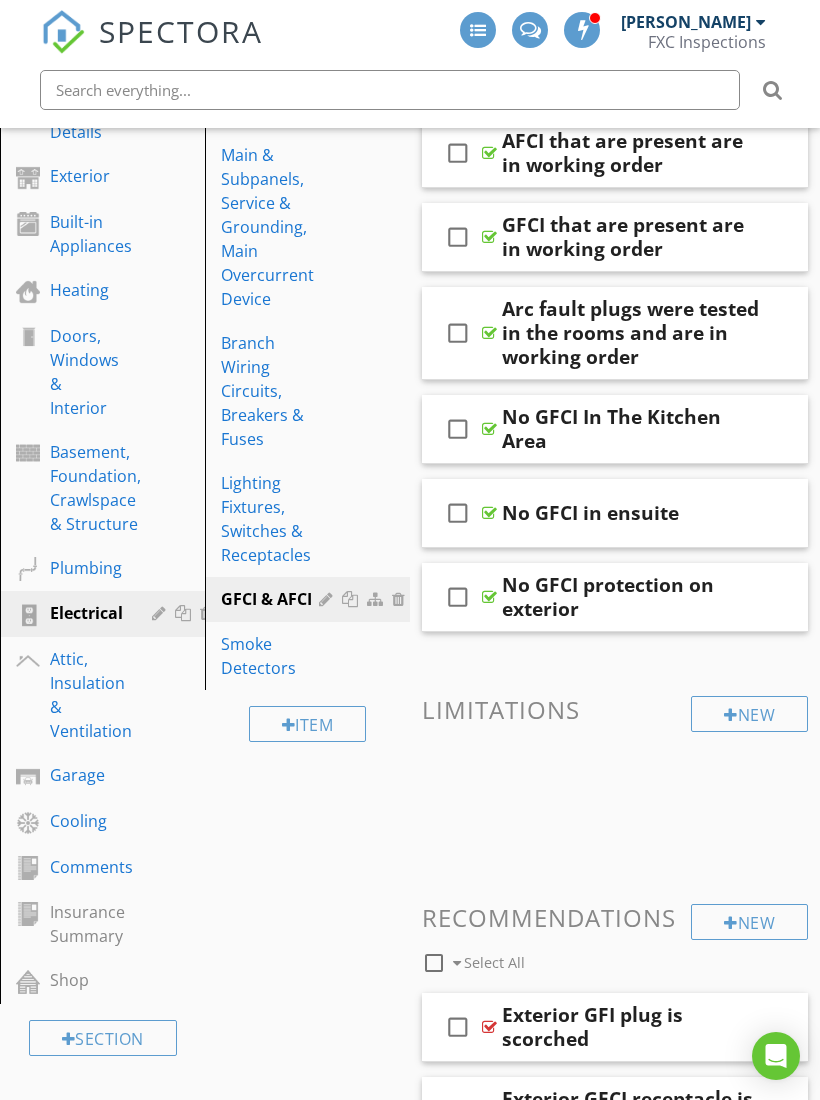 click on "Lighting Fixtures, Switches & Receptacles" at bounding box center (273, 519) 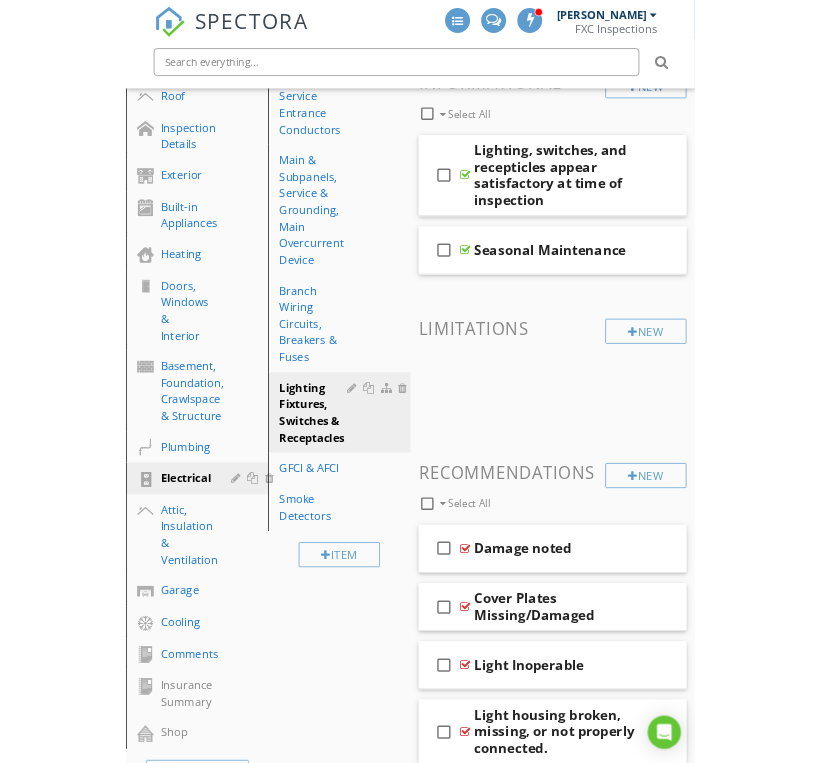 scroll, scrollTop: 232, scrollLeft: 0, axis: vertical 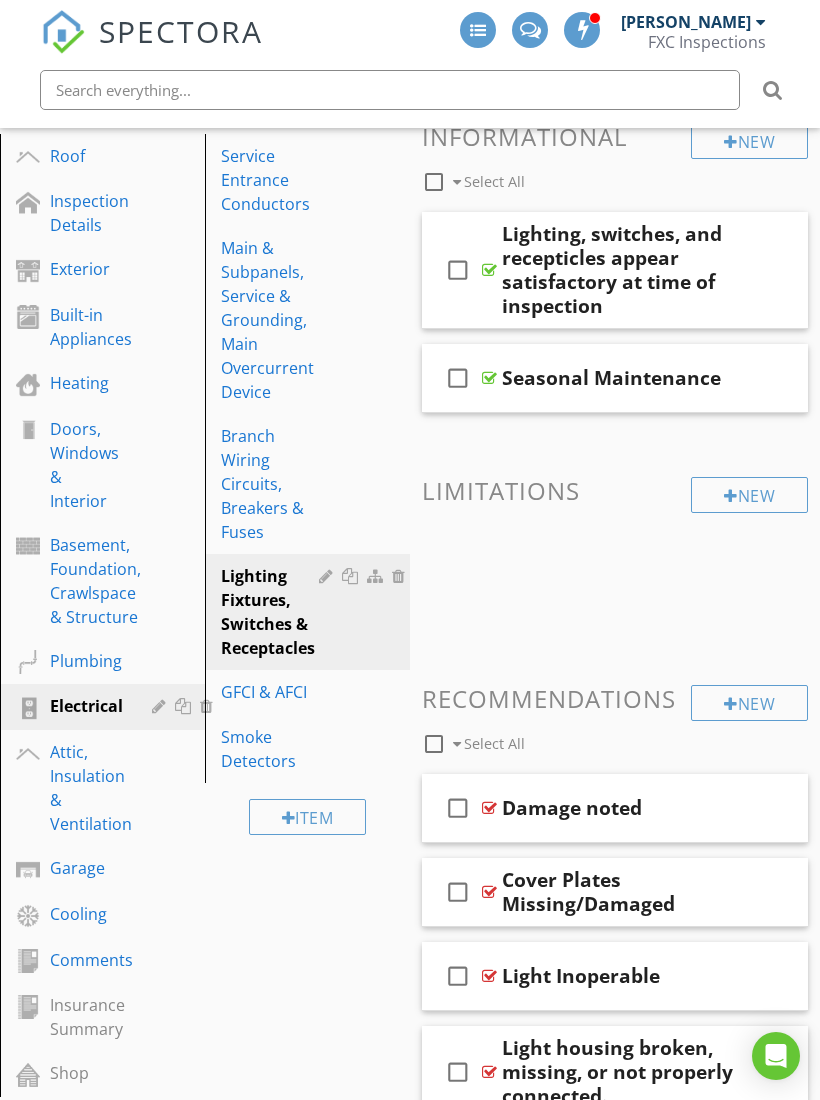 click at bounding box center (731, 704) 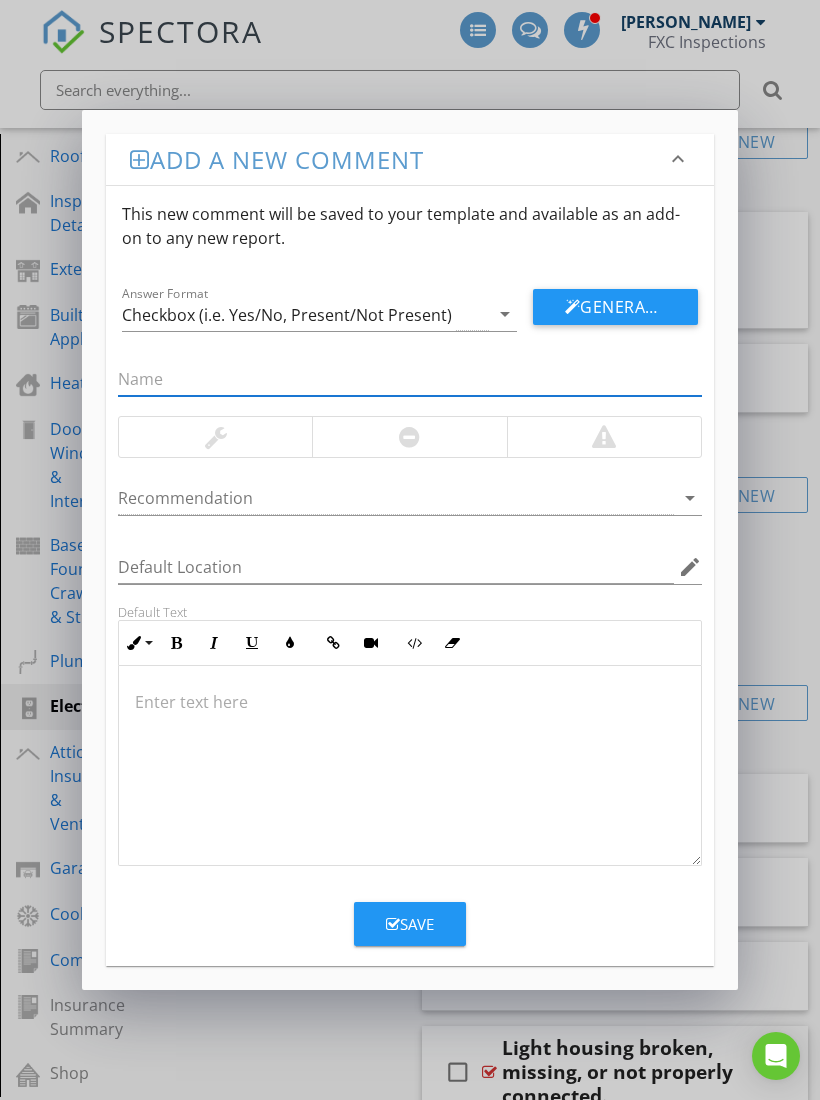 click at bounding box center (410, 379) 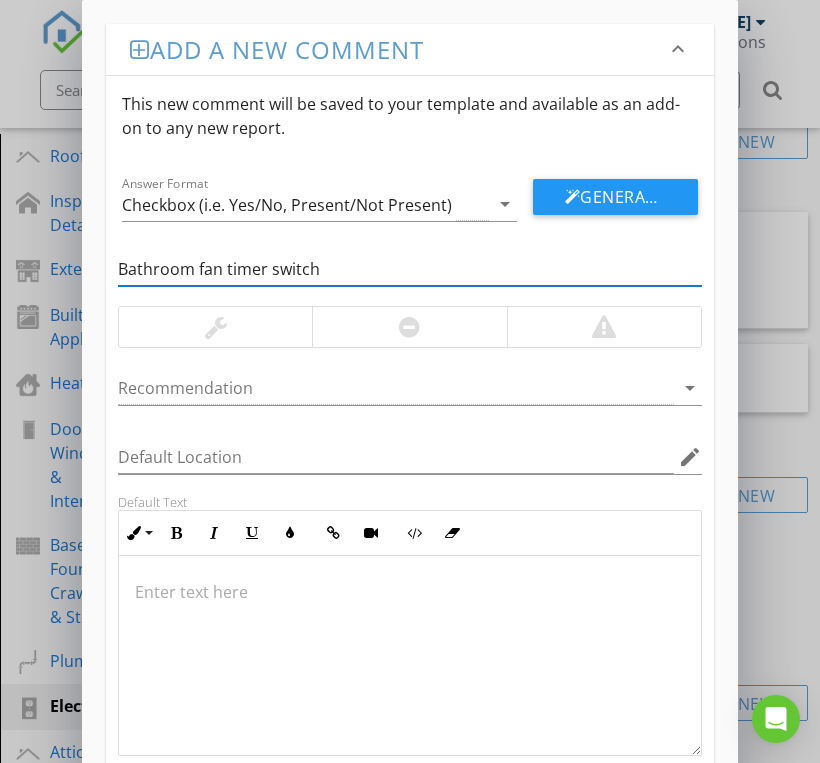 type on "Bathroom fan timer switch" 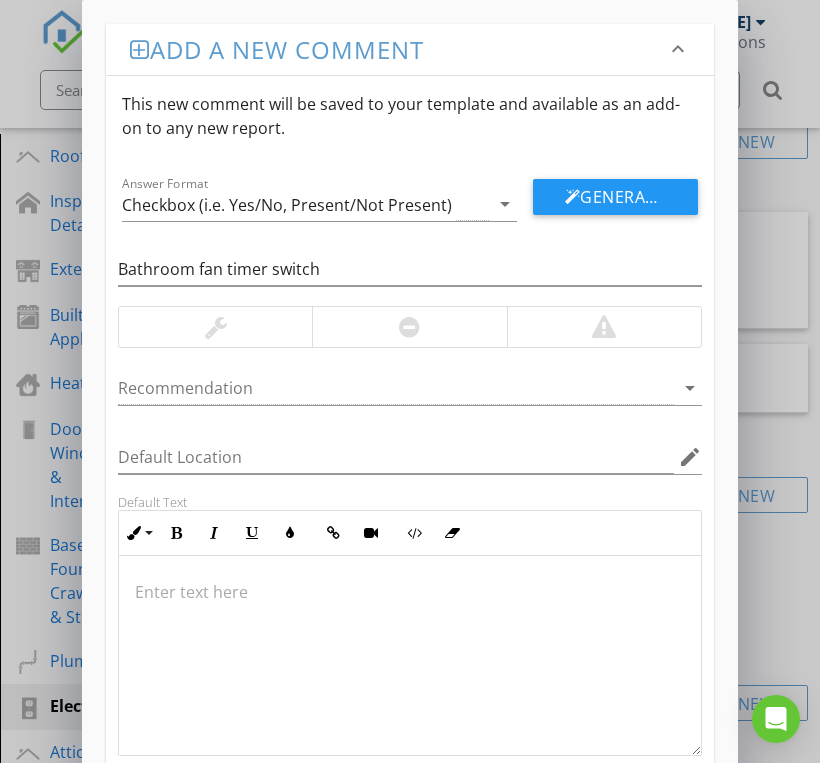 type 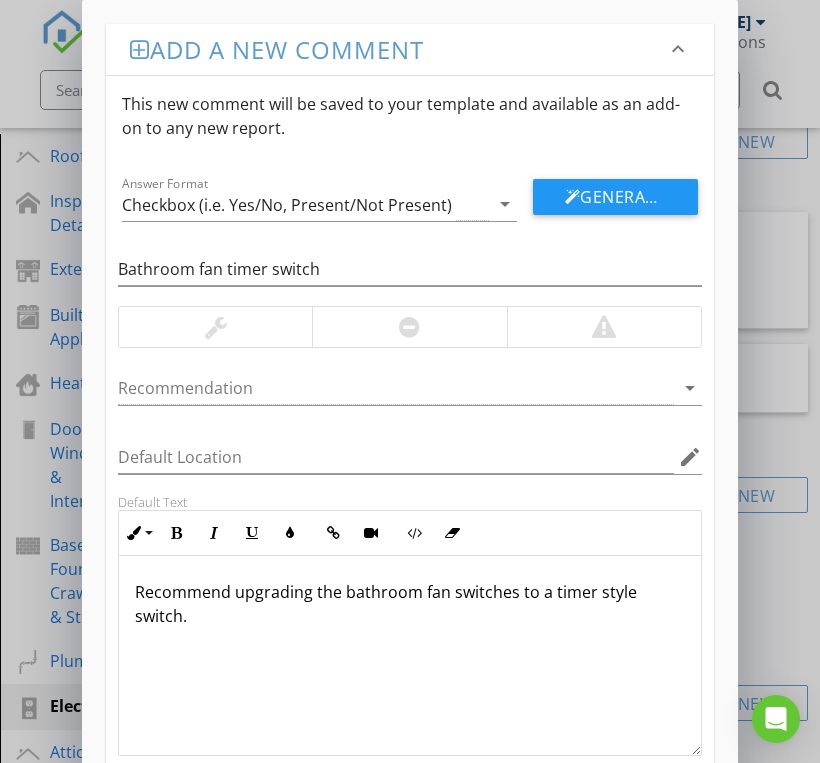 click at bounding box center [410, 648] 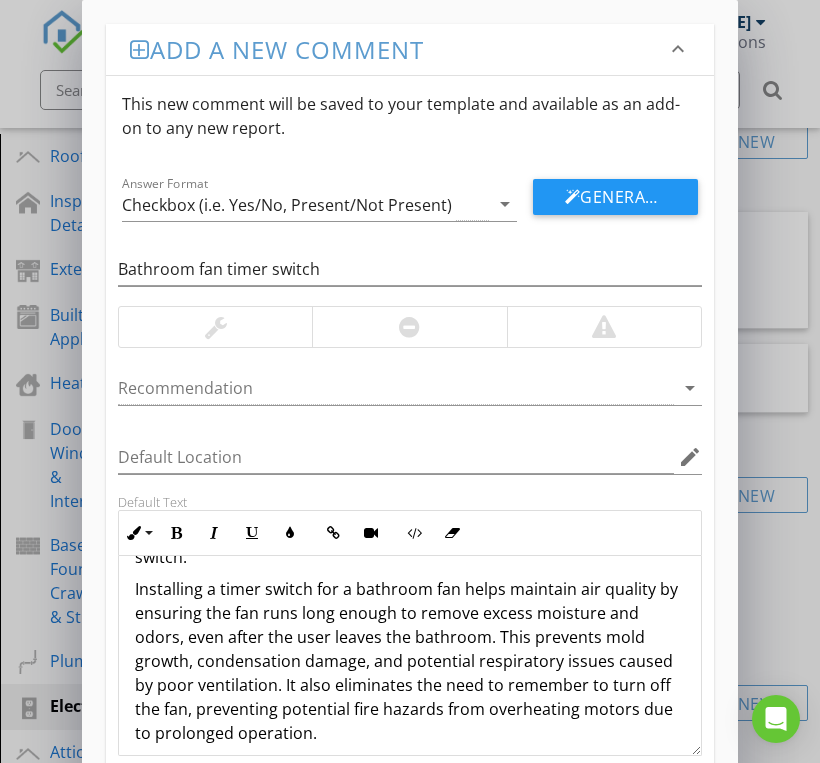 scroll, scrollTop: 57, scrollLeft: 0, axis: vertical 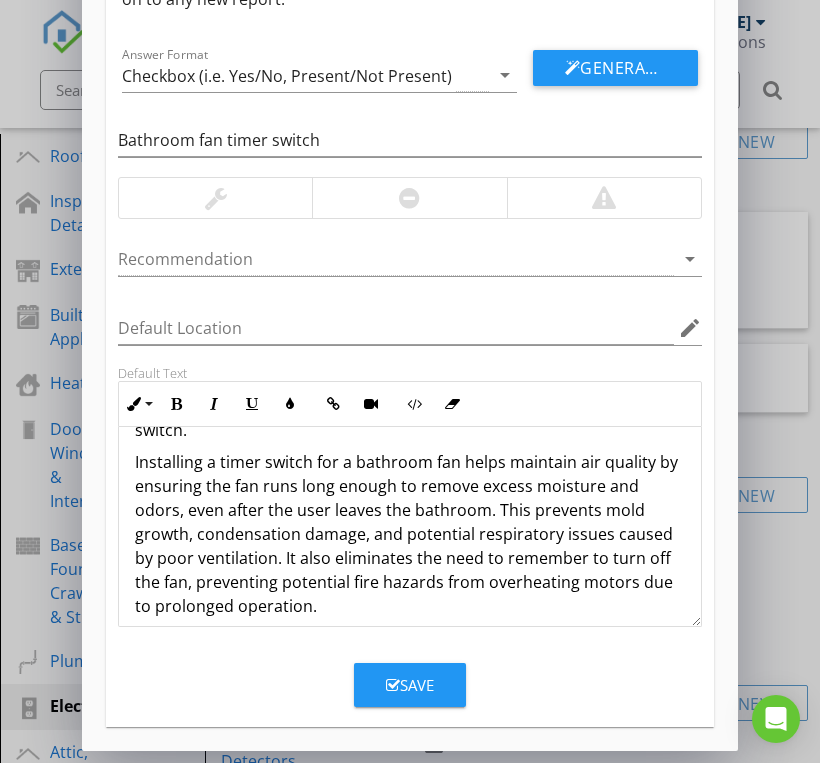 click on "Save" at bounding box center (410, 685) 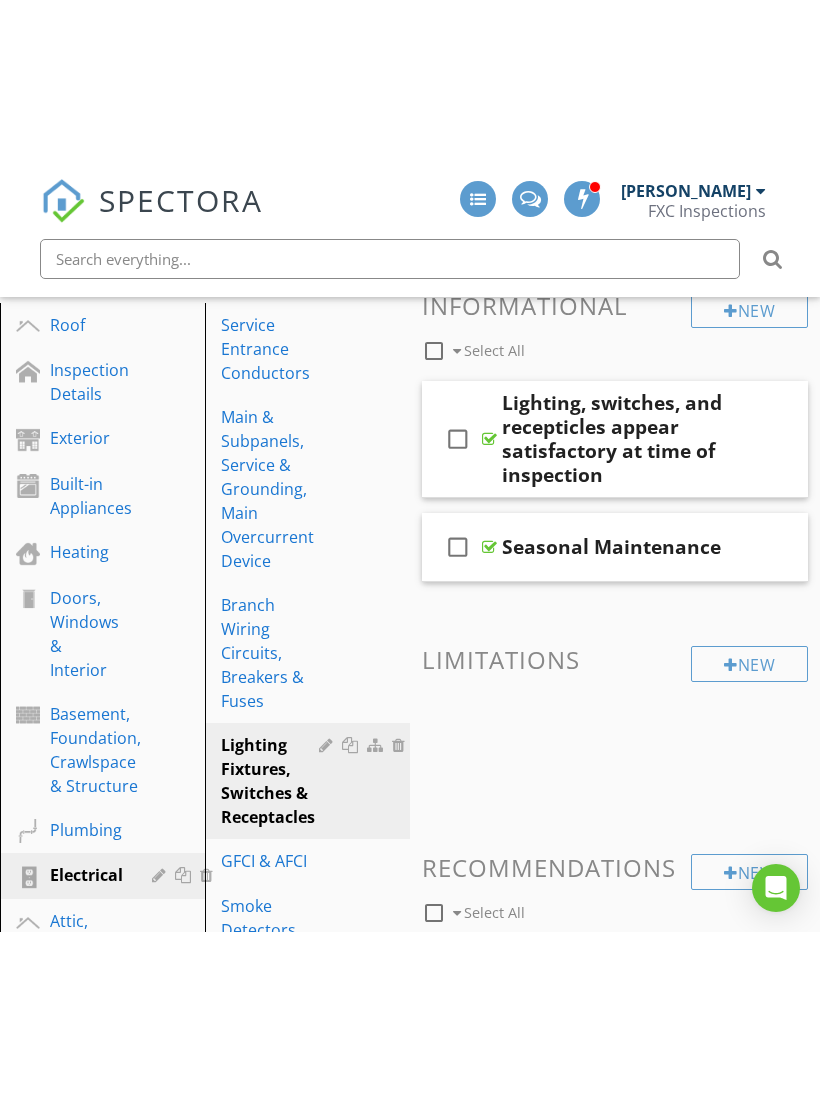 scroll, scrollTop: 0, scrollLeft: 0, axis: both 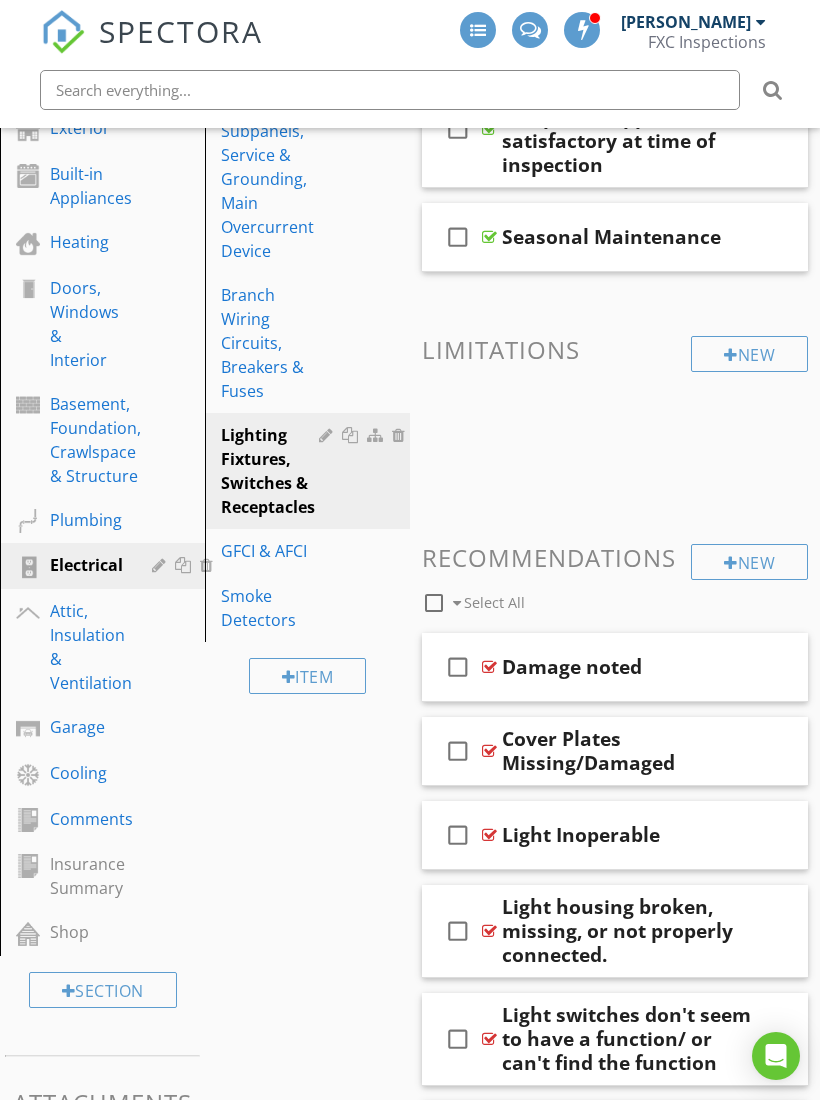 click on "Plumbing" at bounding box center [86, 520] 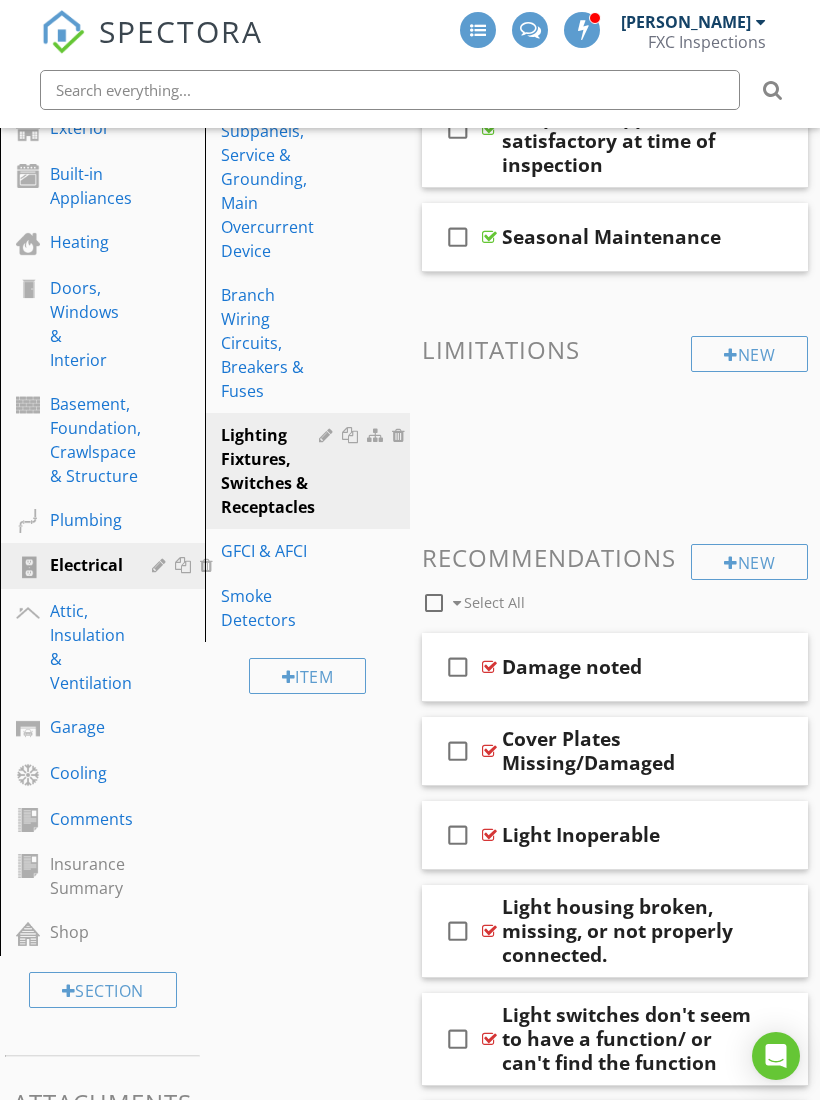 click on "Plumbing" at bounding box center [86, 520] 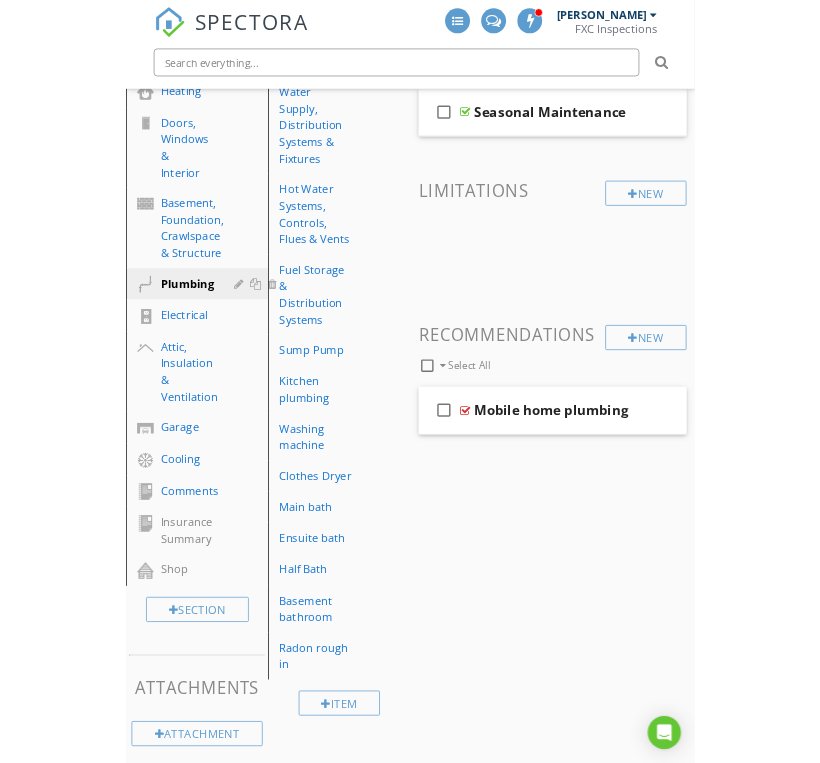 scroll, scrollTop: 494, scrollLeft: 0, axis: vertical 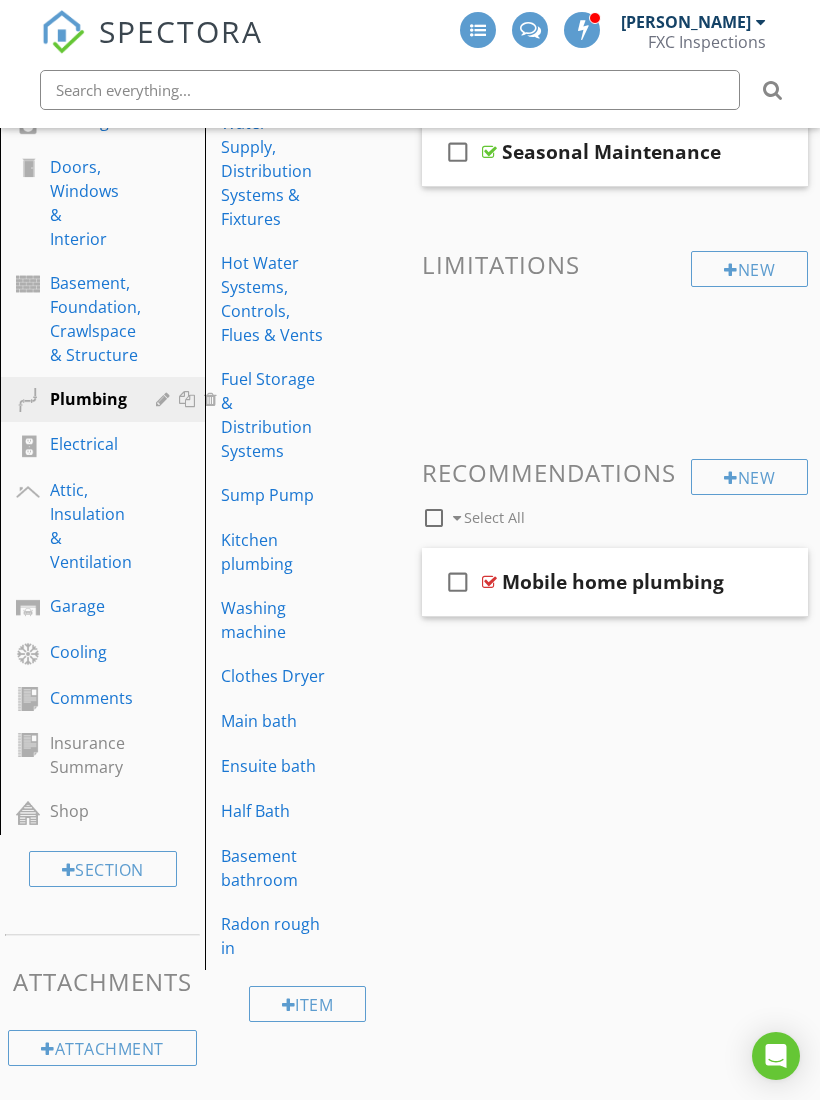 click on "Item" at bounding box center (308, 1004) 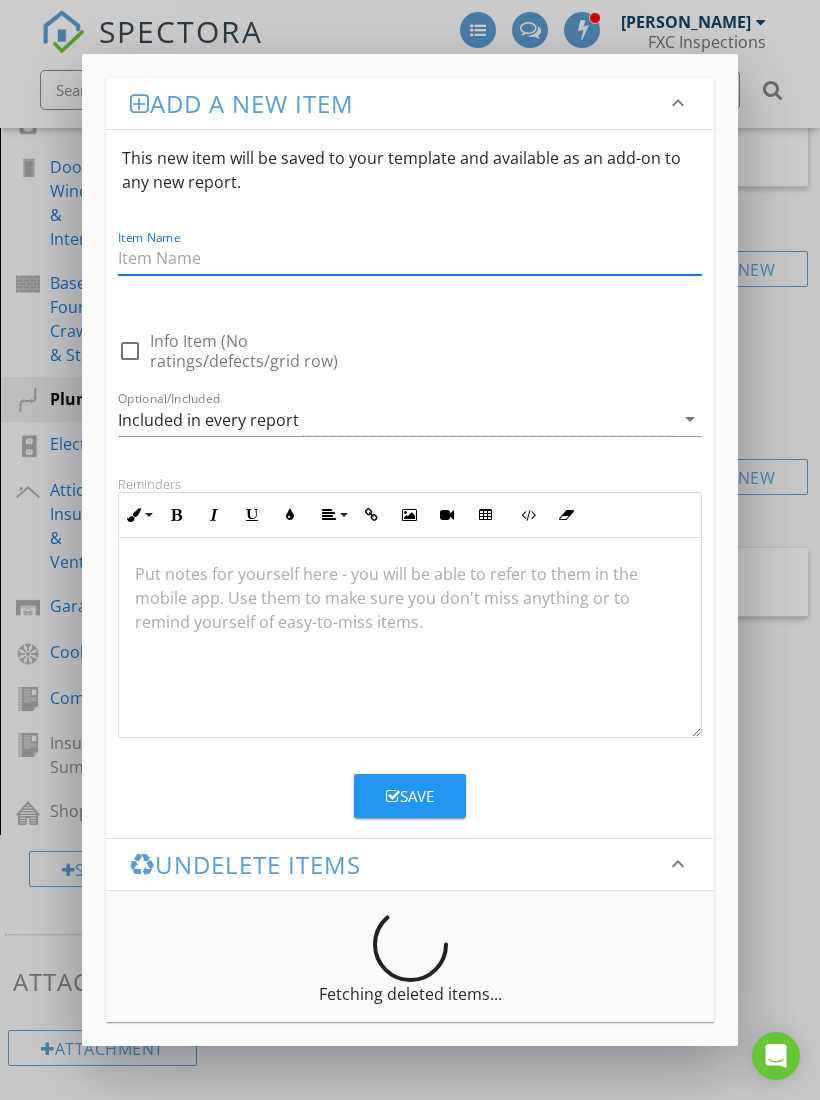 click at bounding box center [410, 258] 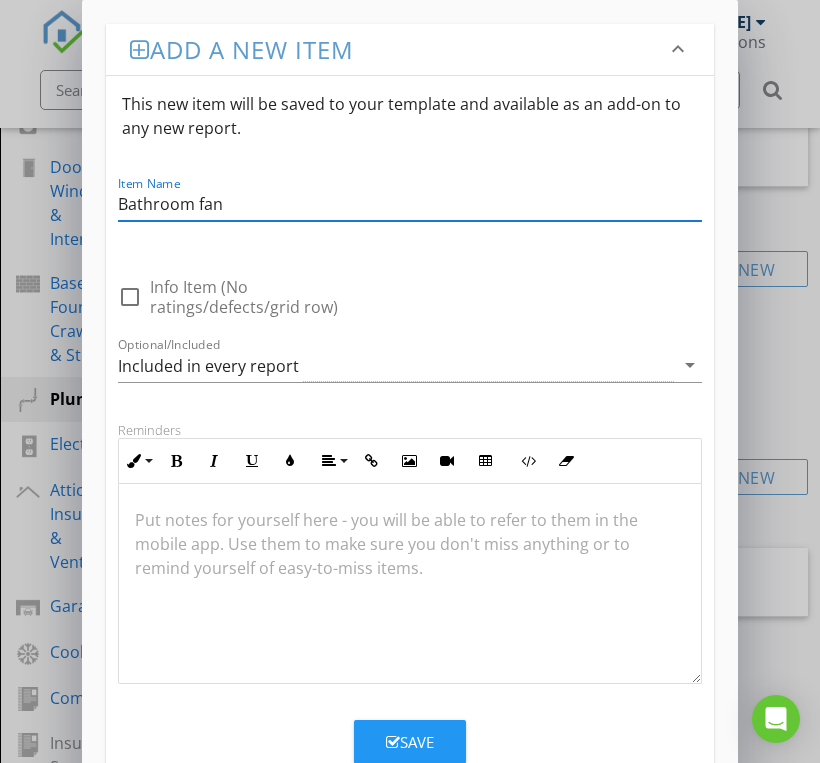 type on "Bathroom fan" 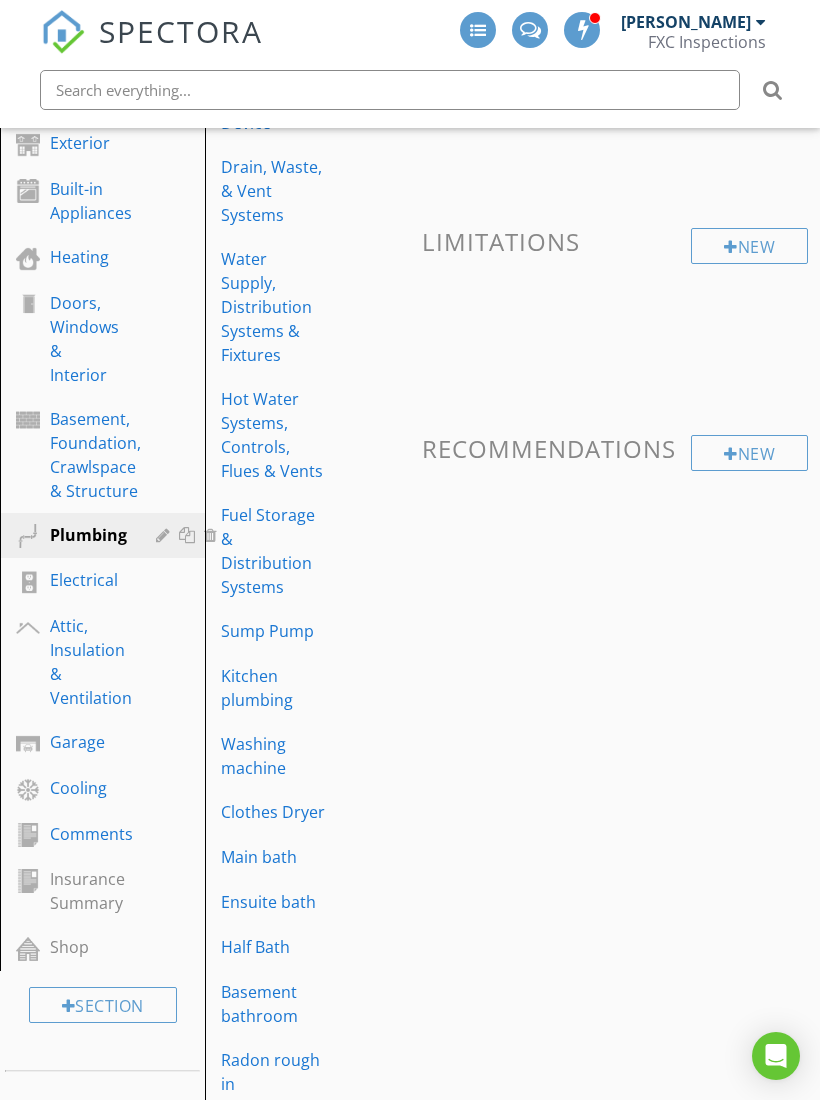 scroll, scrollTop: 494, scrollLeft: 0, axis: vertical 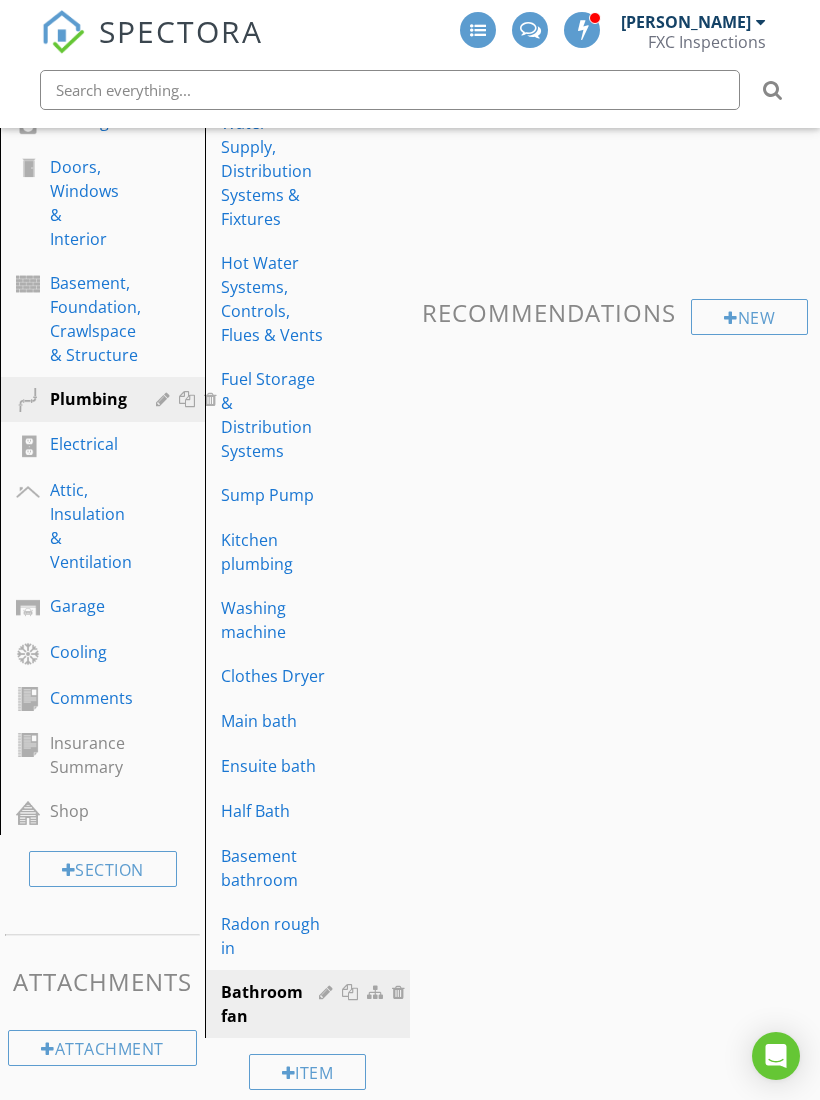 click on "Bathroom fan" at bounding box center [273, 1004] 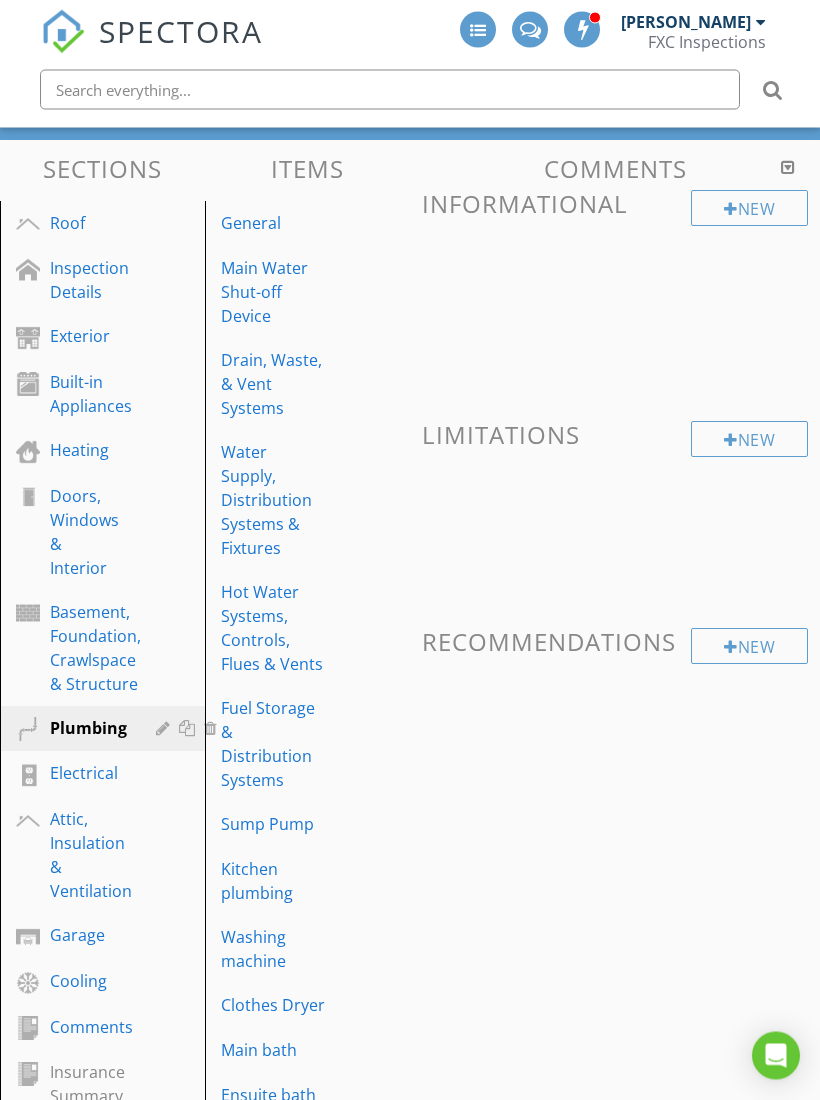 scroll, scrollTop: 165, scrollLeft: 0, axis: vertical 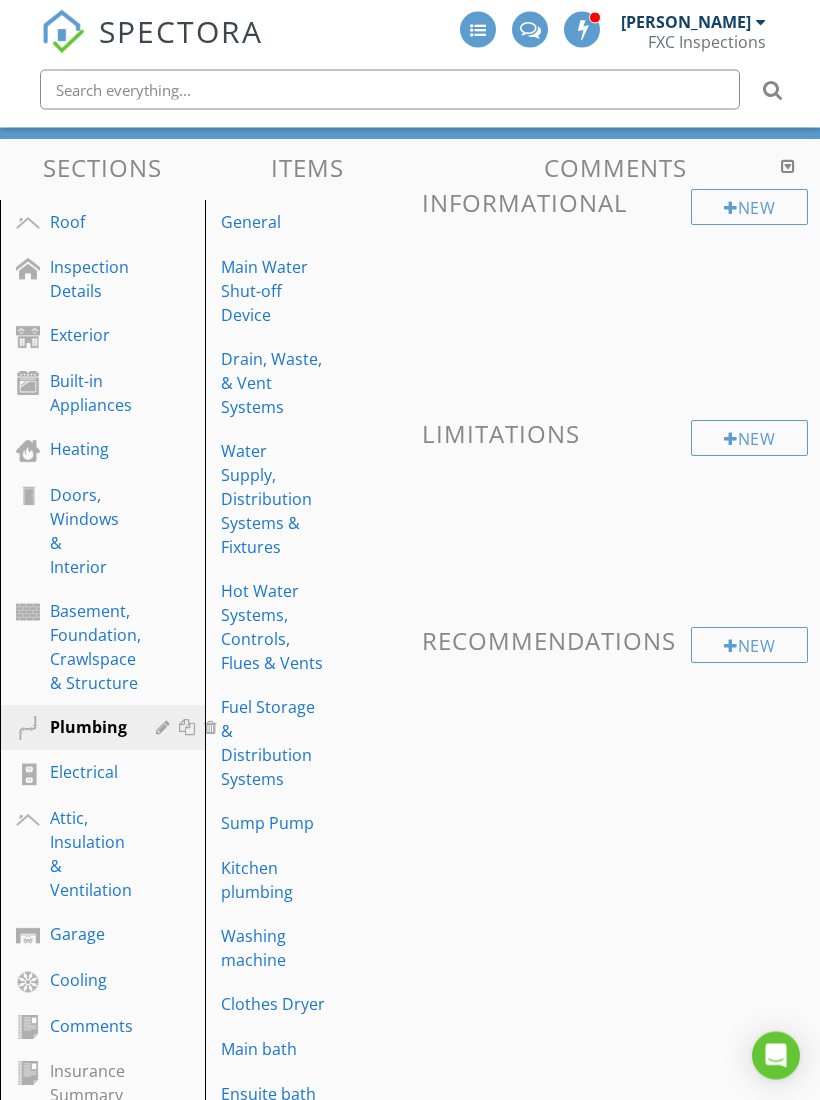 click on "New" at bounding box center [749, 646] 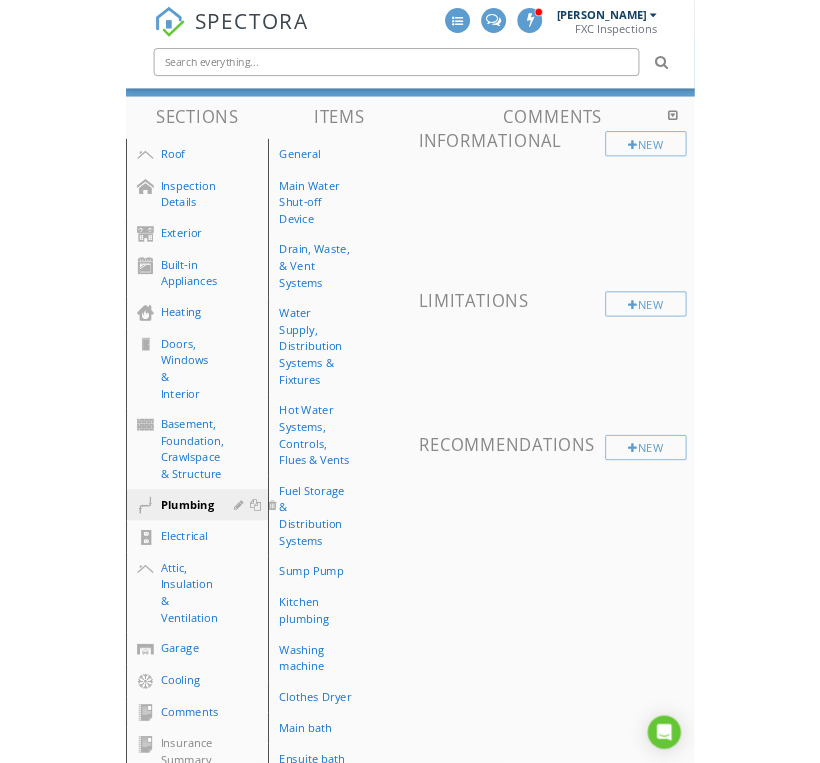 scroll, scrollTop: 166, scrollLeft: 0, axis: vertical 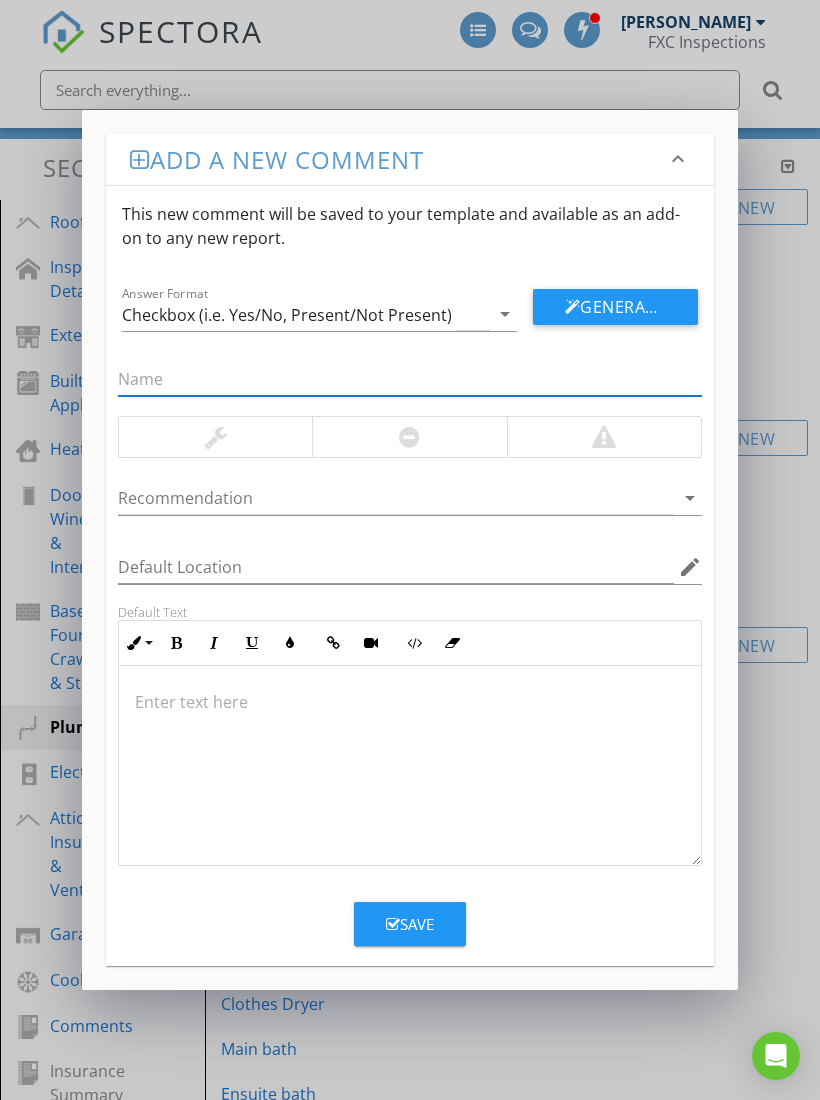 click at bounding box center [410, 379] 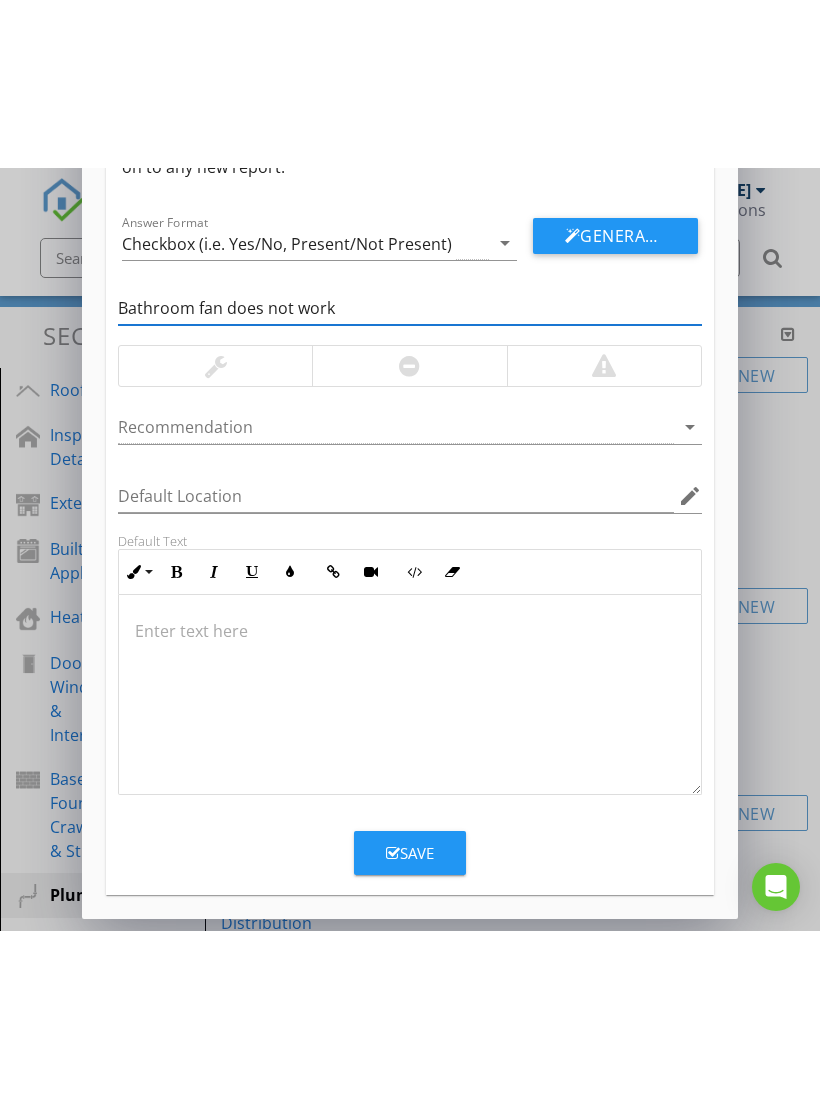 scroll, scrollTop: 129, scrollLeft: 0, axis: vertical 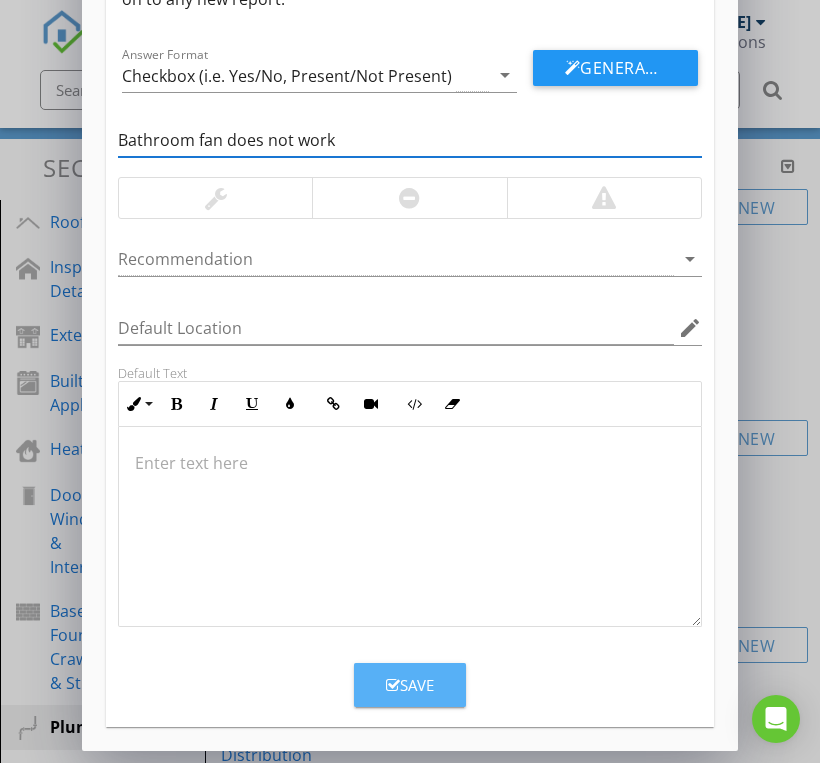 type on "Bathroom fan does not work" 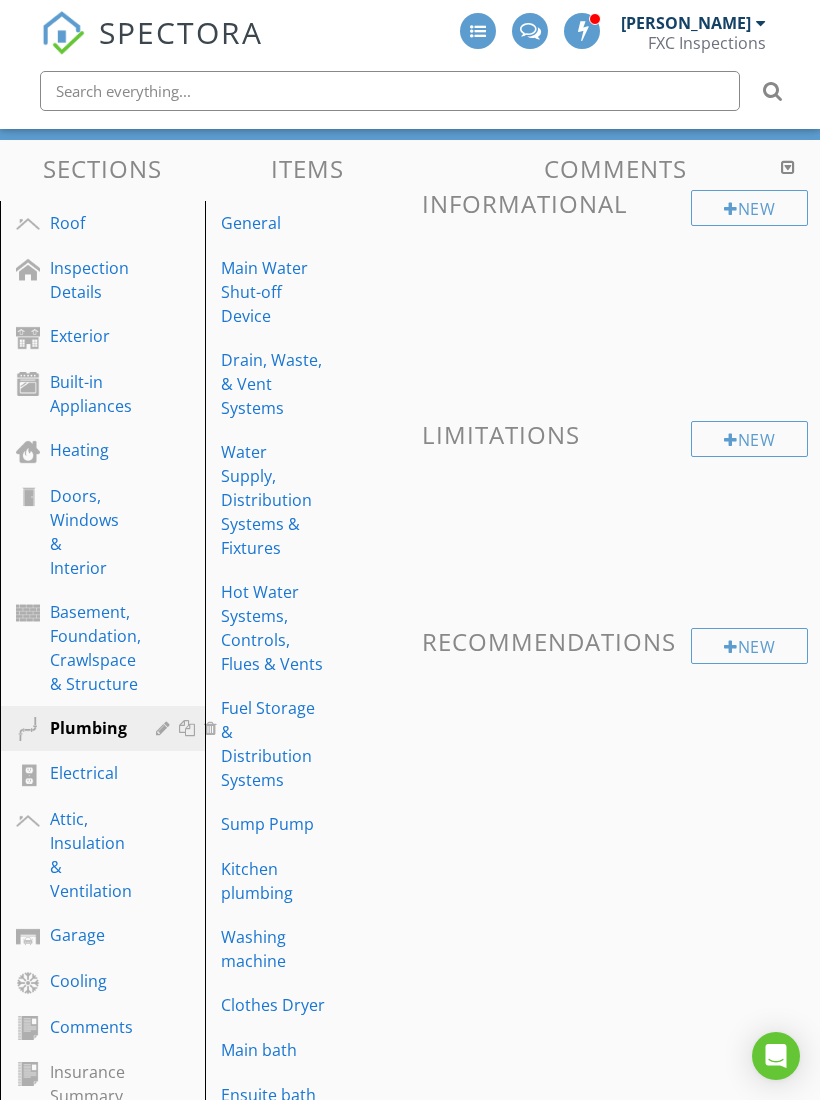 scroll, scrollTop: 0, scrollLeft: 0, axis: both 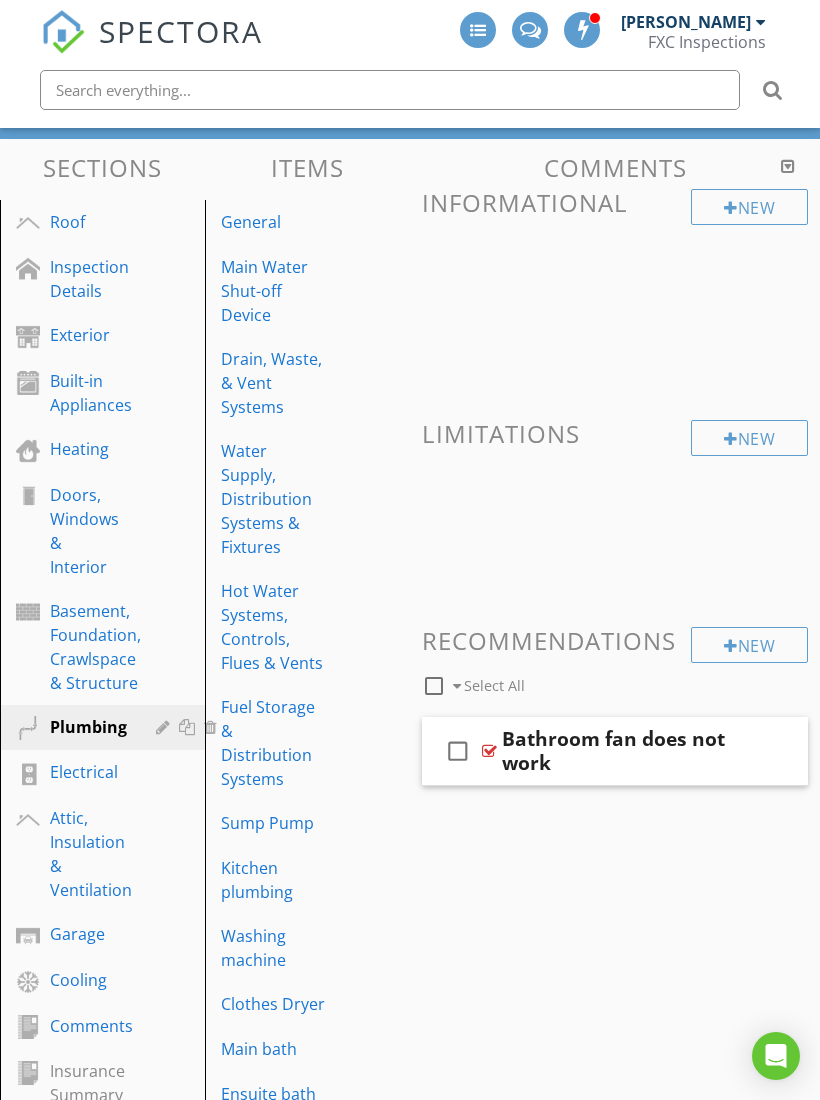 click at bounding box center [489, 751] 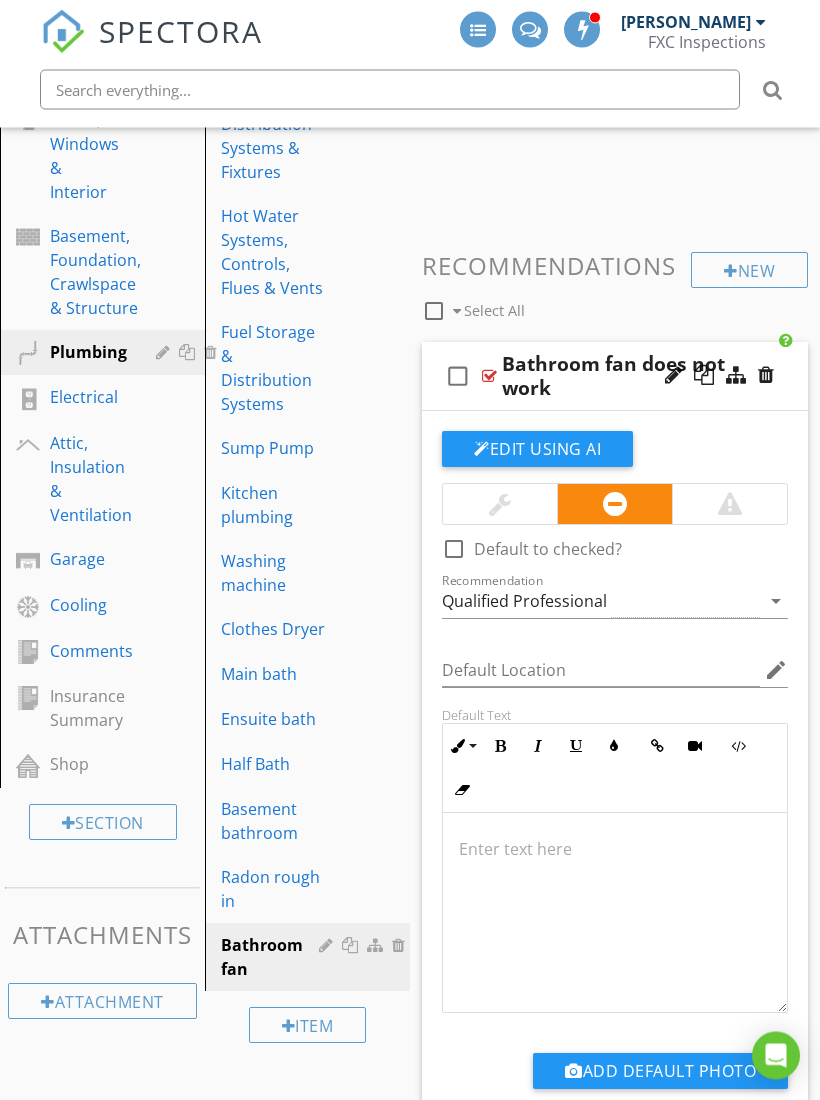 scroll, scrollTop: 552, scrollLeft: 0, axis: vertical 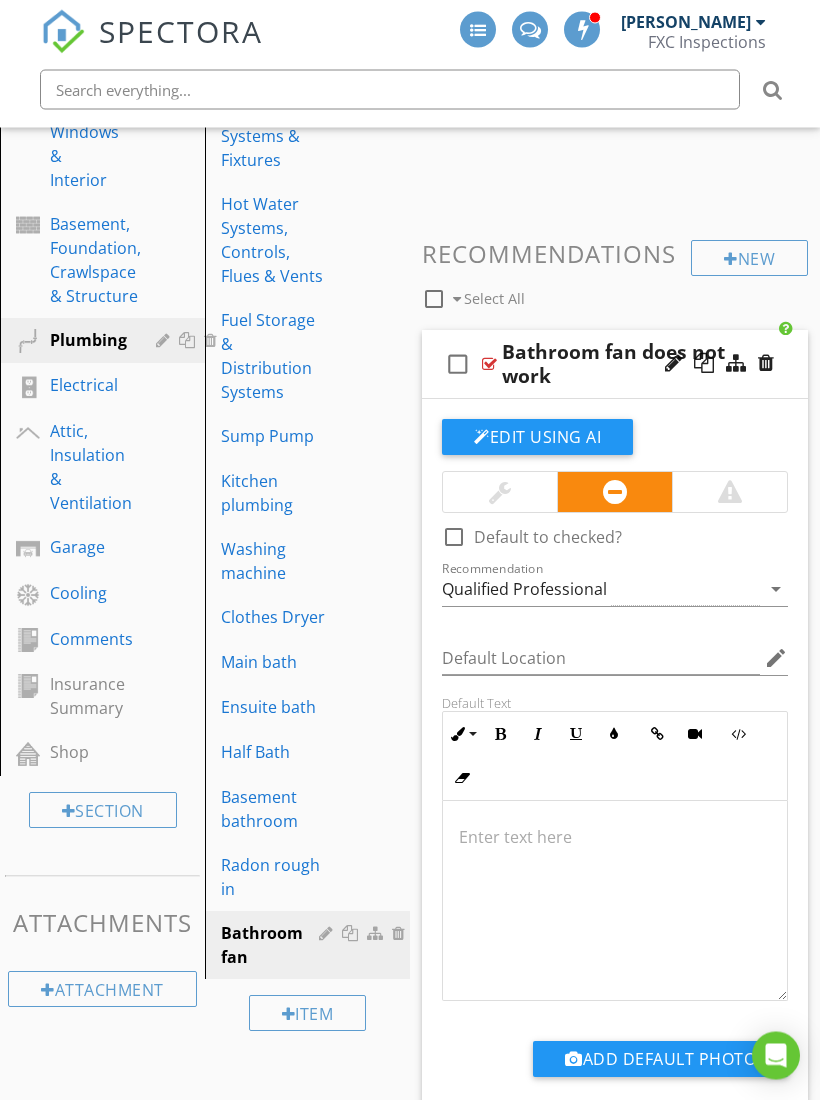 click at bounding box center [615, 838] 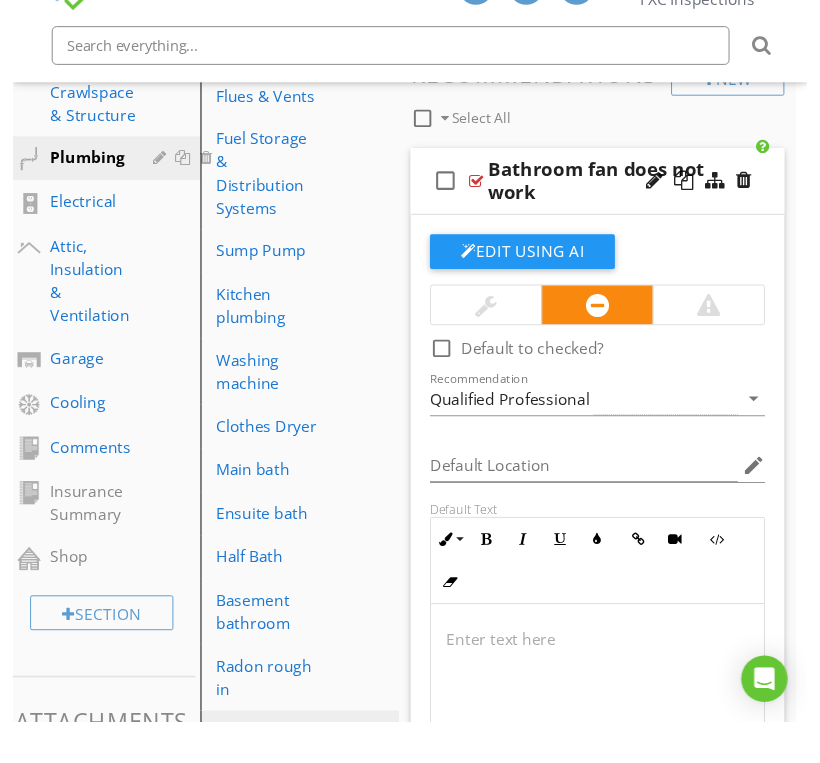 scroll, scrollTop: 730, scrollLeft: 11, axis: both 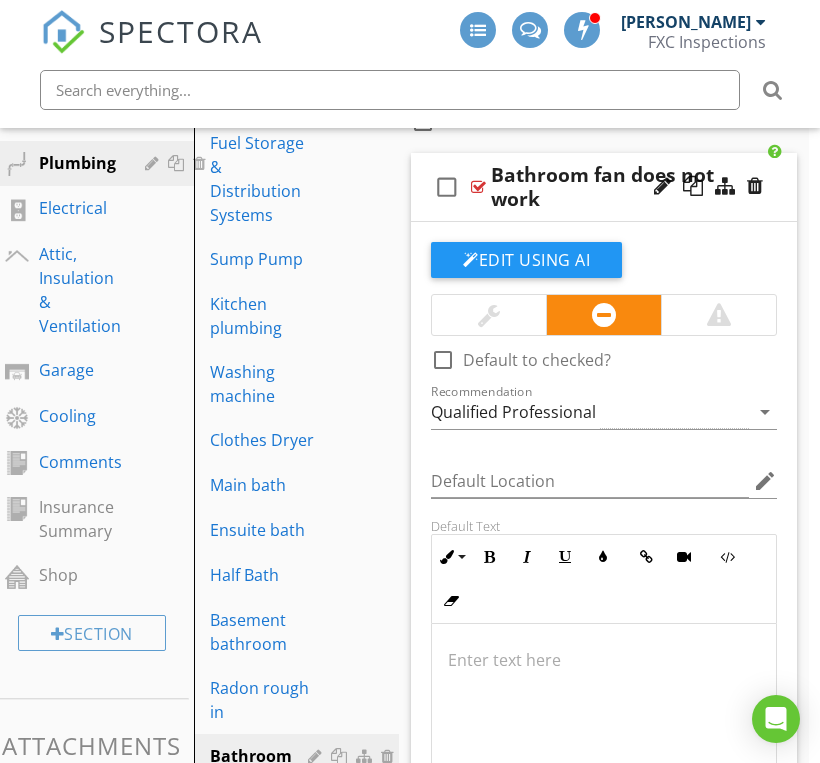 click at bounding box center [604, 660] 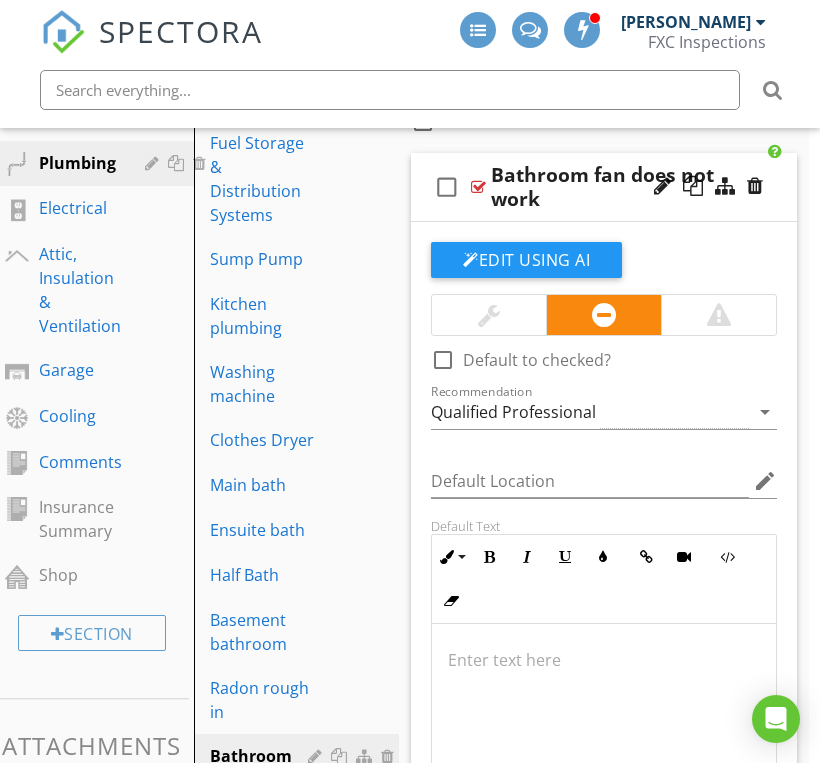 scroll, scrollTop: 13, scrollLeft: 0, axis: vertical 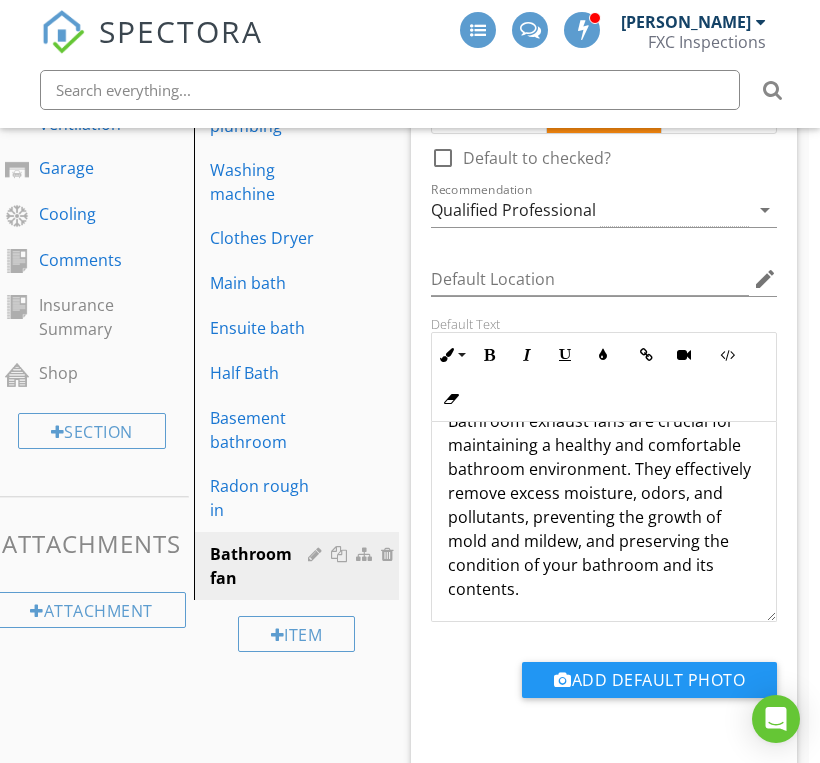 type 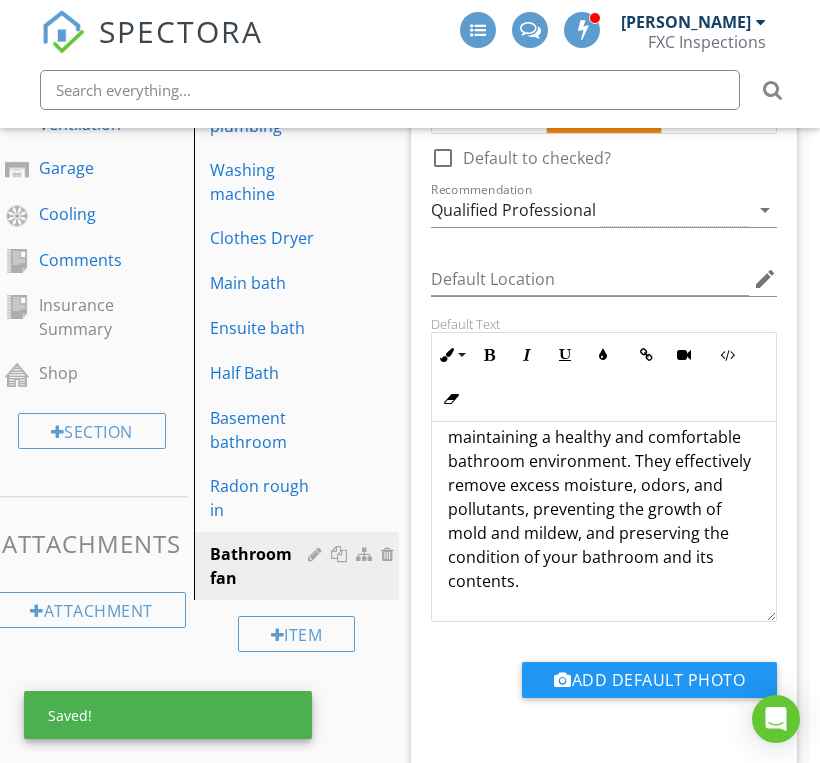 scroll, scrollTop: 48, scrollLeft: 0, axis: vertical 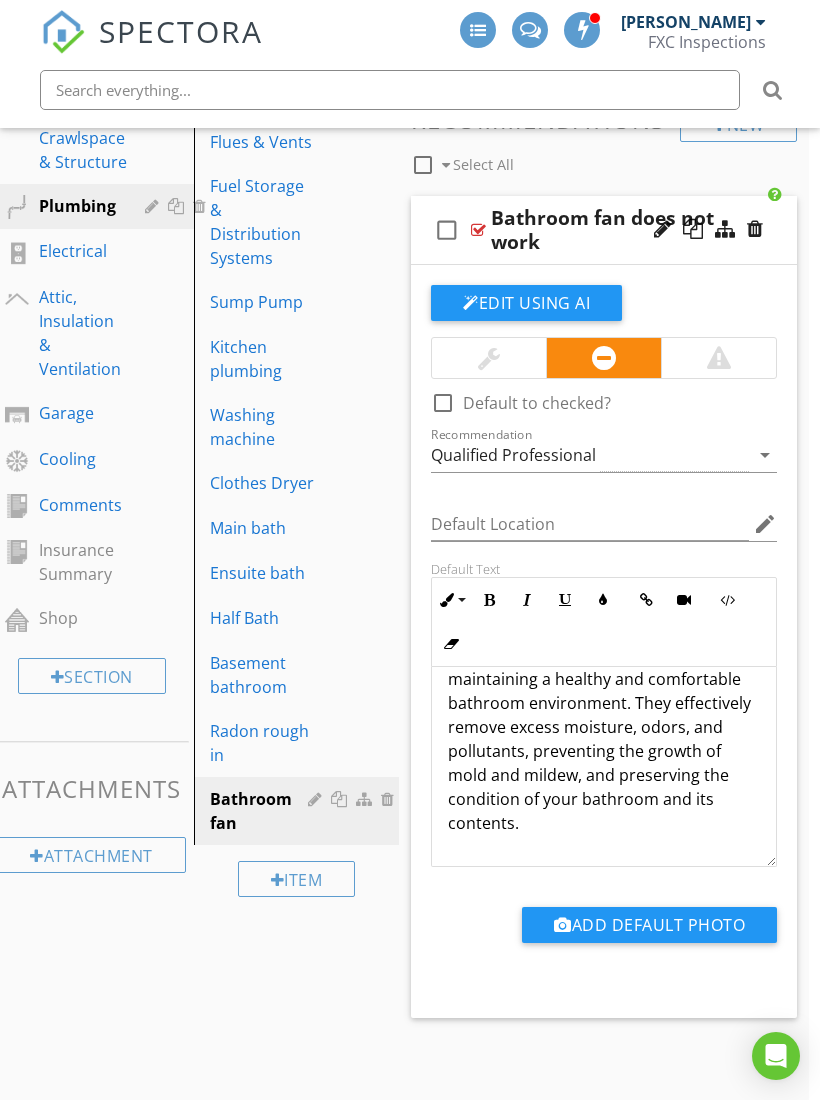 click on "Sections
Roof           Inspection Details           Exterior           Built-in Appliances           Heating           Doors, Windows & Interior           Basement, Foundation, Crawlspace & Structure           Plumbing           Electrical           Attic, Insulation & Ventilation           Garage           Cooling           Comments           Insurance Summary           Shop
Section
Attachments
Attachment
Items
General           Main Water Shut-off Device           Drain, Waste, & Vent Systems           Water Supply, Distribution Systems & Fixtures           Hot Water Systems, Controls, Flues & Vents           Fuel Storage & Distribution Systems           Sump Pump           Kitchen plumbing            Washing machine           Clothes Dryer           Main bath            Ensuite bath           Half Bath           Basement bathroom            Radon rough in" at bounding box center [399, 350] 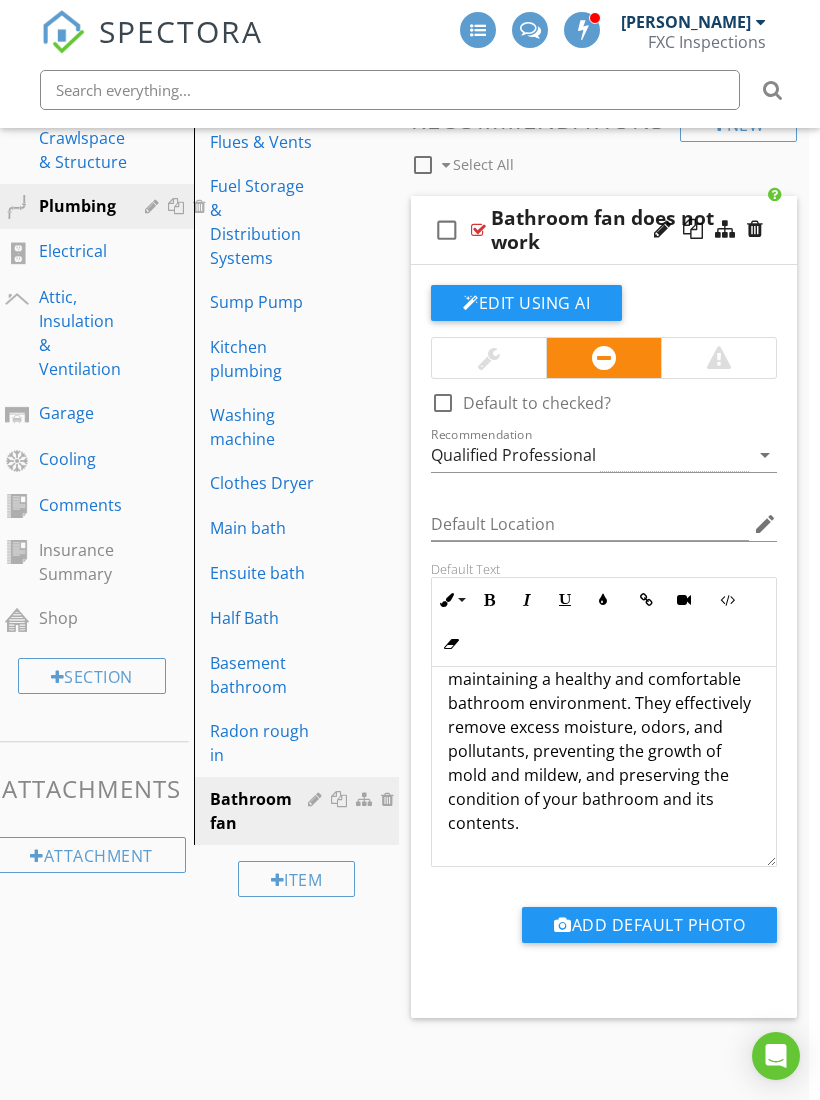 click on "Bathroom fan does not work" at bounding box center [621, 230] 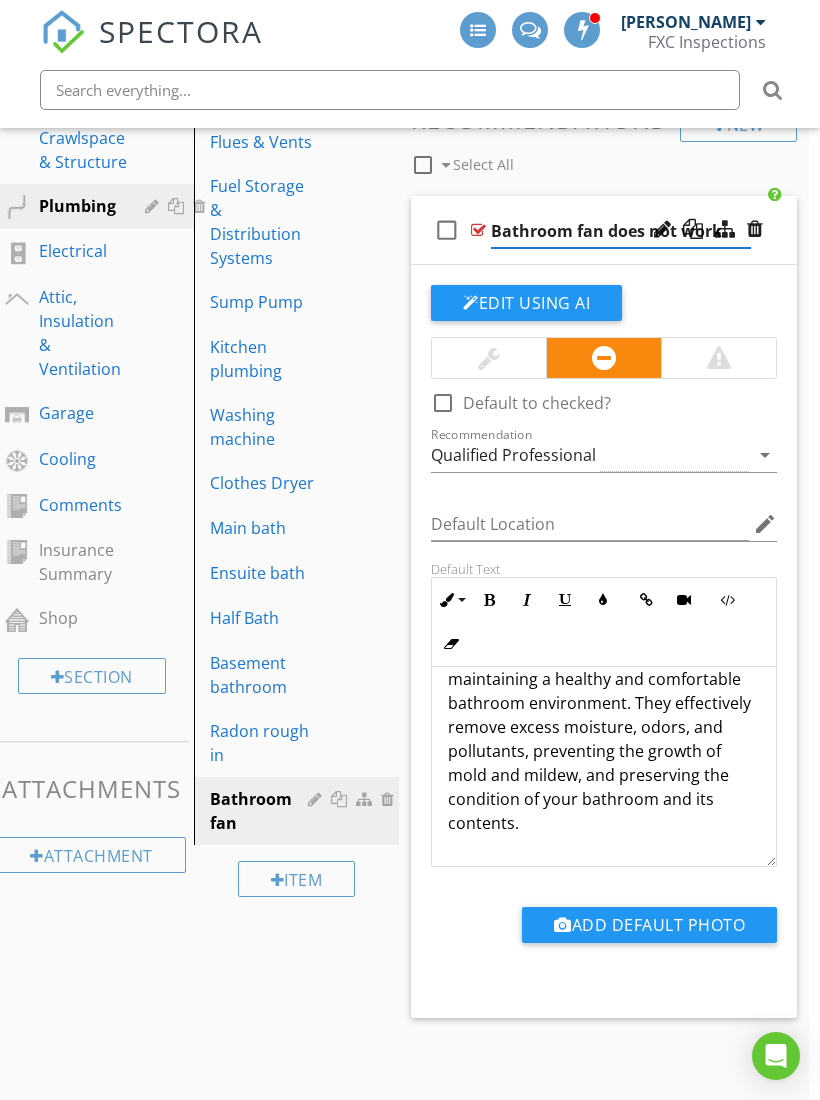 click on "check_box_outline_blank" at bounding box center (451, 230) 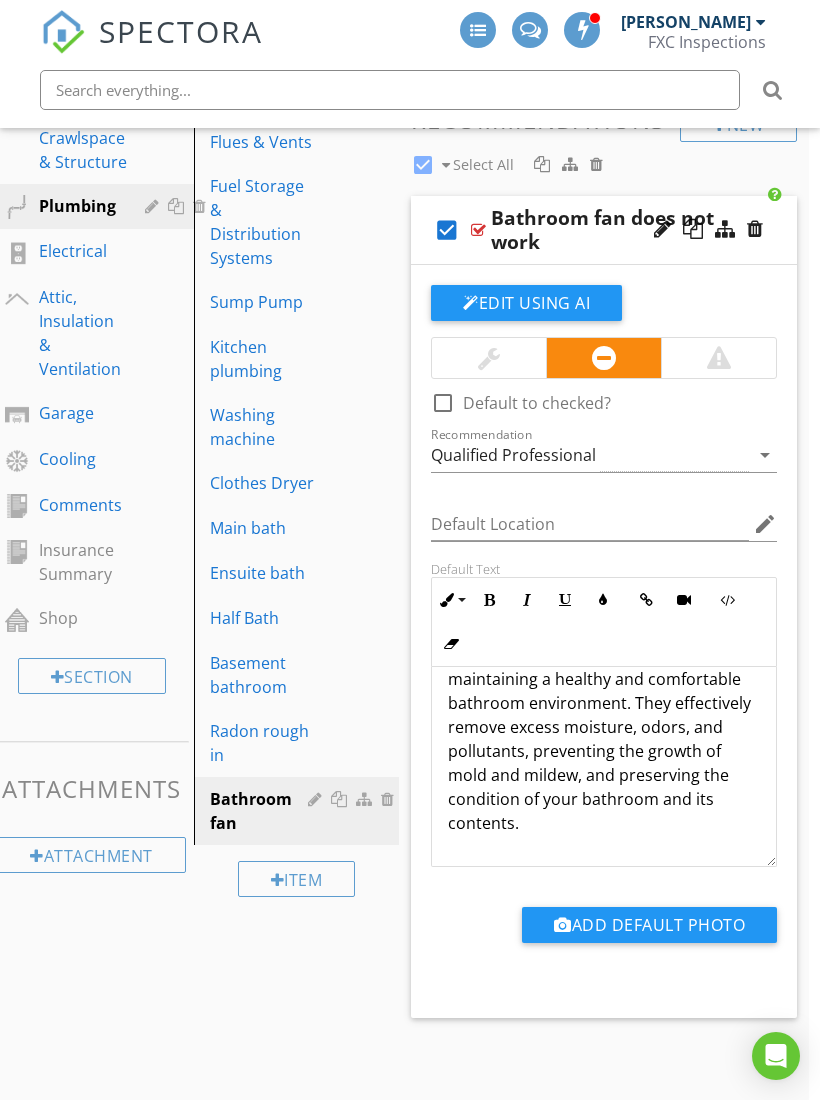 click on "check_box" at bounding box center [451, 230] 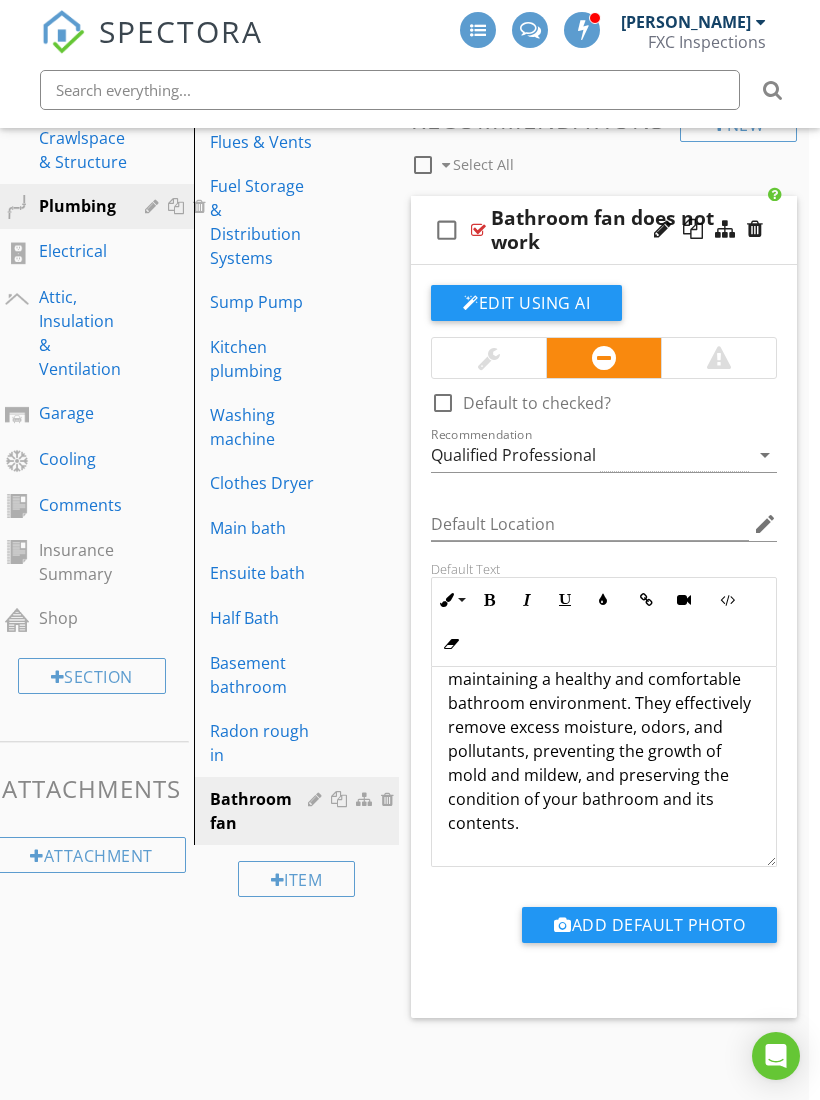 click on "check_box_outline_blank" at bounding box center [451, 230] 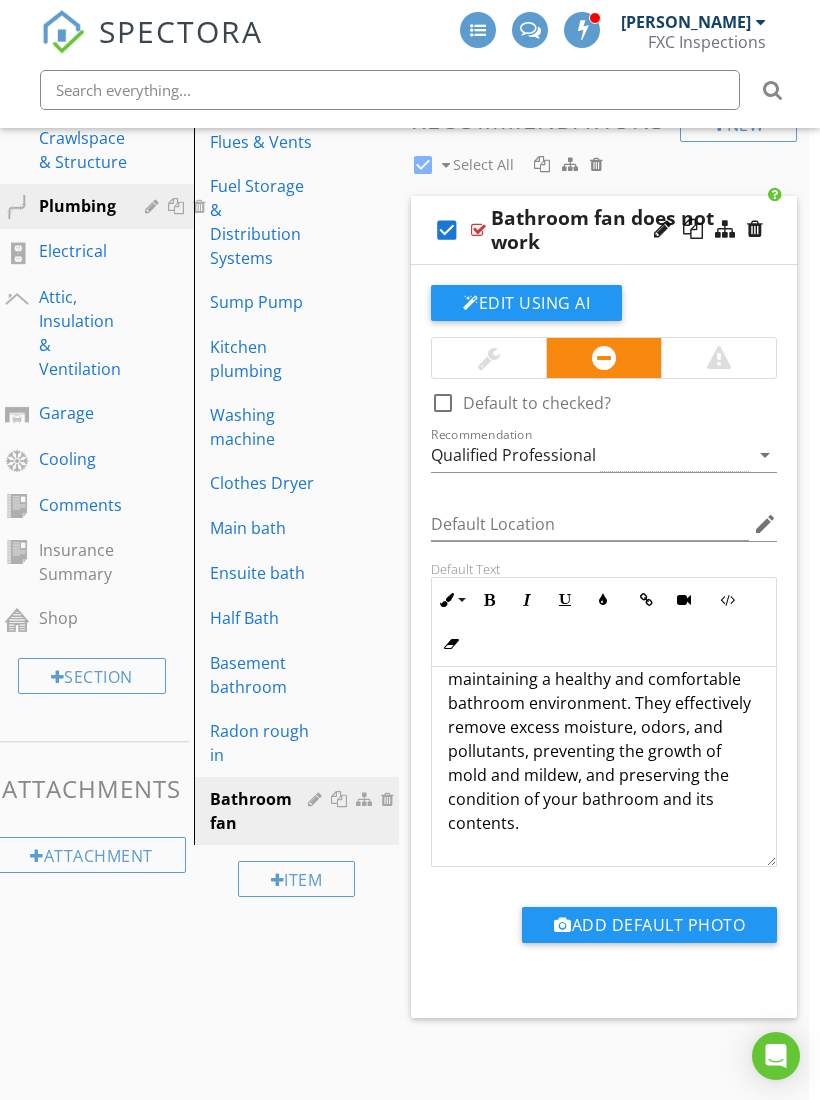 click at bounding box center [478, 230] 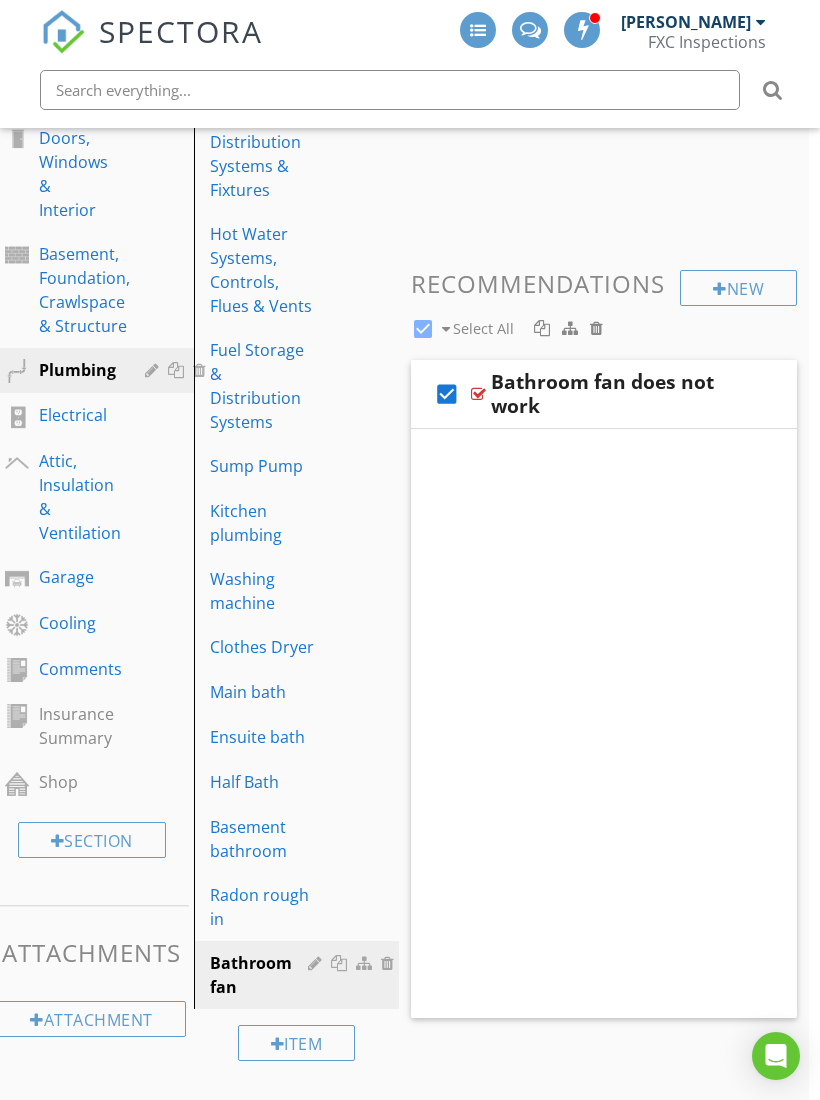 scroll, scrollTop: 494, scrollLeft: 11, axis: both 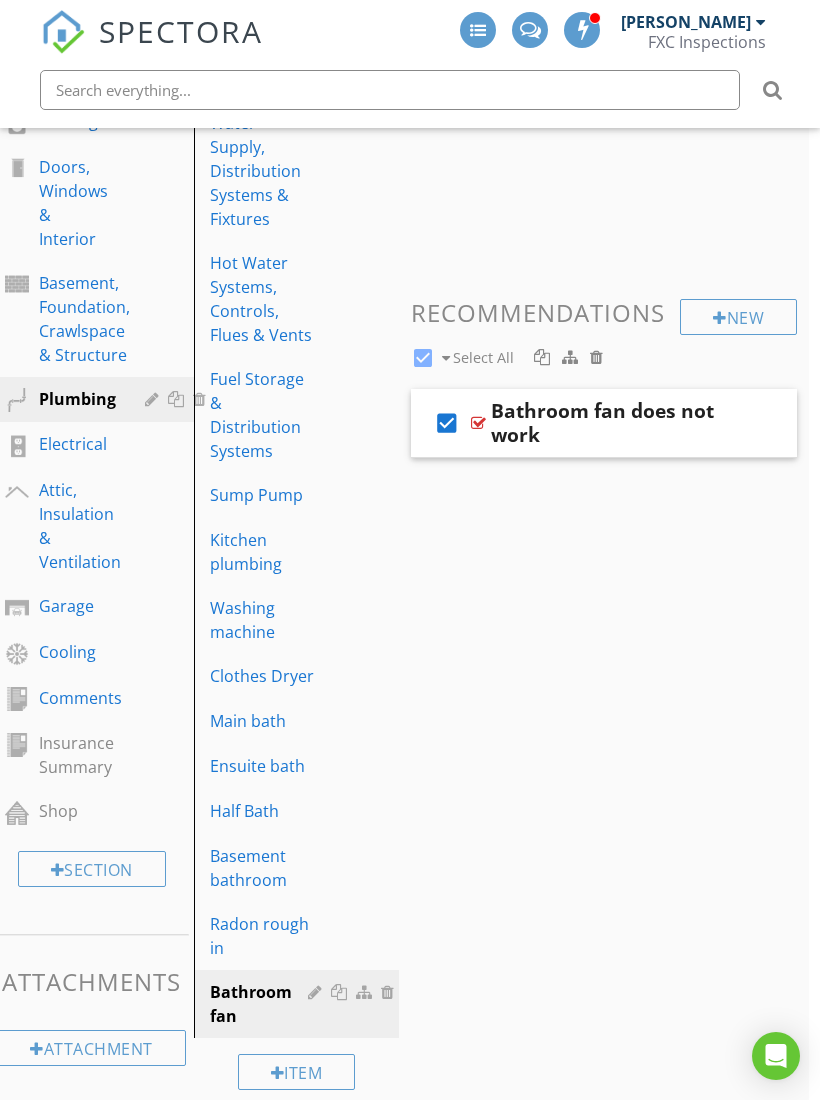 click on "New" at bounding box center (738, 317) 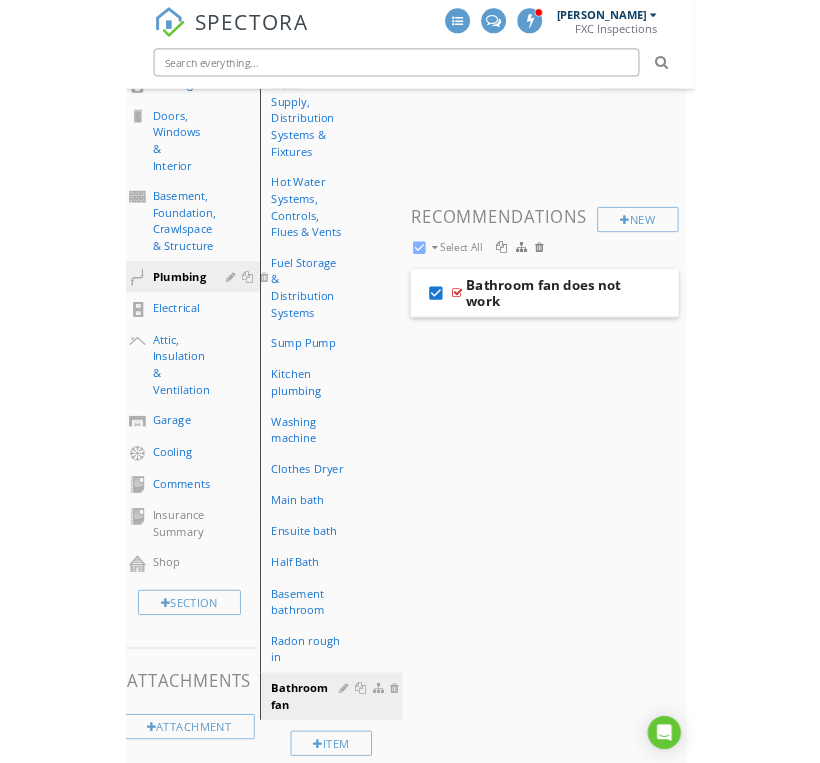 scroll, scrollTop: 494, scrollLeft: 0, axis: vertical 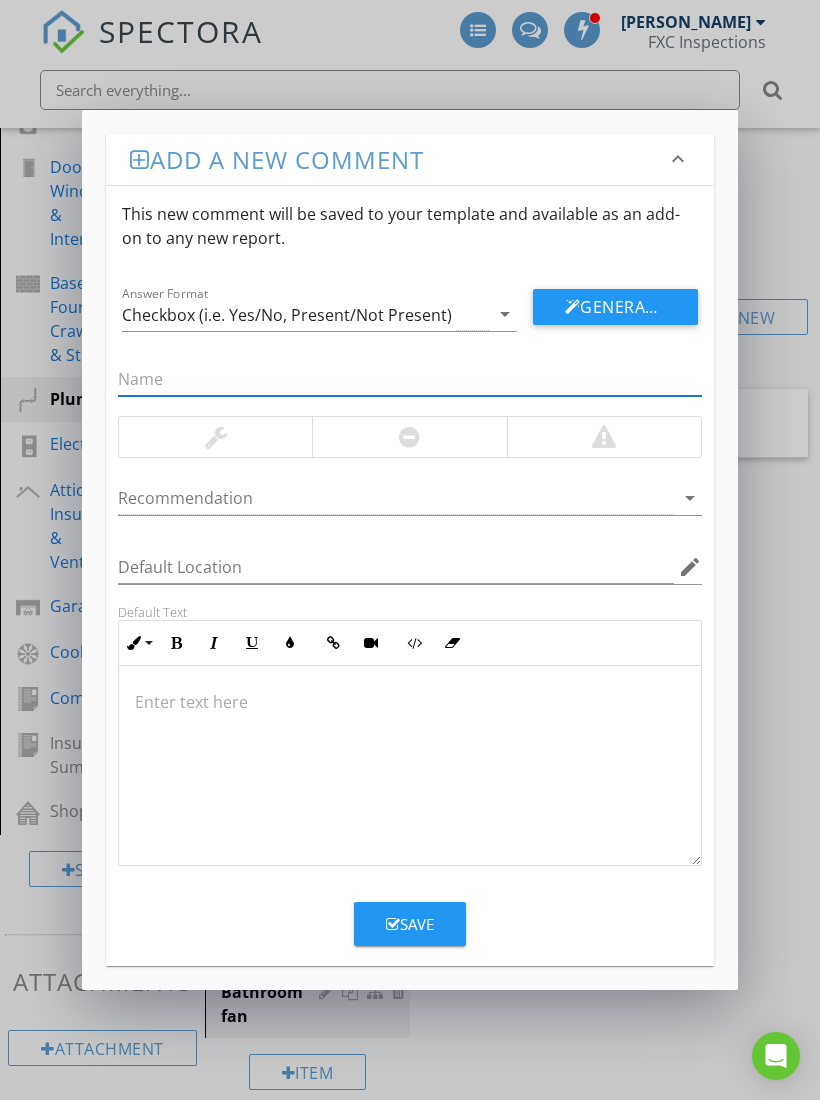 click at bounding box center [410, 379] 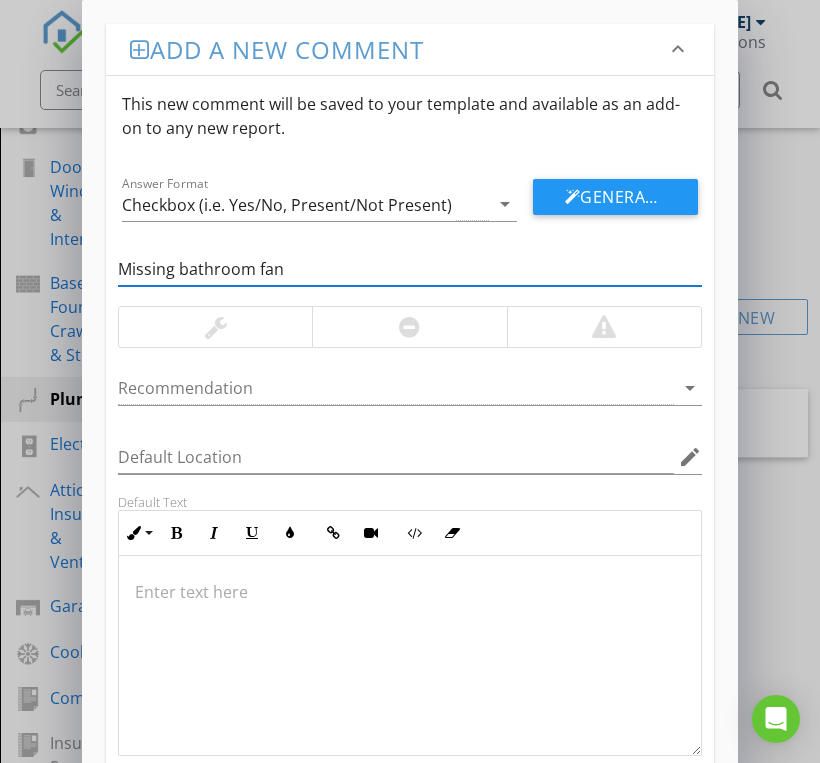 type on "Missing bathroom fan" 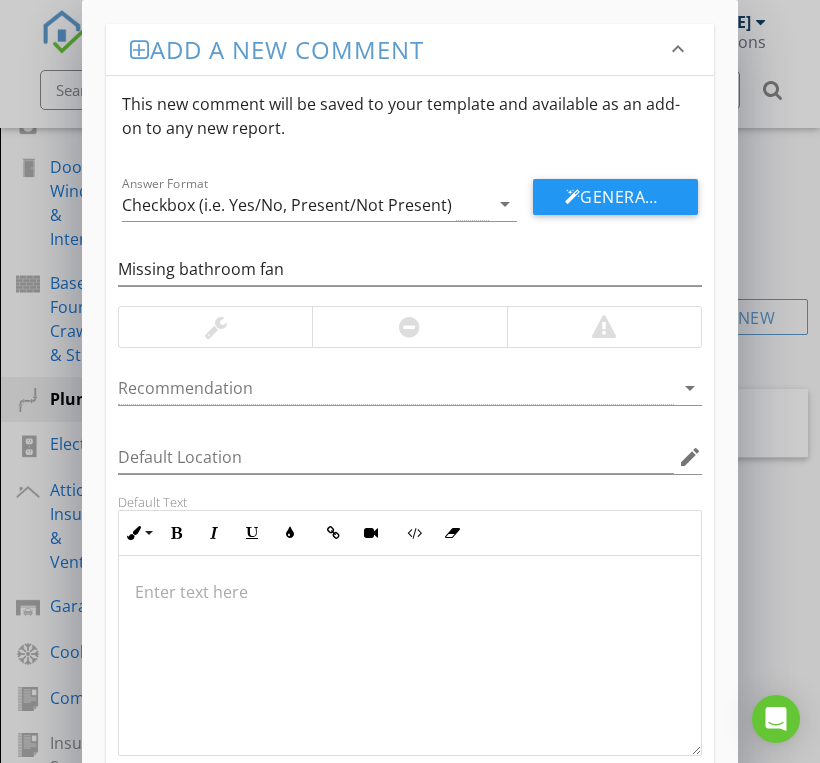 type 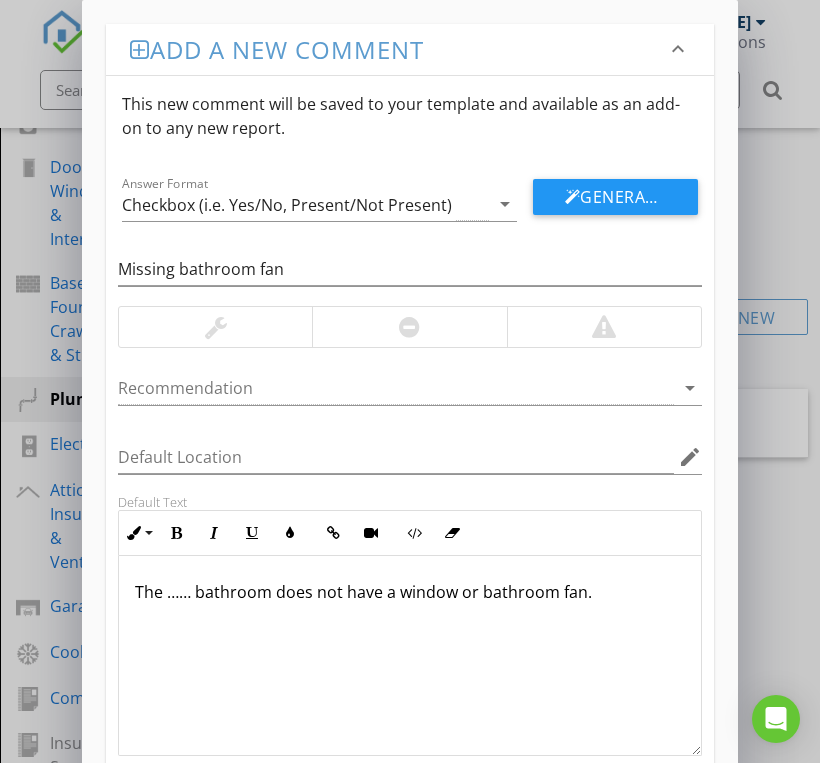 click at bounding box center [410, 624] 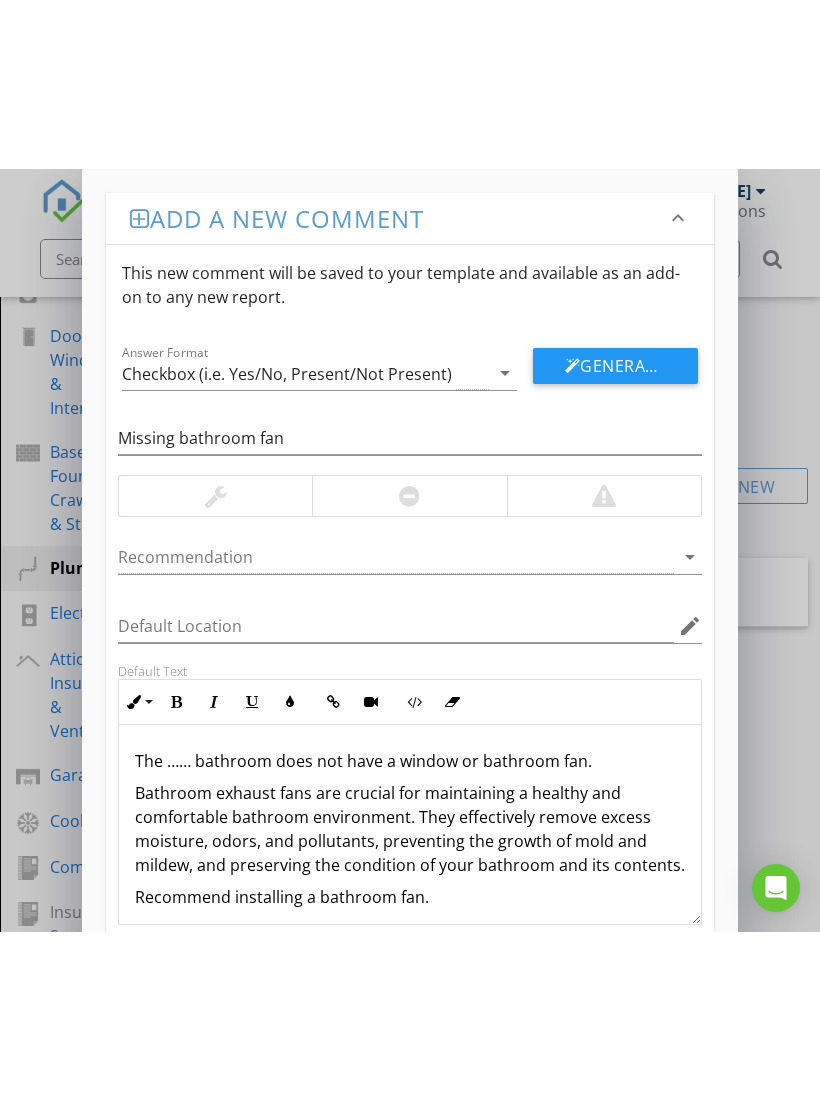 scroll, scrollTop: 434, scrollLeft: 0, axis: vertical 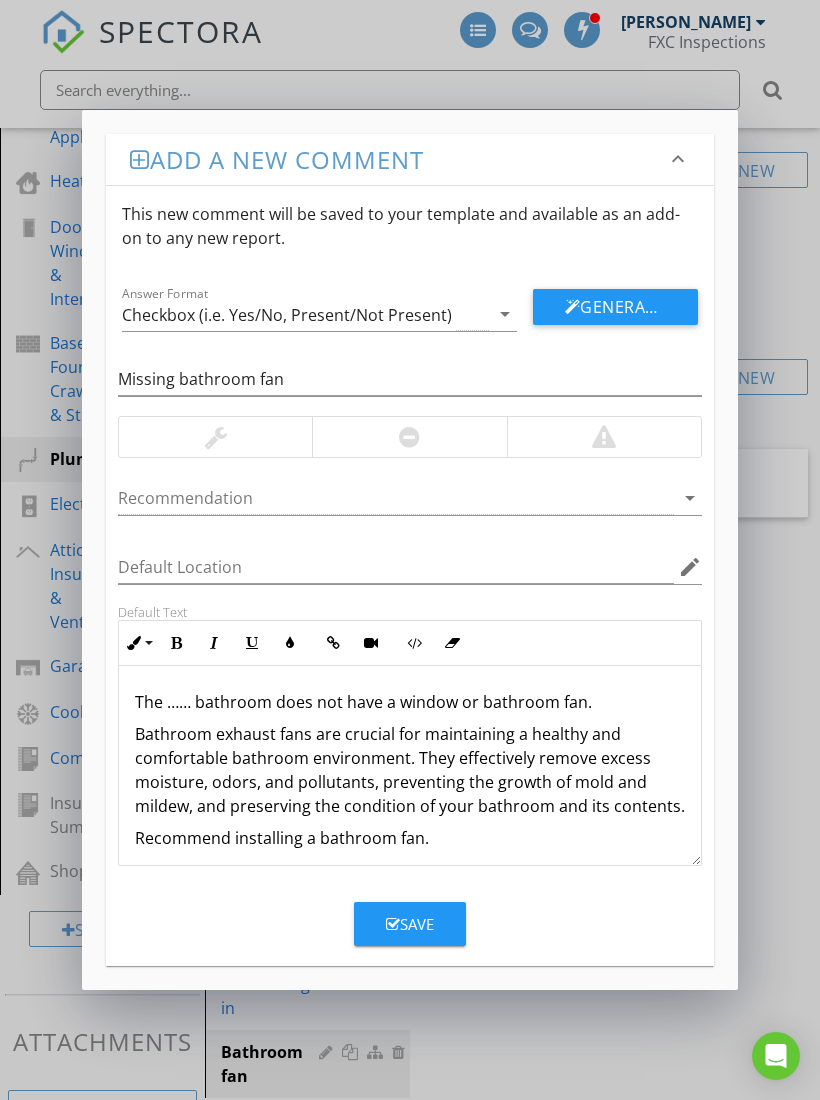 click on "Save" at bounding box center [410, 924] 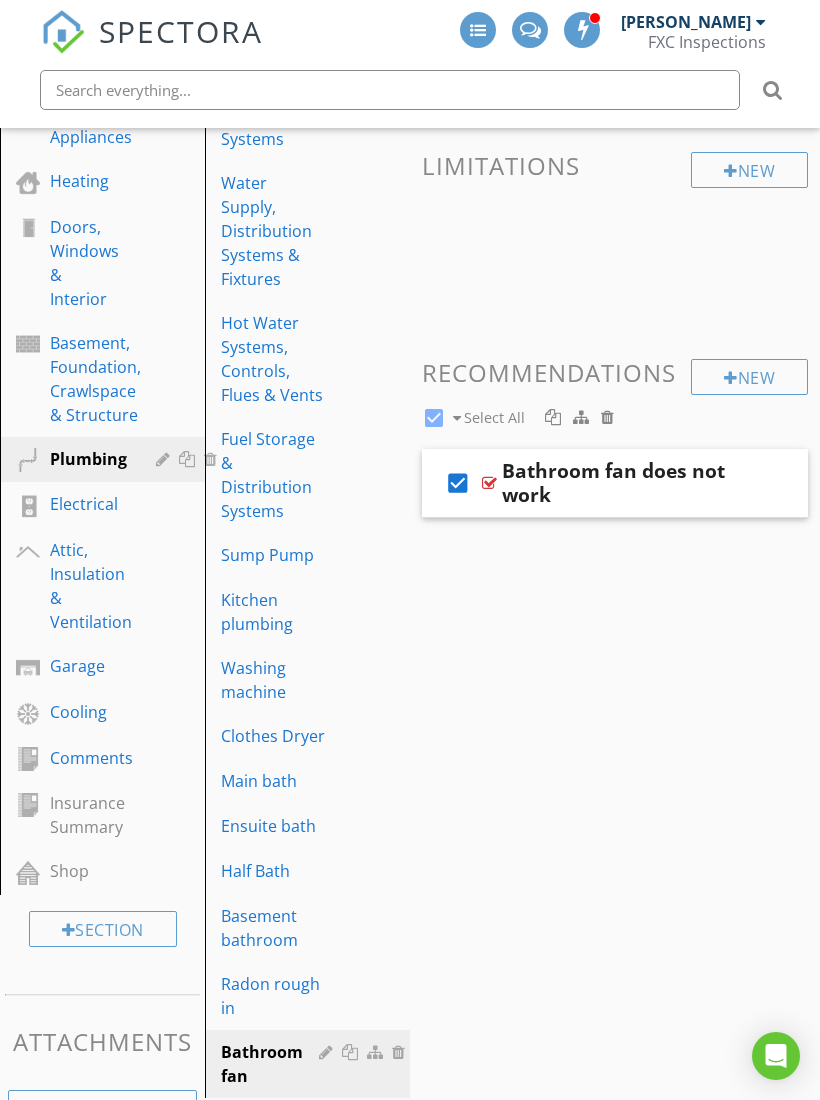 checkbox on "false" 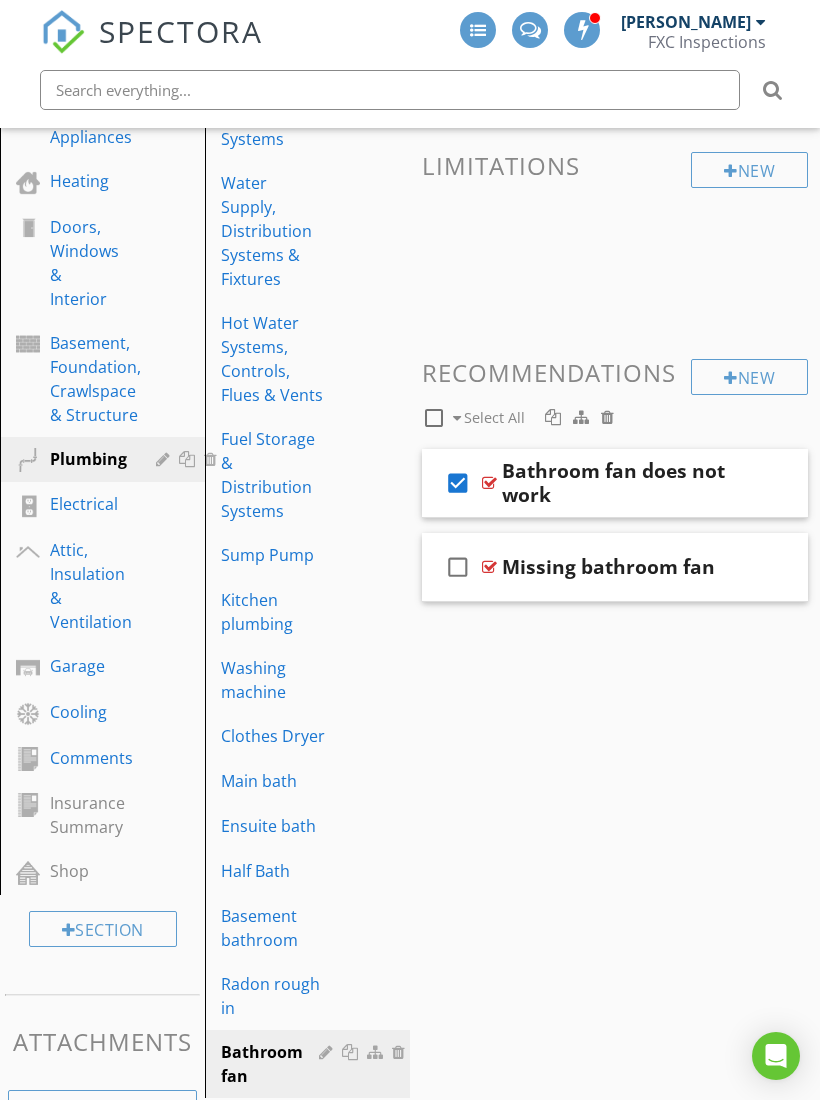 click on "Main bath" at bounding box center [273, 781] 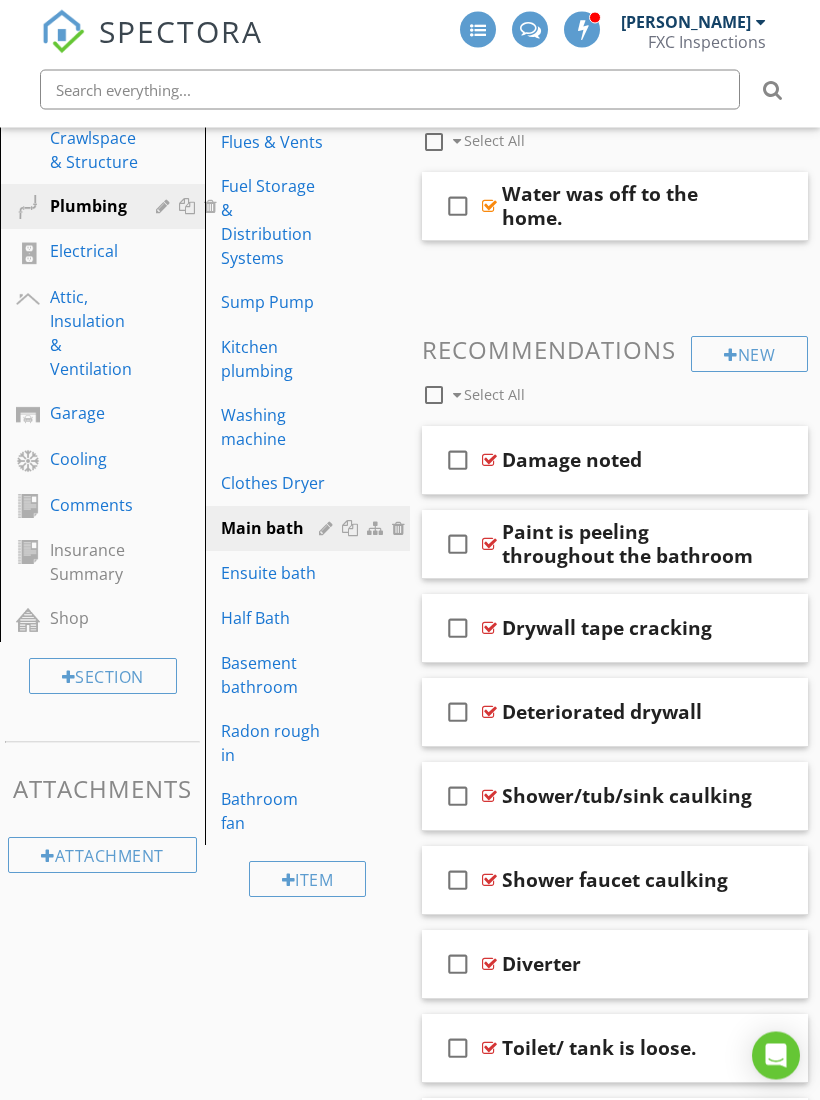 scroll, scrollTop: 655, scrollLeft: 0, axis: vertical 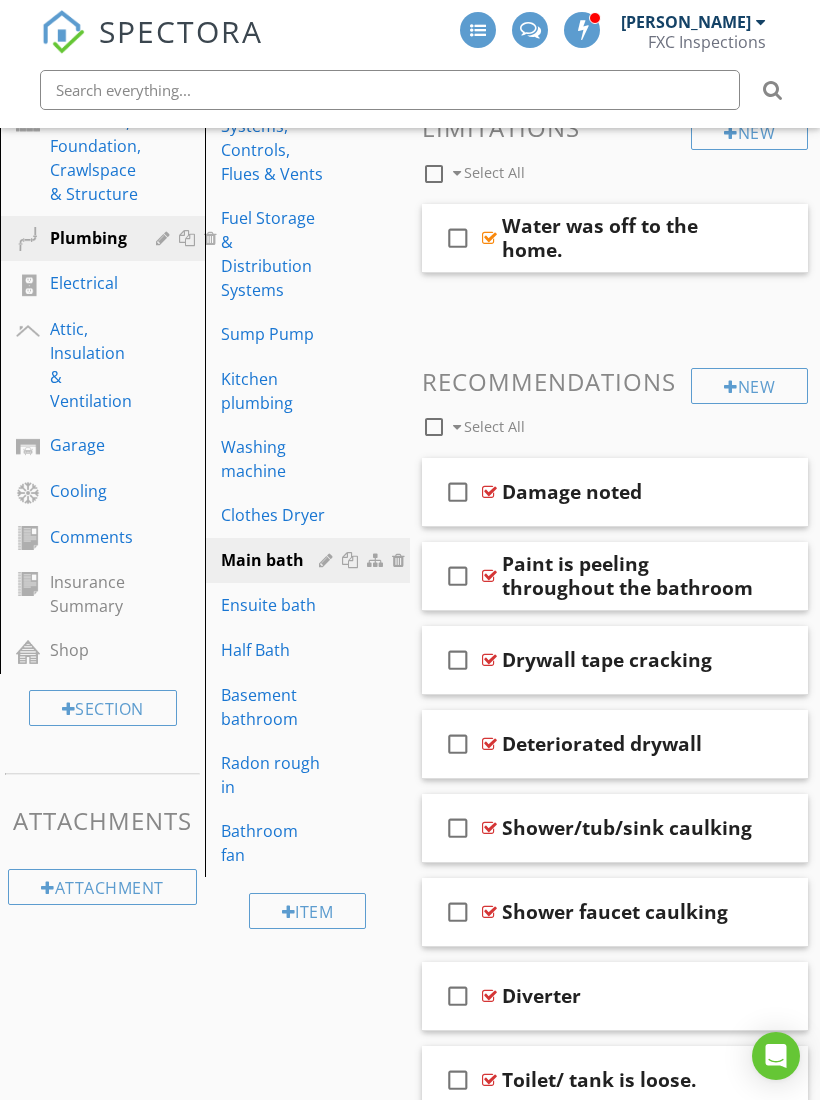 click on "Bathroom fan" at bounding box center (273, 843) 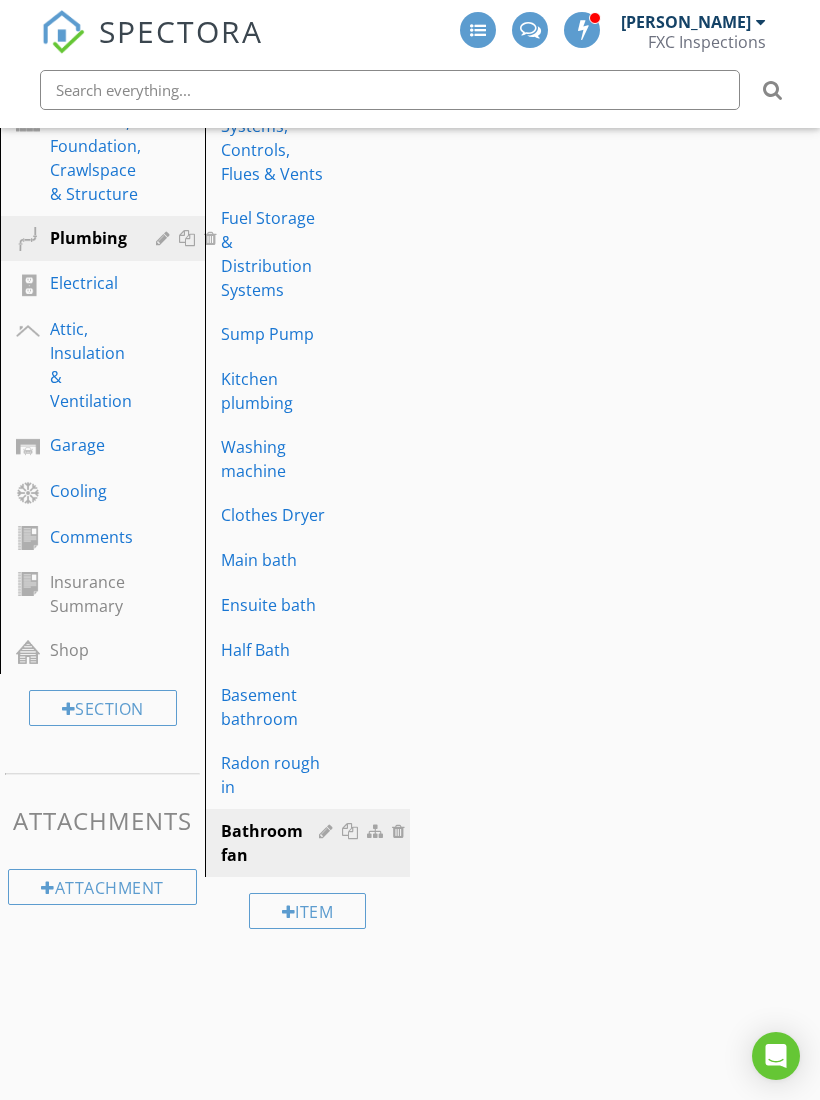 scroll, scrollTop: 494, scrollLeft: 0, axis: vertical 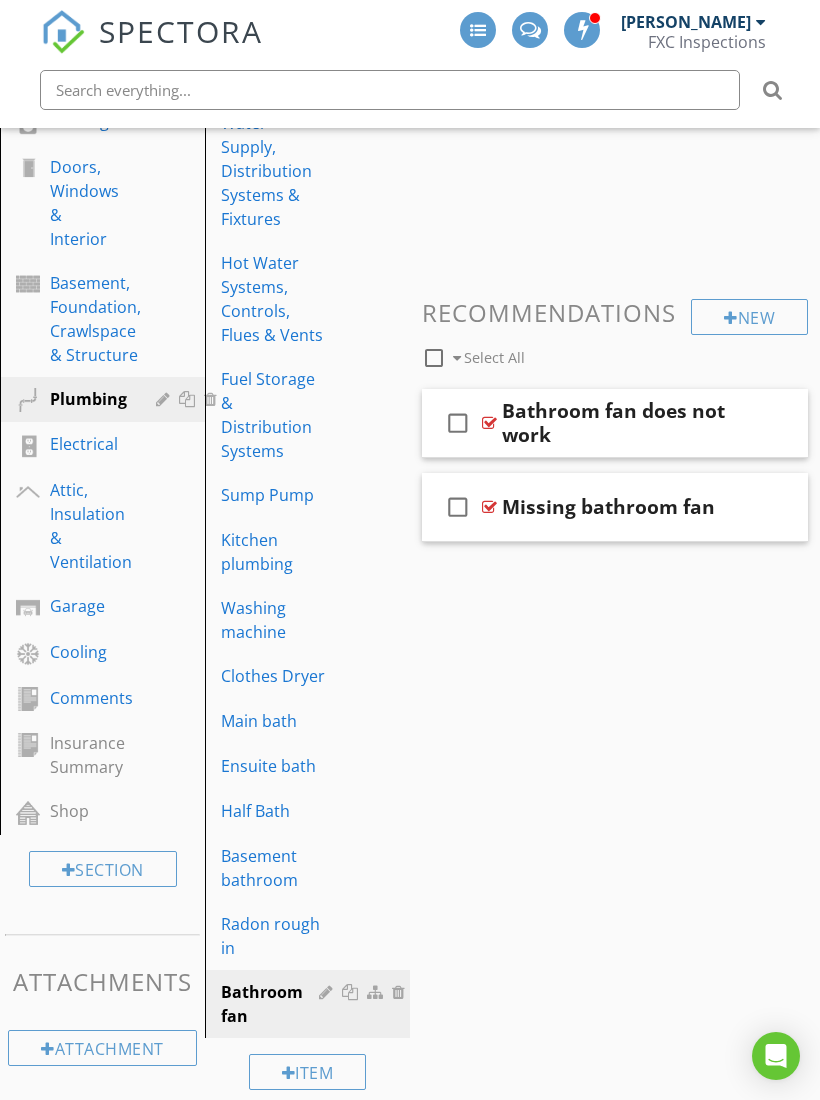 click at bounding box center [704, 422] 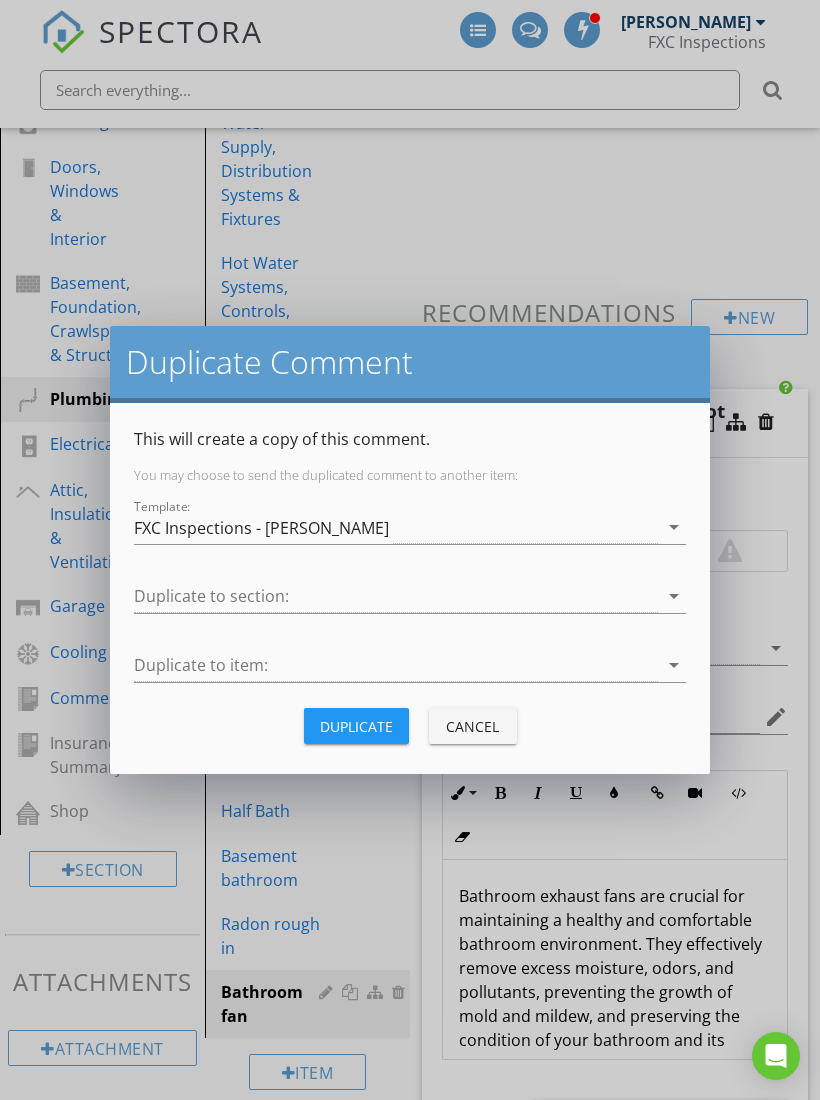 click on "arrow_drop_down" at bounding box center [674, 596] 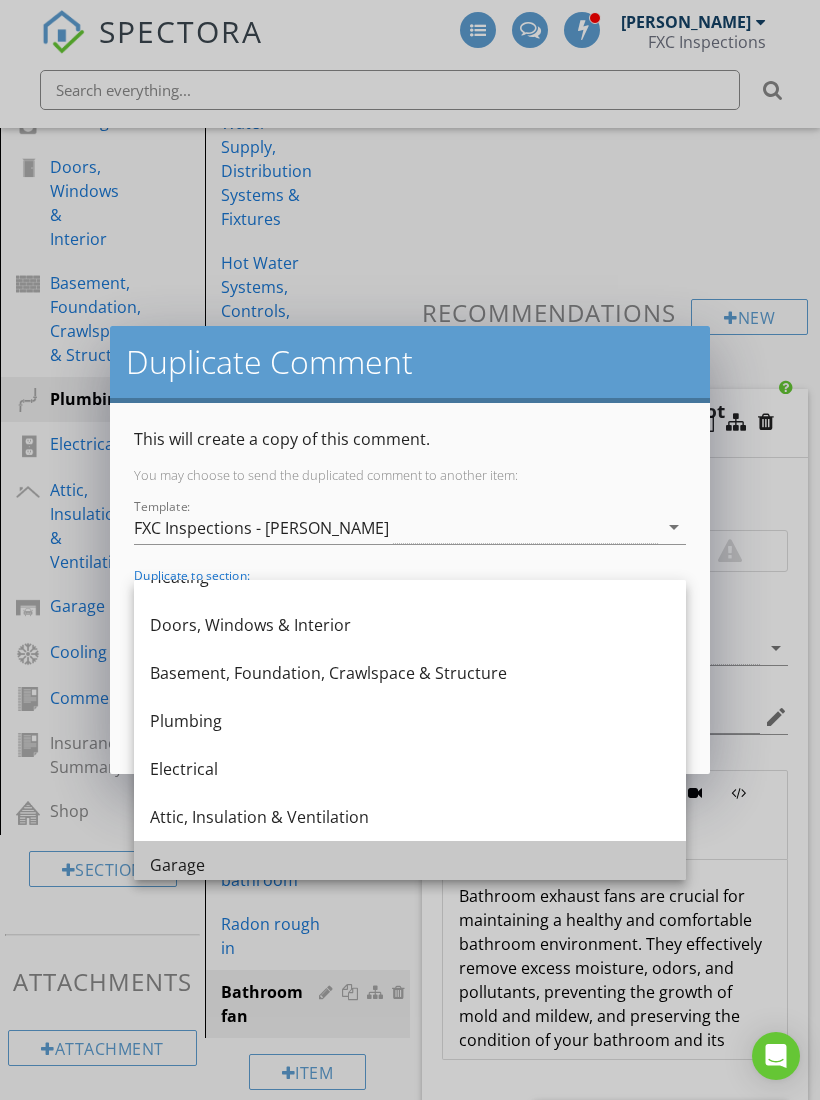 scroll, scrollTop: 205, scrollLeft: 0, axis: vertical 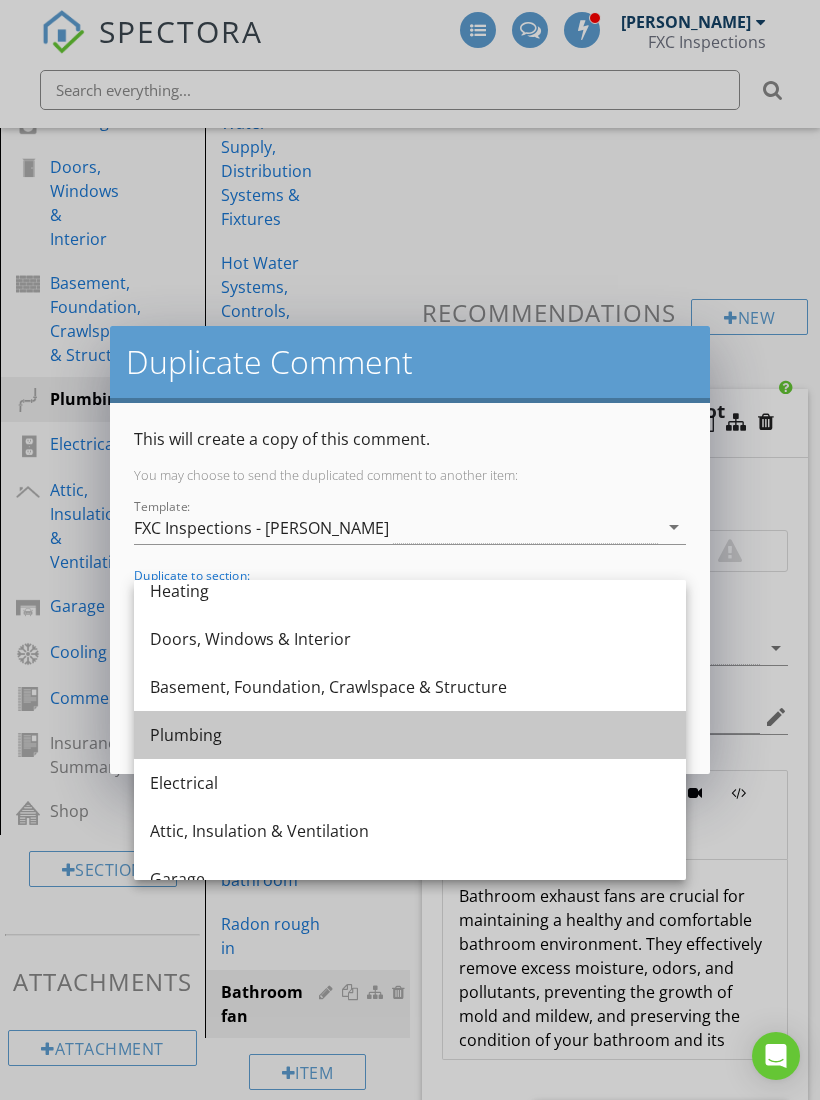 click on "Plumbing" at bounding box center (410, 735) 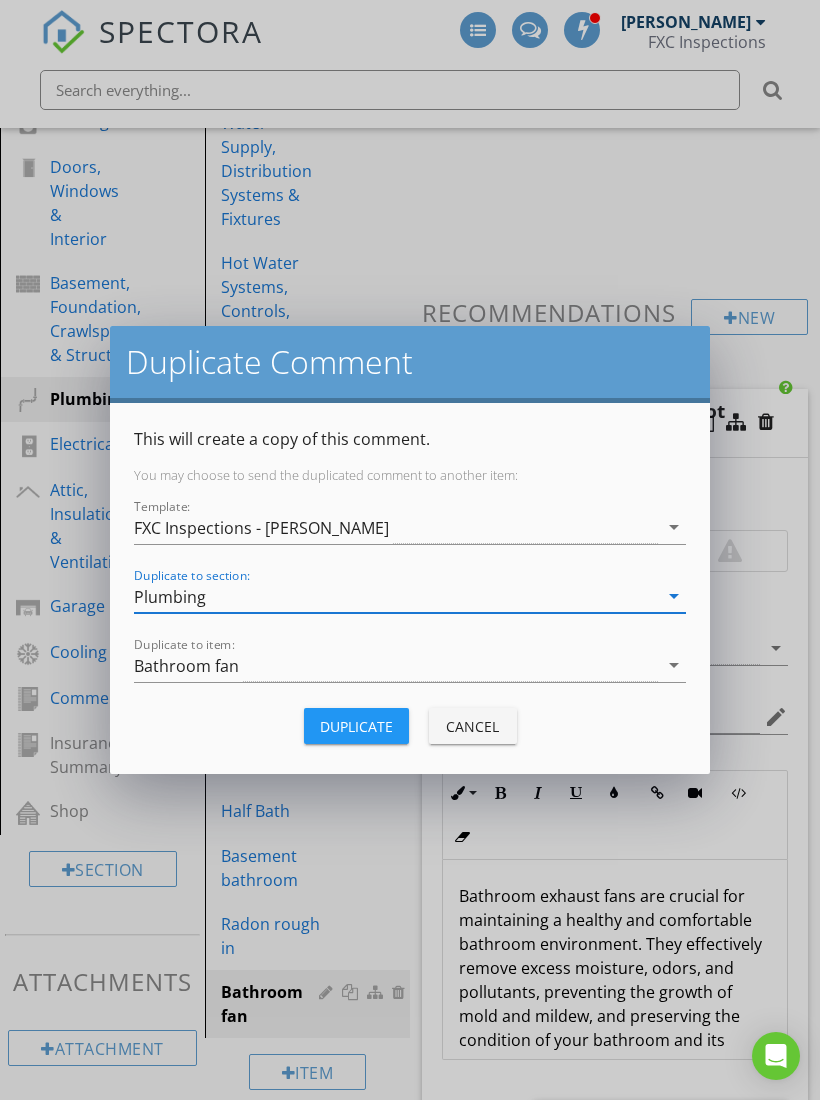 click on "arrow_drop_down" at bounding box center (674, 665) 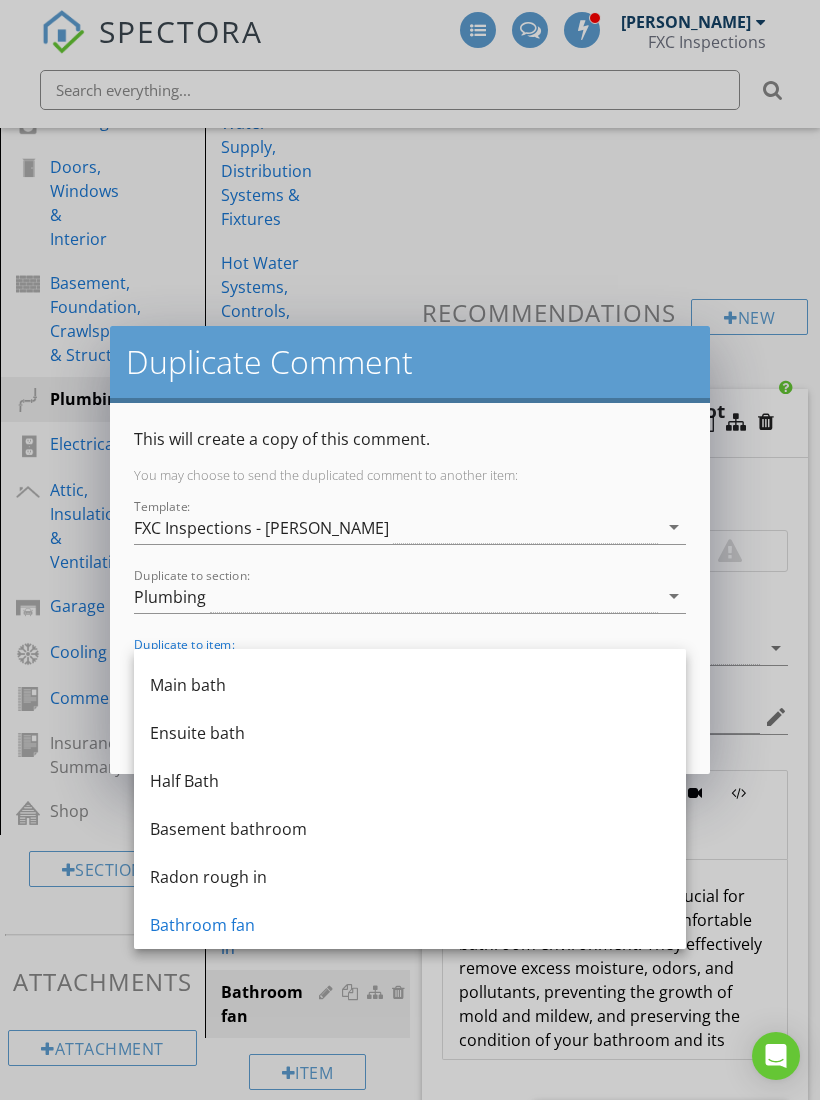 scroll, scrollTop: 468, scrollLeft: 0, axis: vertical 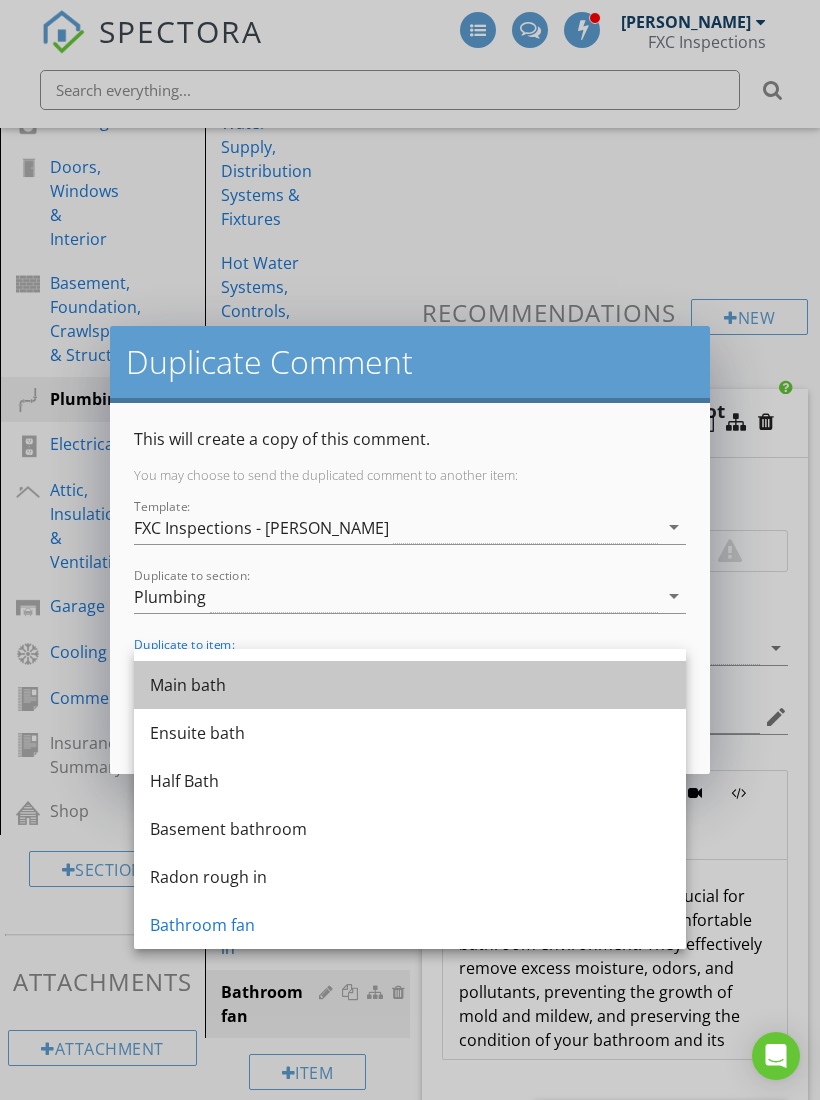 click on "Main bath" at bounding box center (410, 685) 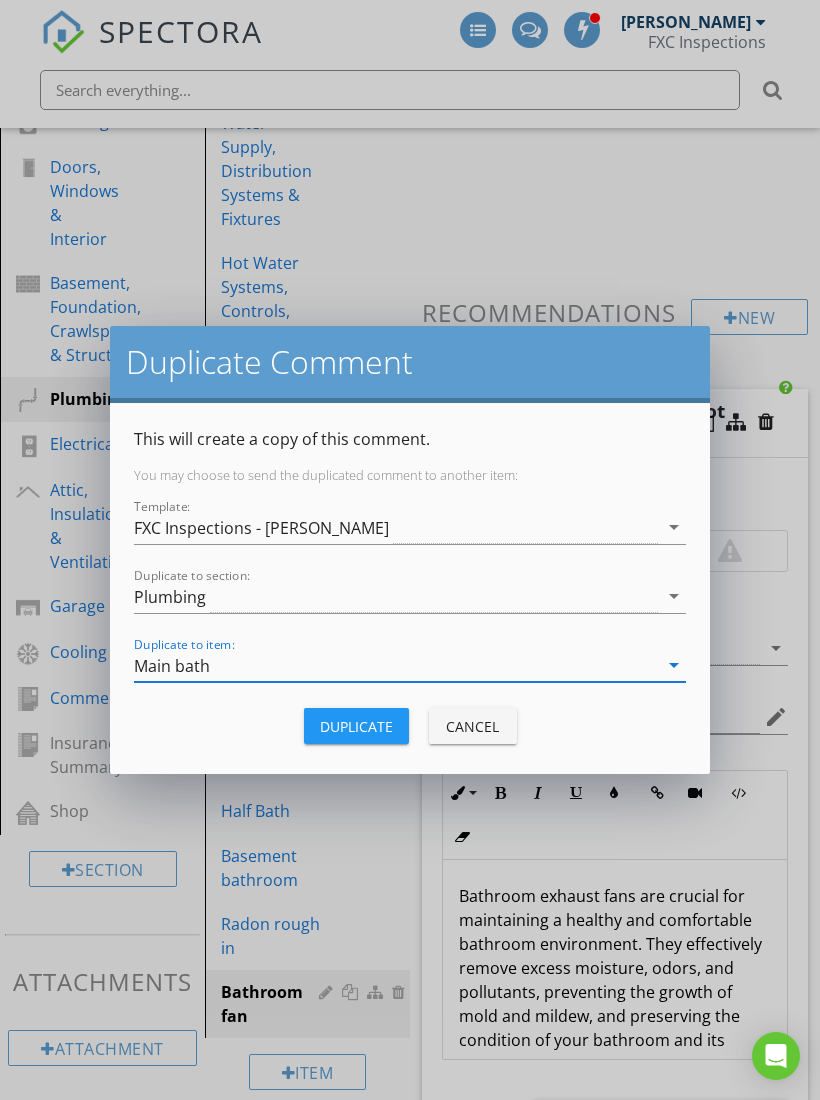 click on "Duplicate" at bounding box center [356, 726] 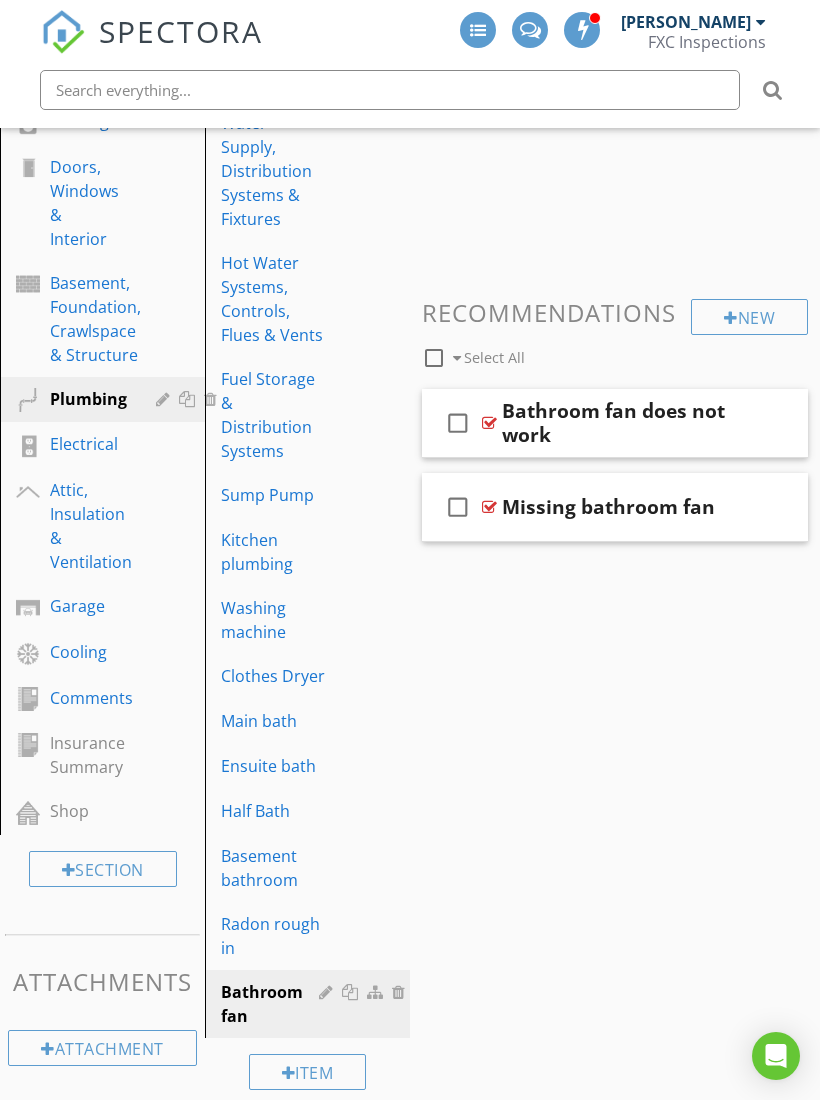 click on "Main bath" at bounding box center (273, 721) 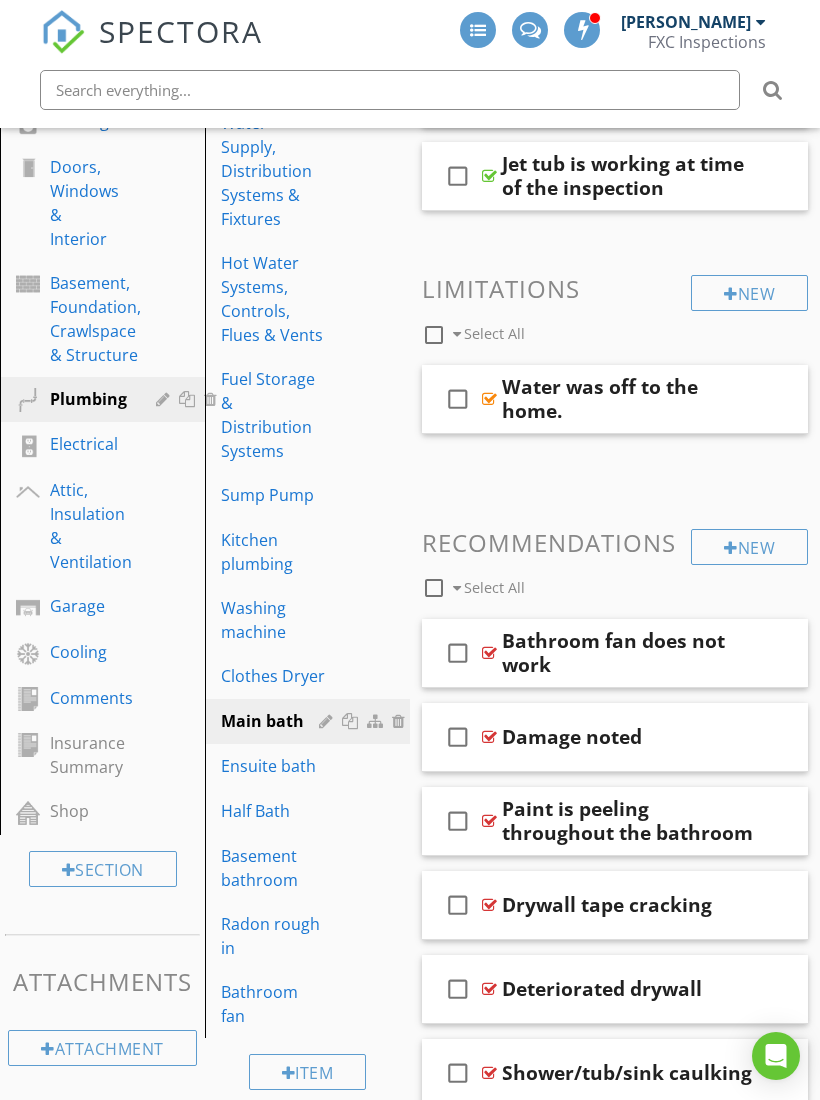 click on "Bathroom fan" at bounding box center [273, 1004] 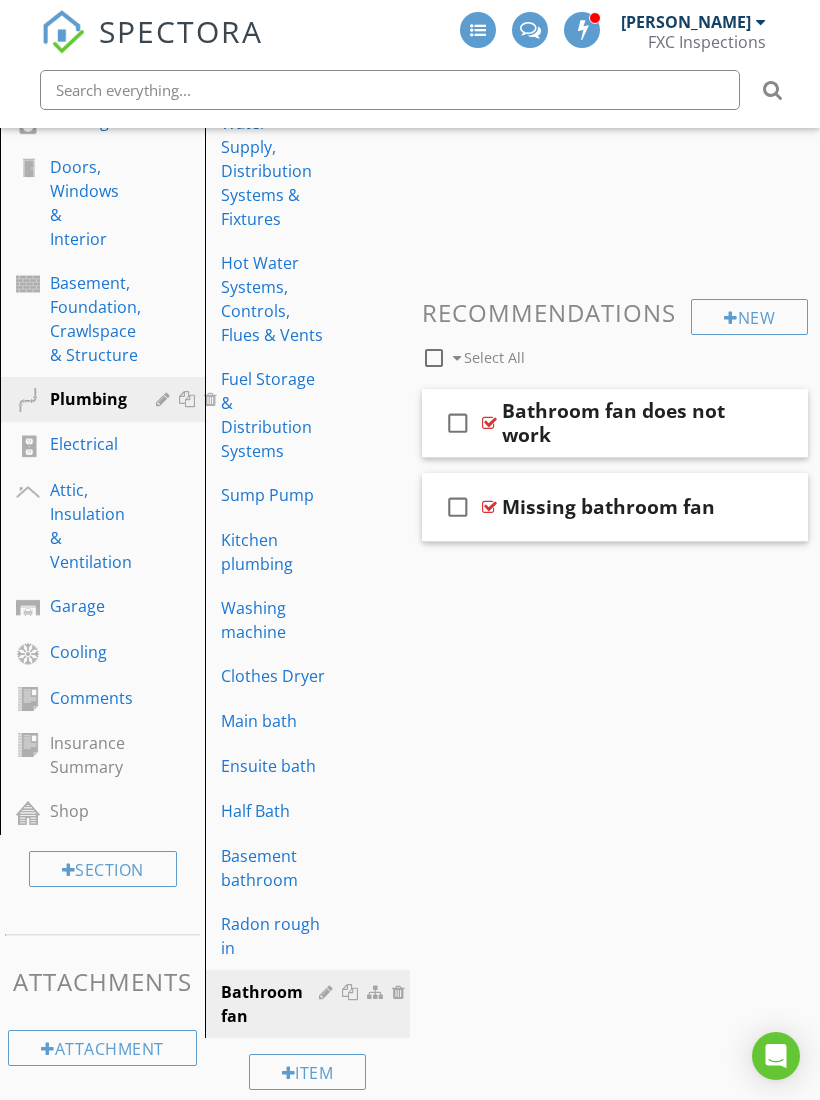 click at bounding box center [704, 506] 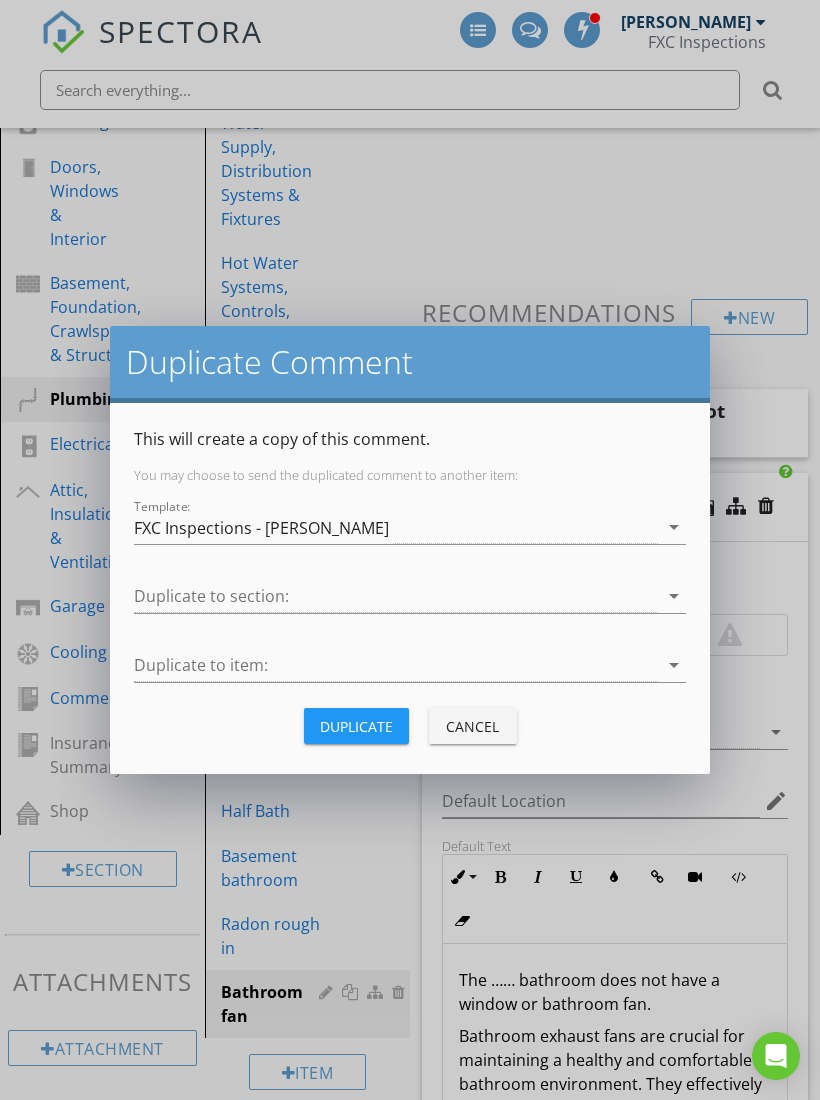 click on "arrow_drop_down" at bounding box center (674, 596) 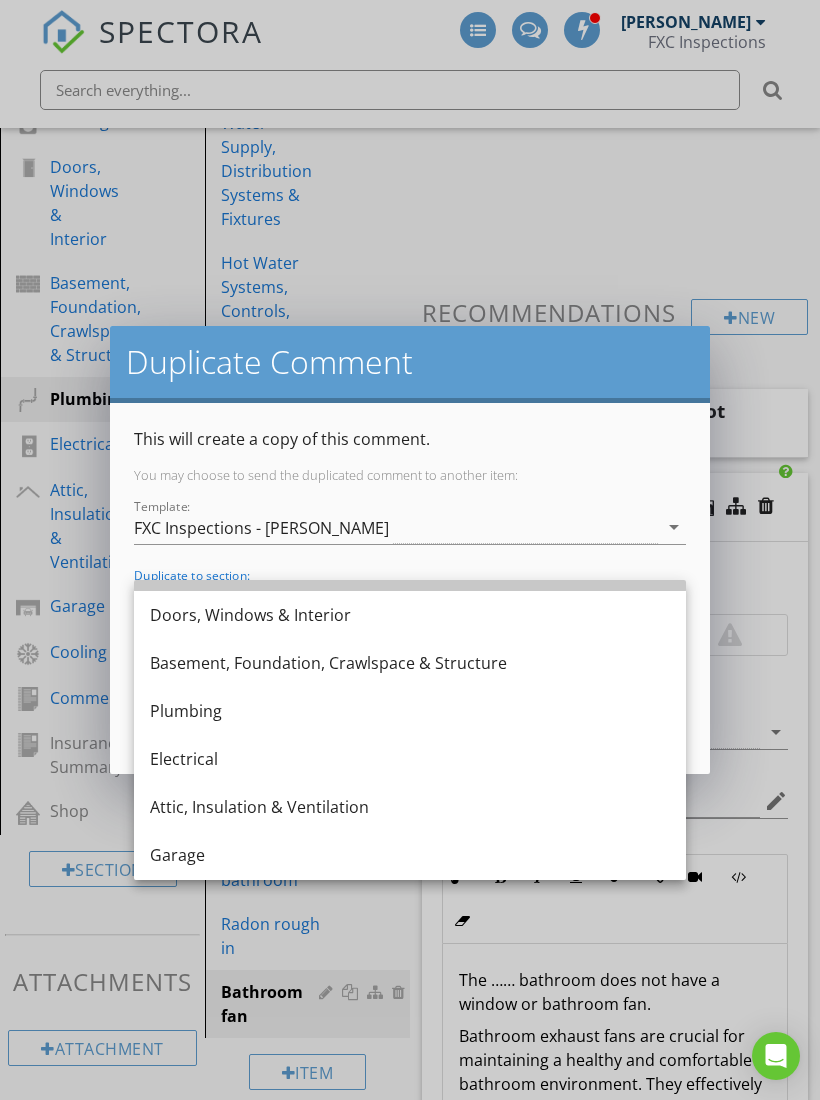 scroll, scrollTop: 277, scrollLeft: 0, axis: vertical 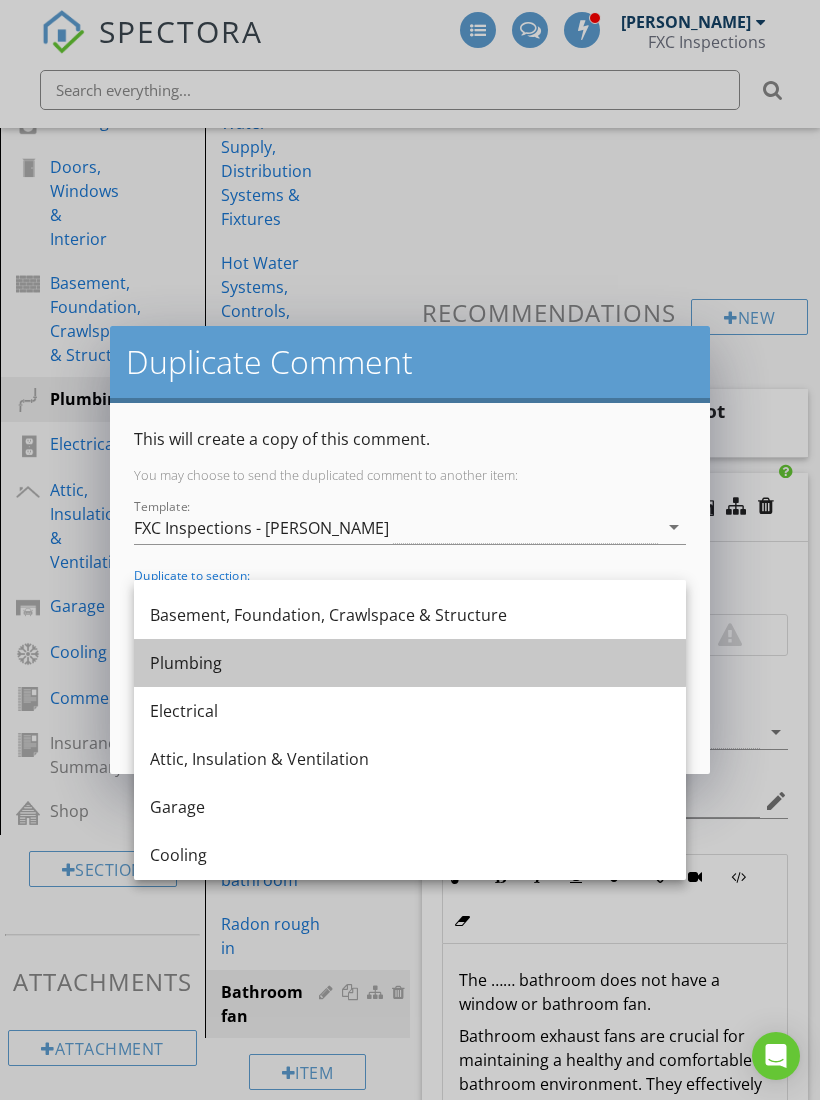 click on "Plumbing" at bounding box center [410, 663] 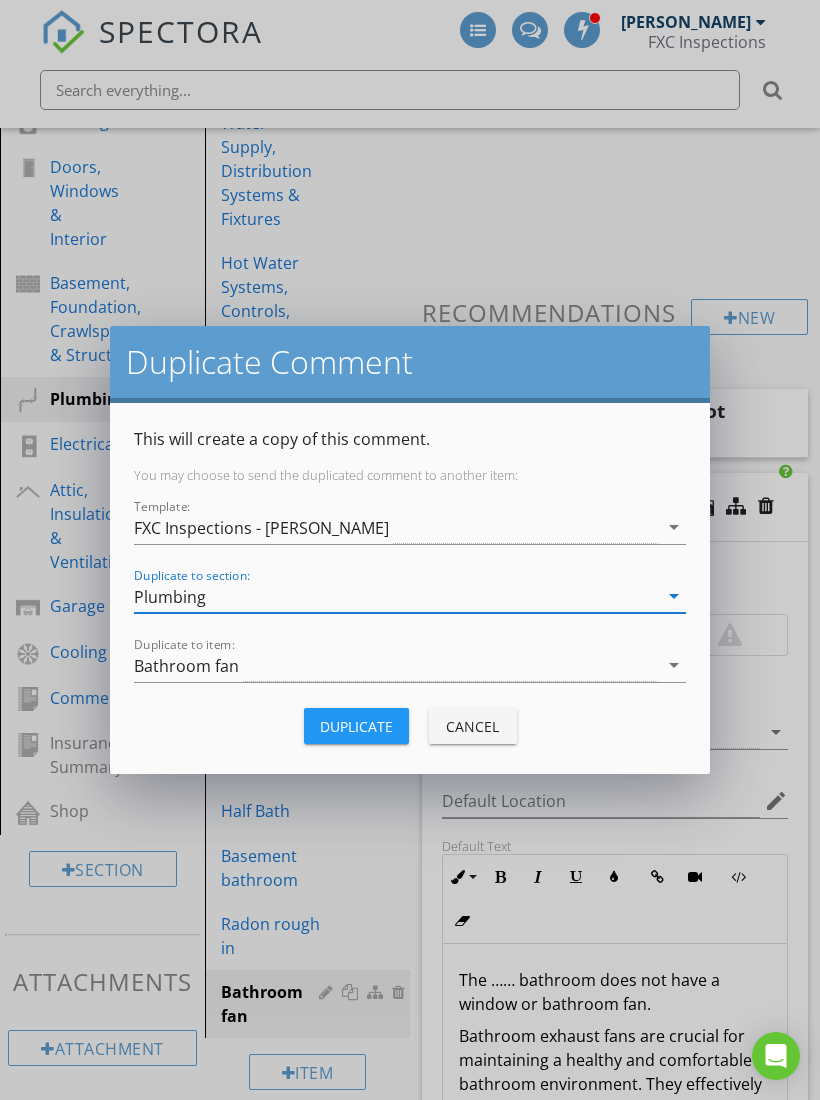 click on "arrow_drop_down" at bounding box center (674, 665) 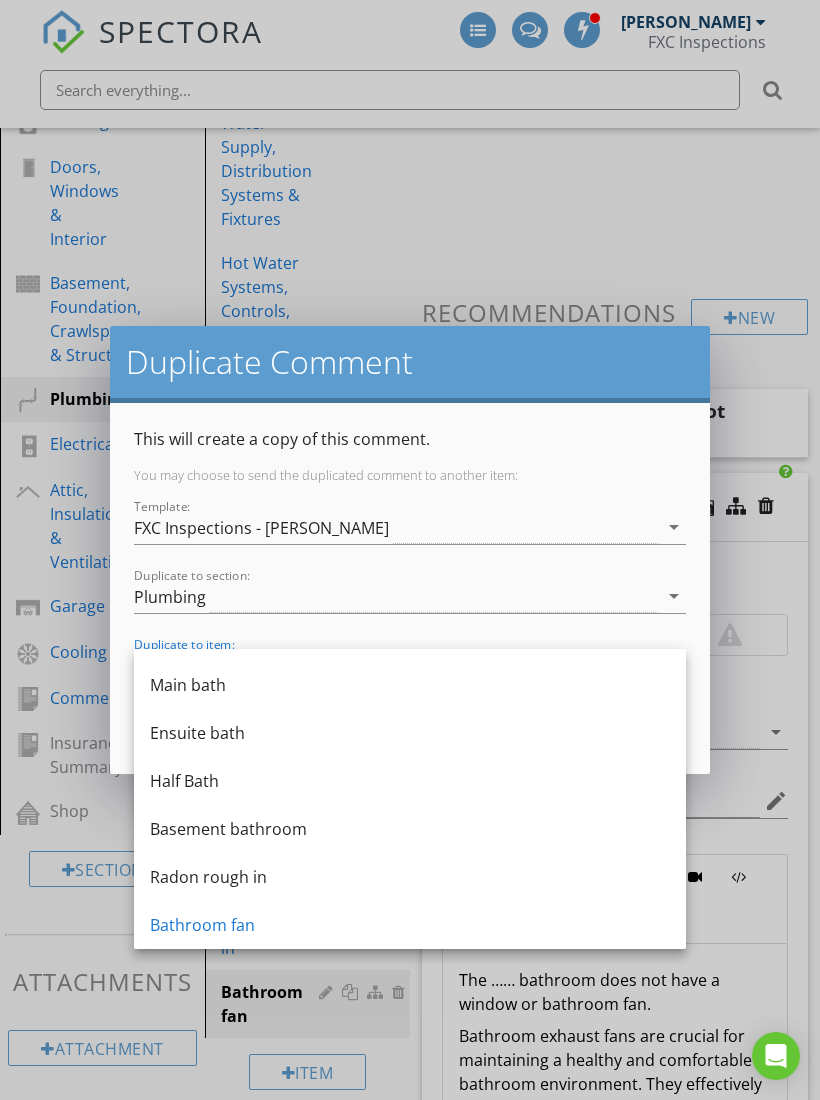 scroll, scrollTop: 468, scrollLeft: 0, axis: vertical 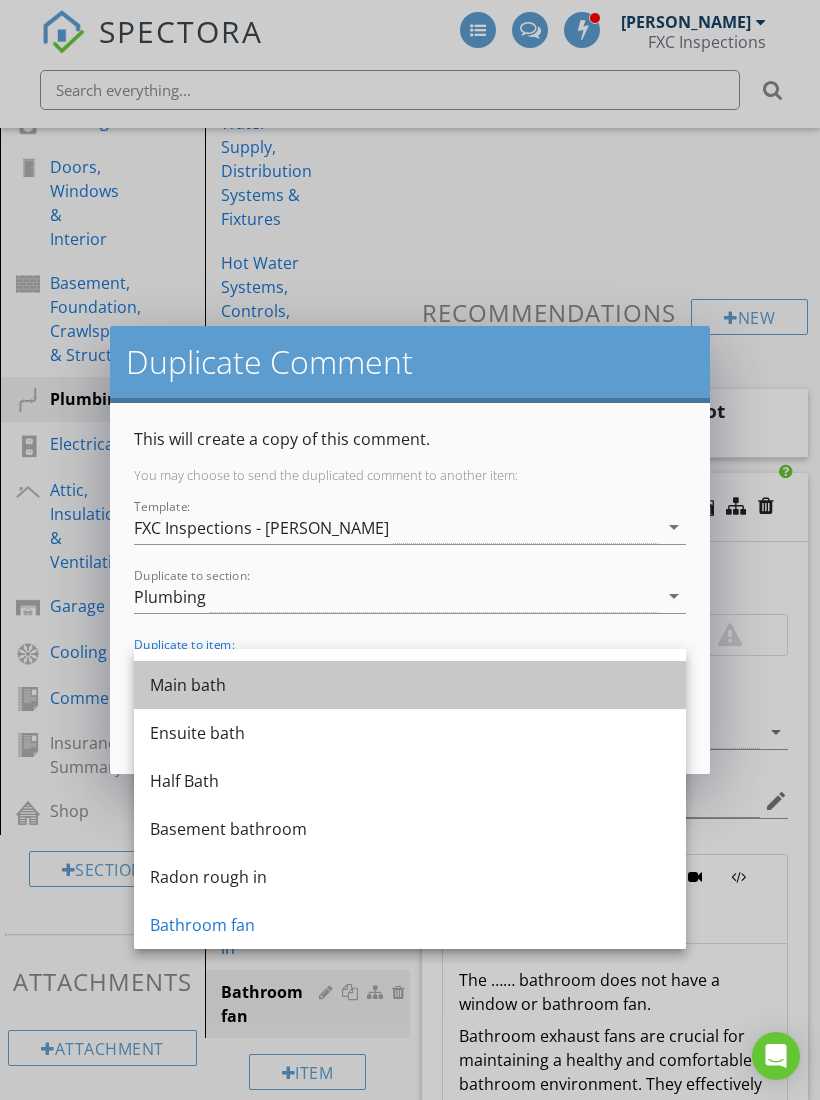 click on "Main bath" at bounding box center (410, 685) 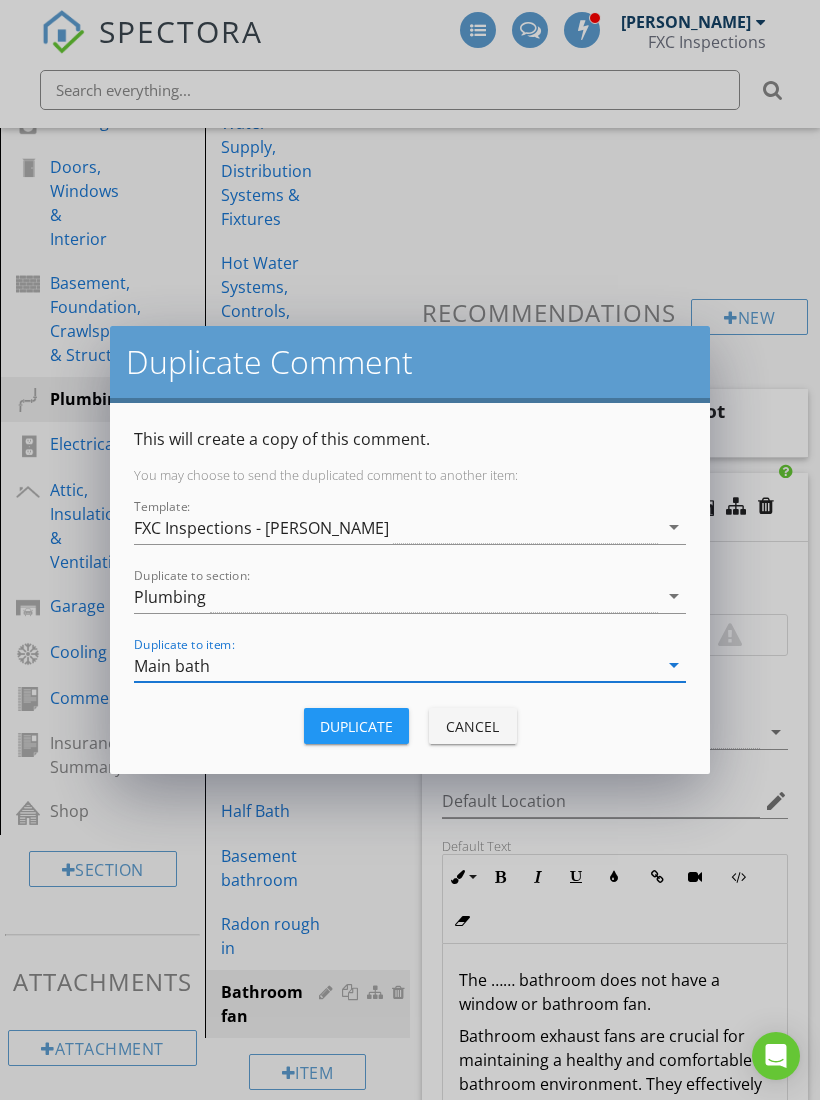 click on "Duplicate" at bounding box center (356, 726) 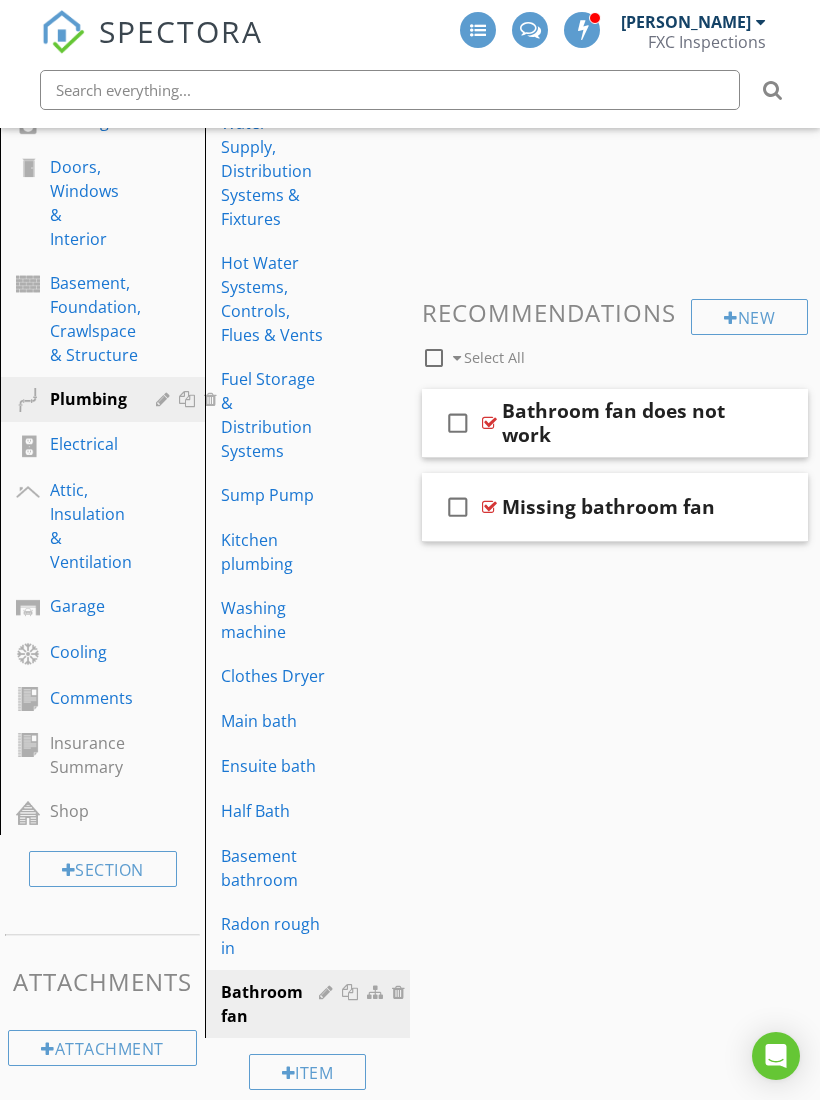 click at bounding box center (704, 422) 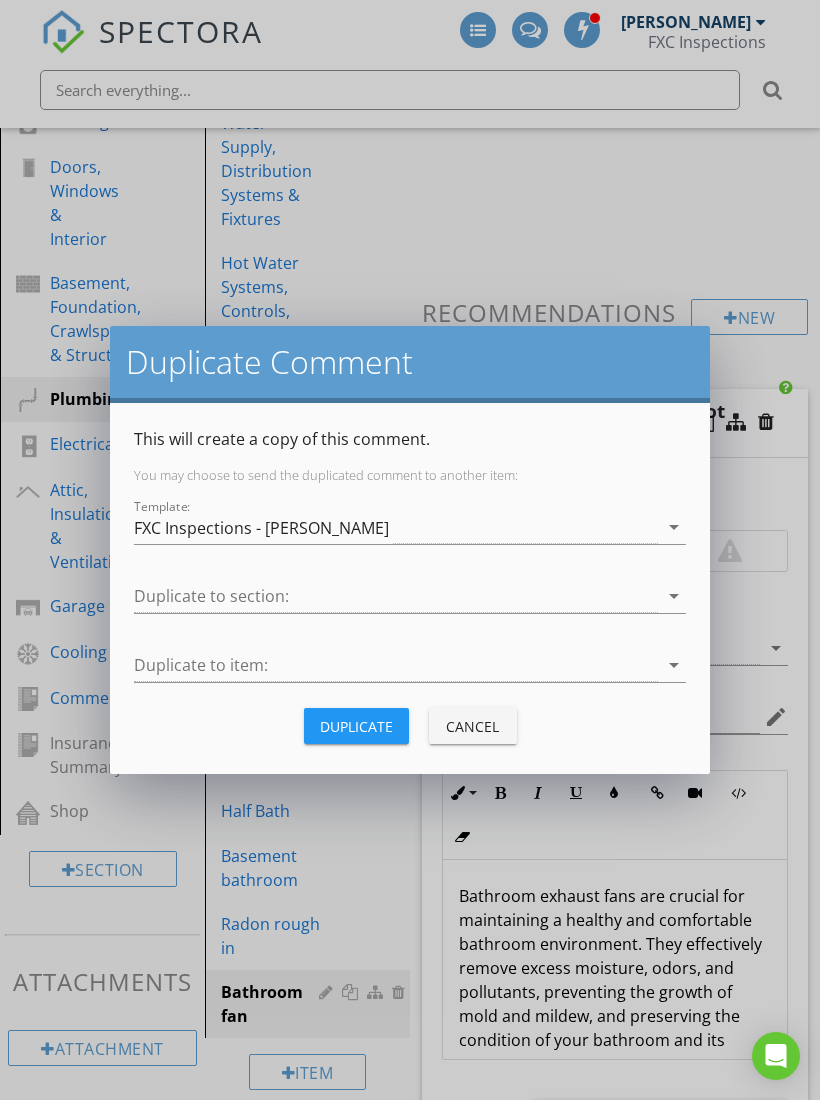 click on "arrow_drop_down" at bounding box center [674, 596] 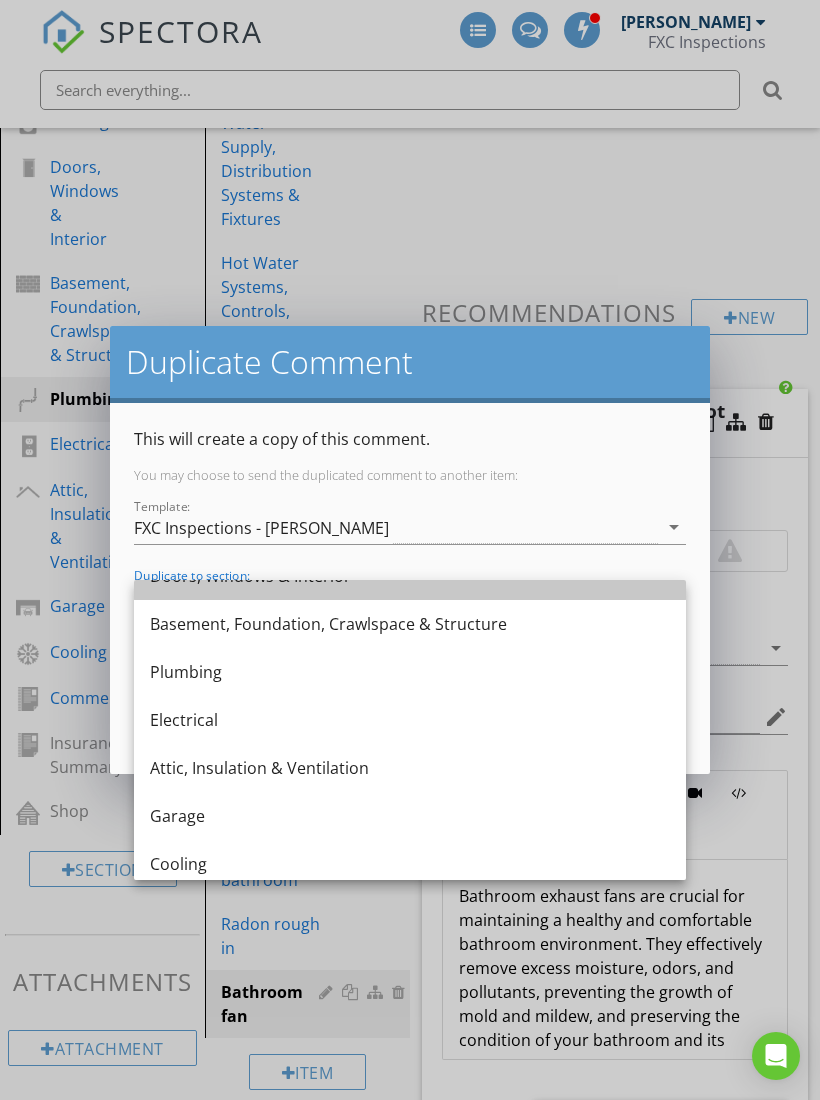 scroll, scrollTop: 269, scrollLeft: 0, axis: vertical 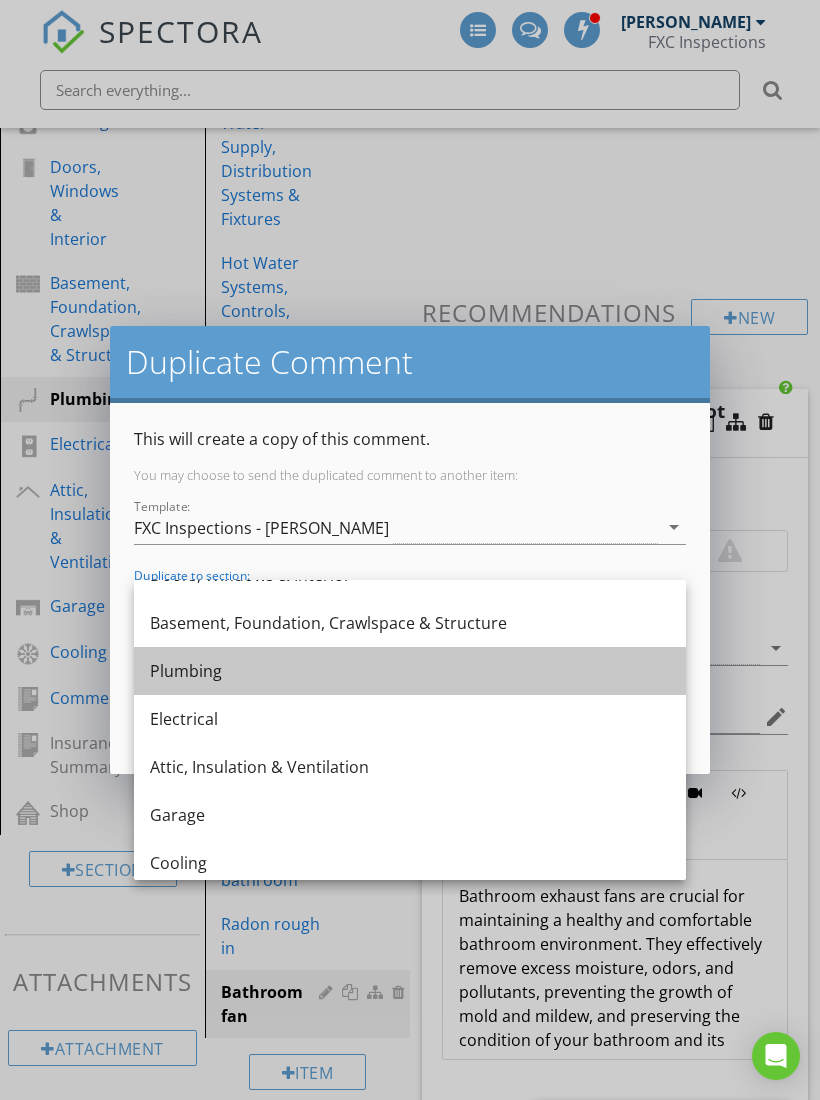 click on "Plumbing" at bounding box center (410, 671) 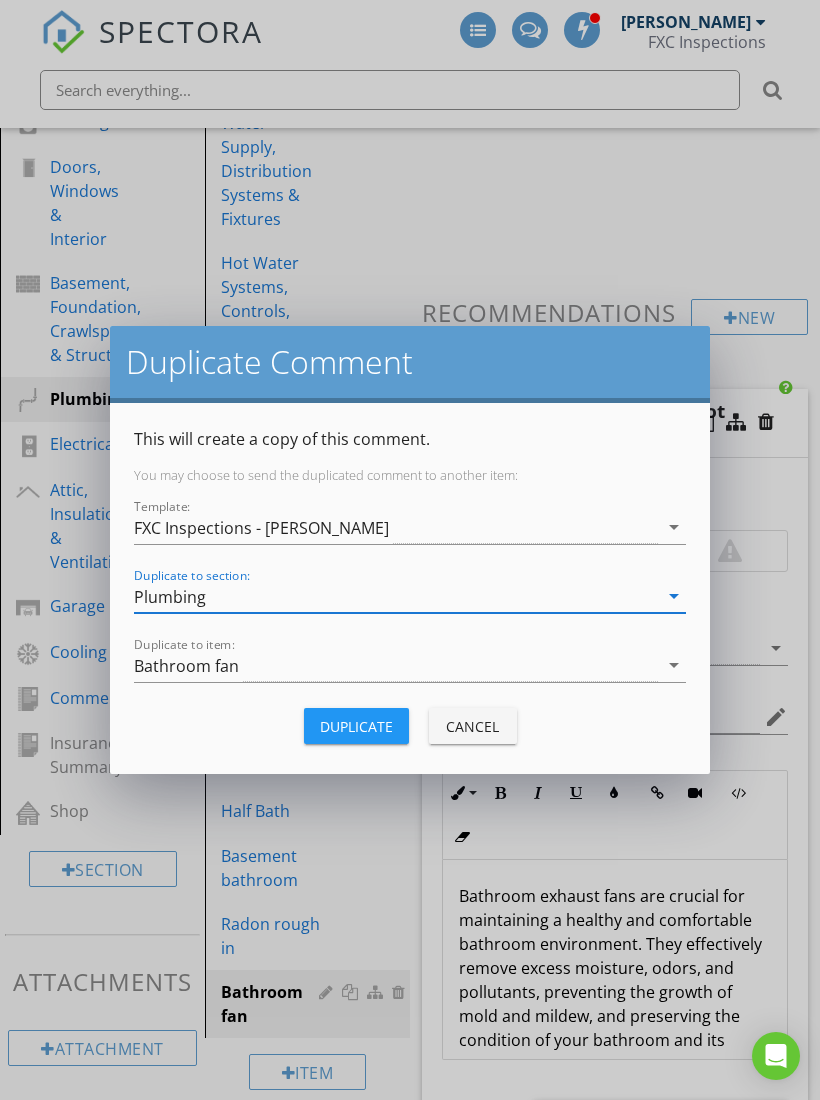 click on "arrow_drop_down" at bounding box center [674, 665] 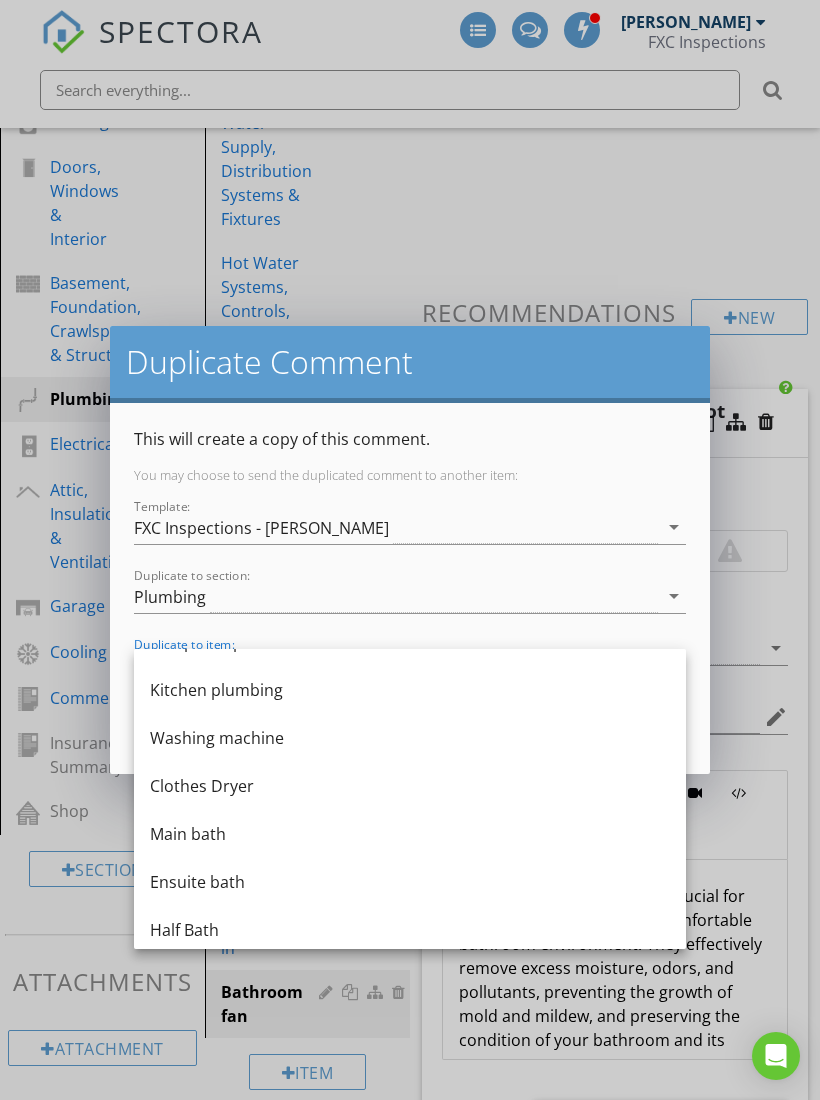scroll, scrollTop: 327, scrollLeft: 0, axis: vertical 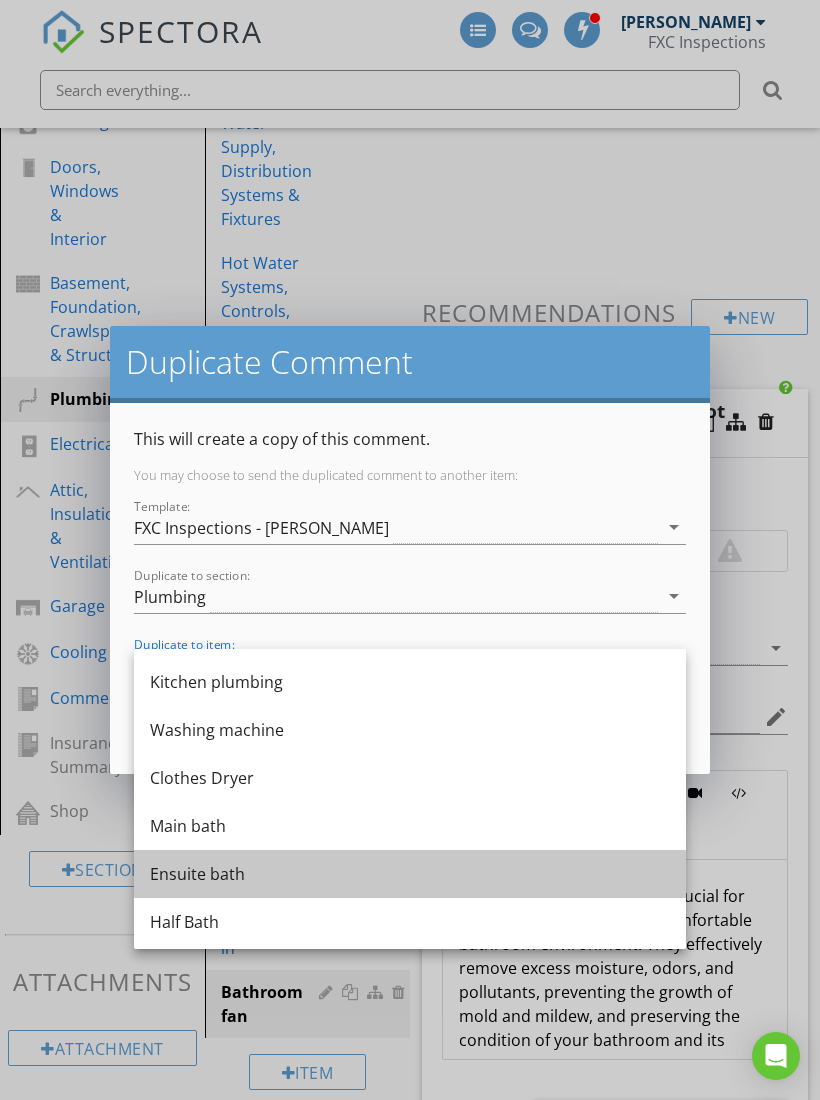 click on "Ensuite bath" at bounding box center (410, 874) 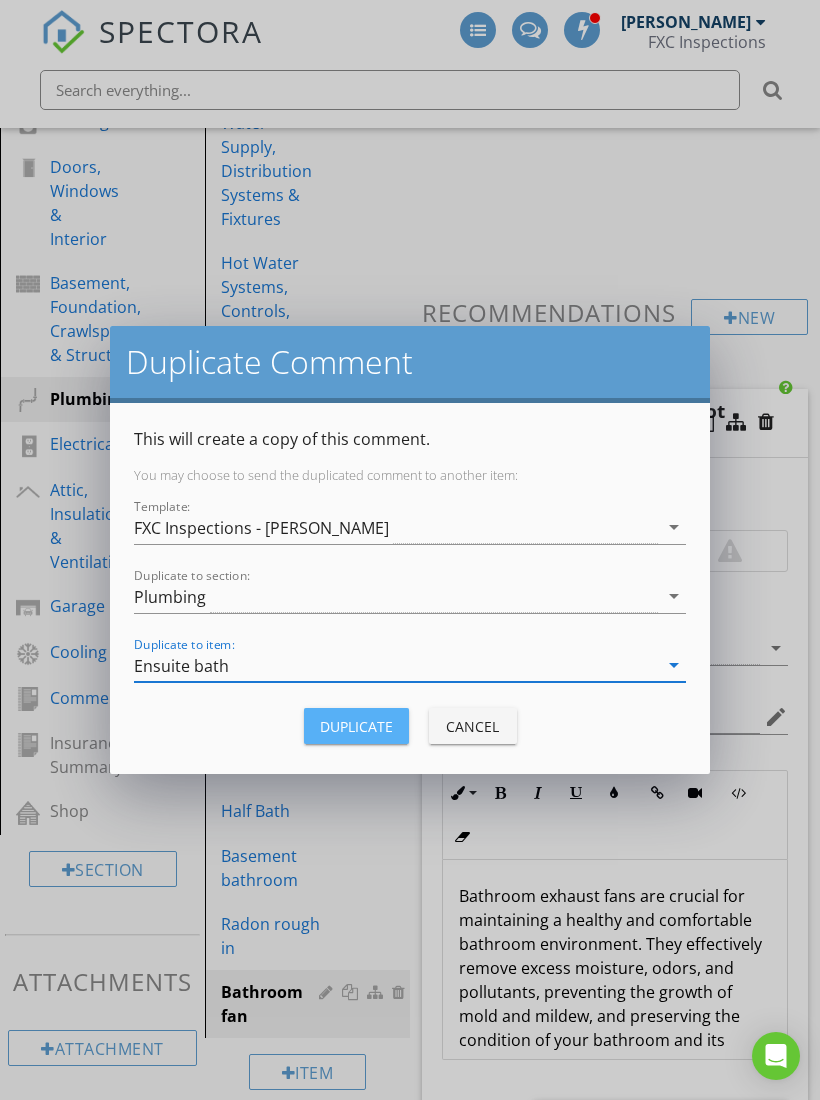 click on "Duplicate" at bounding box center [356, 726] 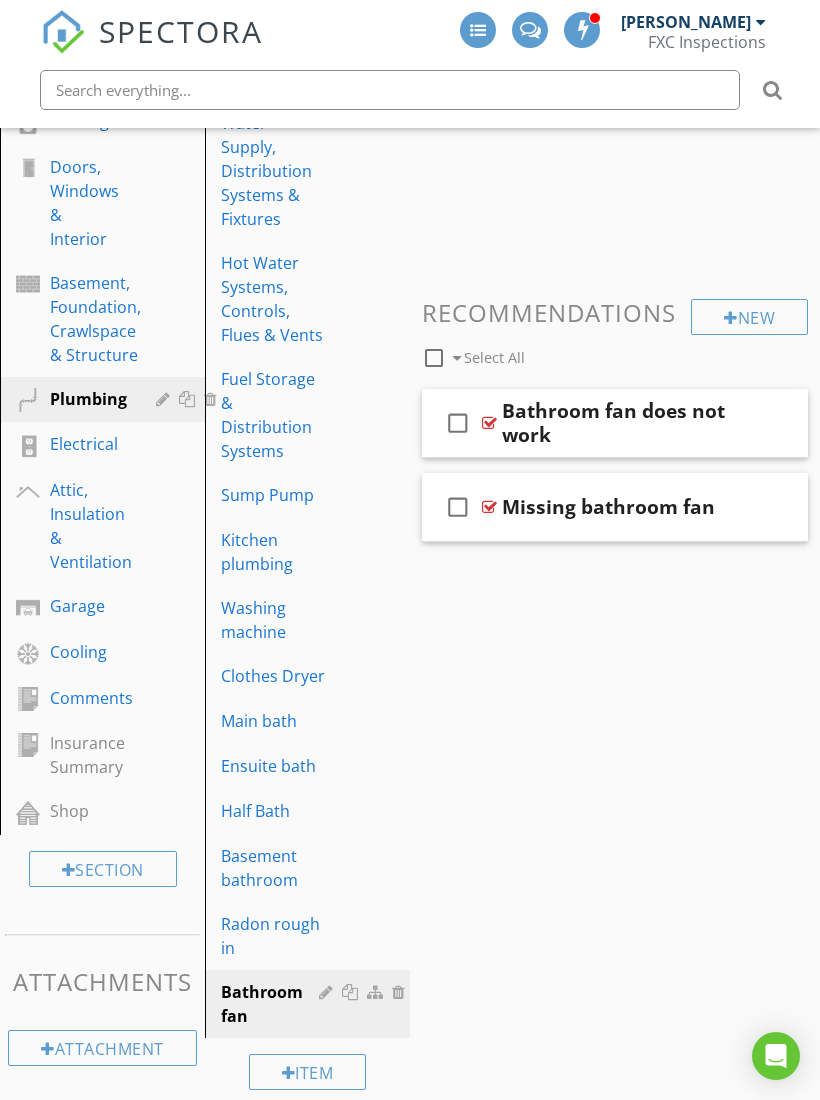 click at bounding box center [704, 506] 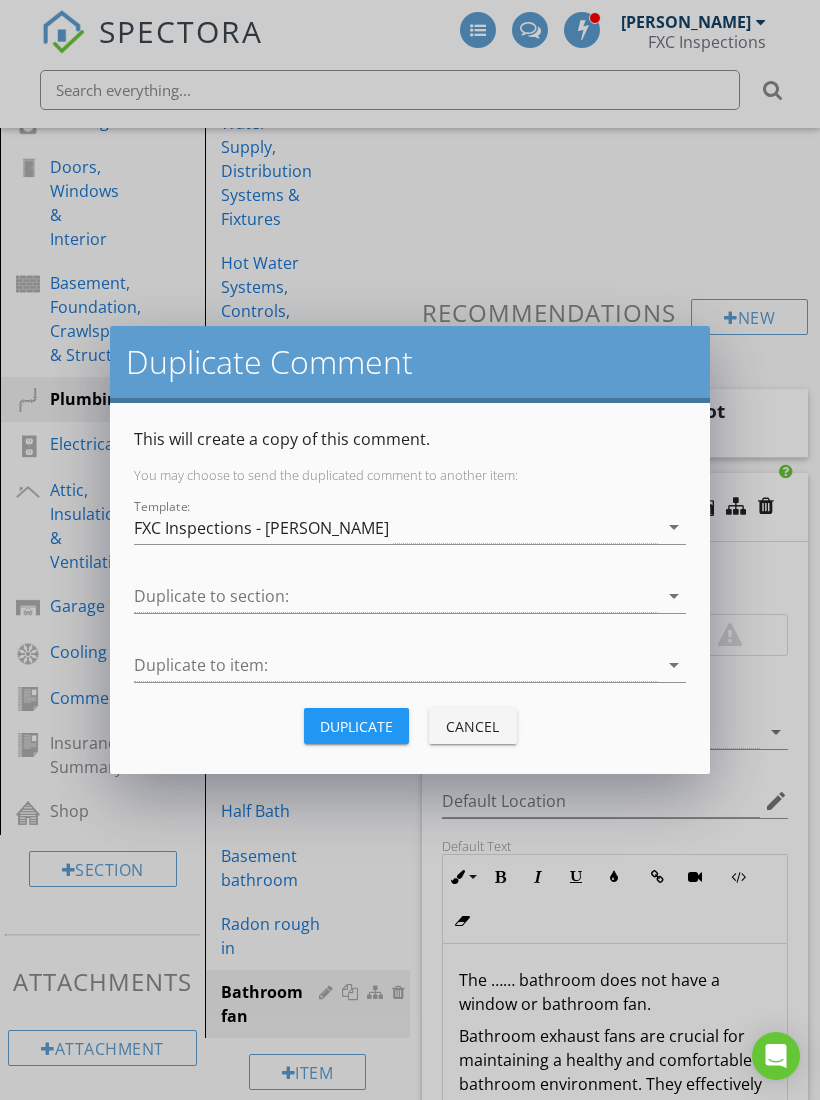 click on "arrow_drop_down" at bounding box center (674, 596) 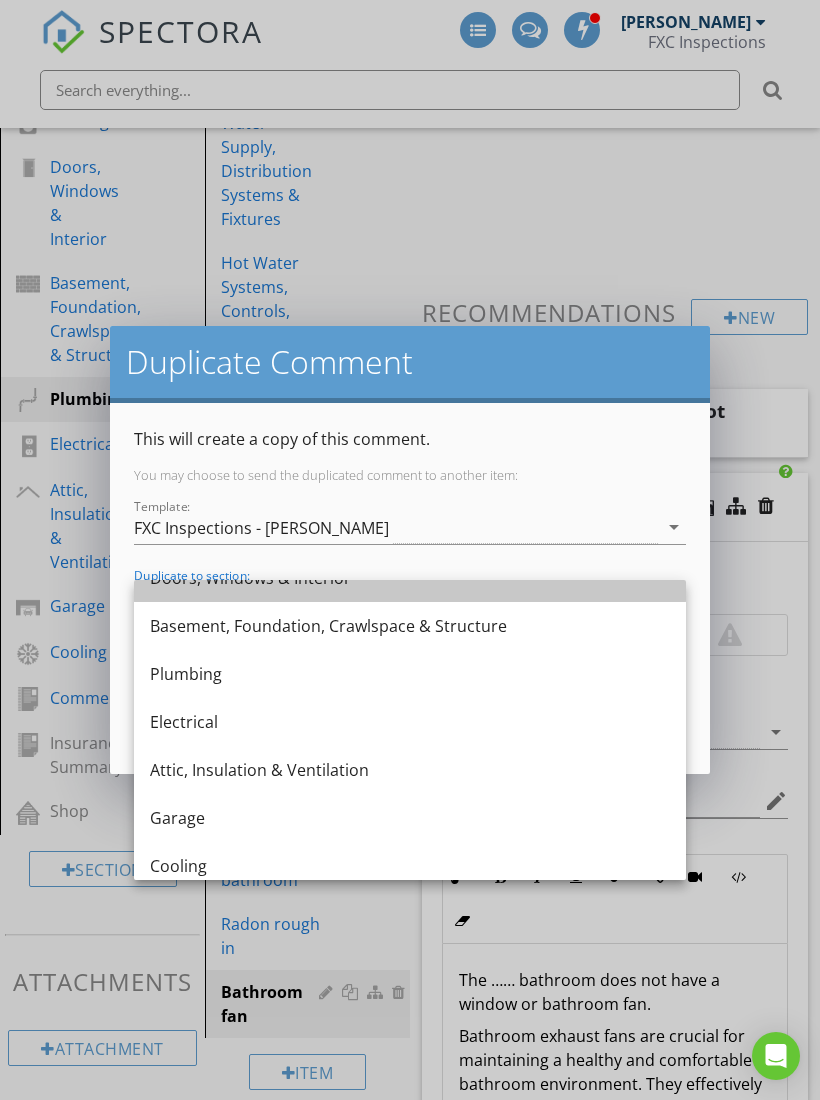 scroll, scrollTop: 269, scrollLeft: 0, axis: vertical 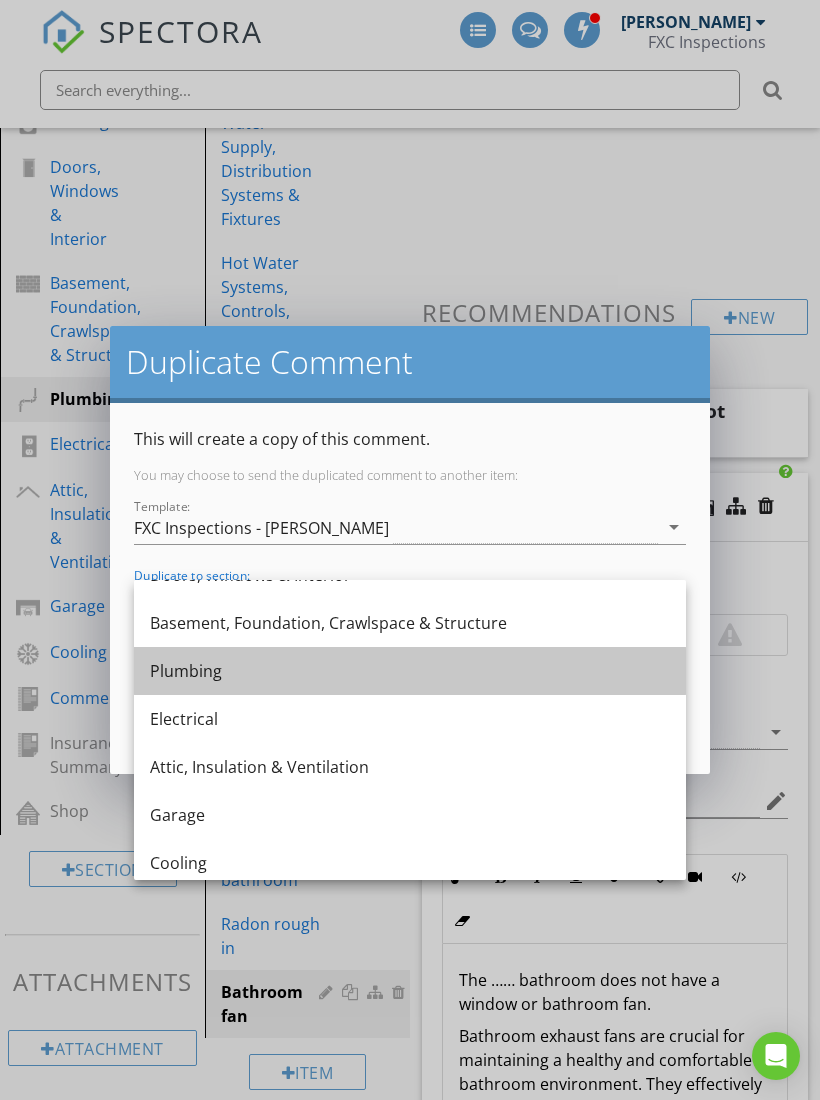 click on "Plumbing" at bounding box center (410, 671) 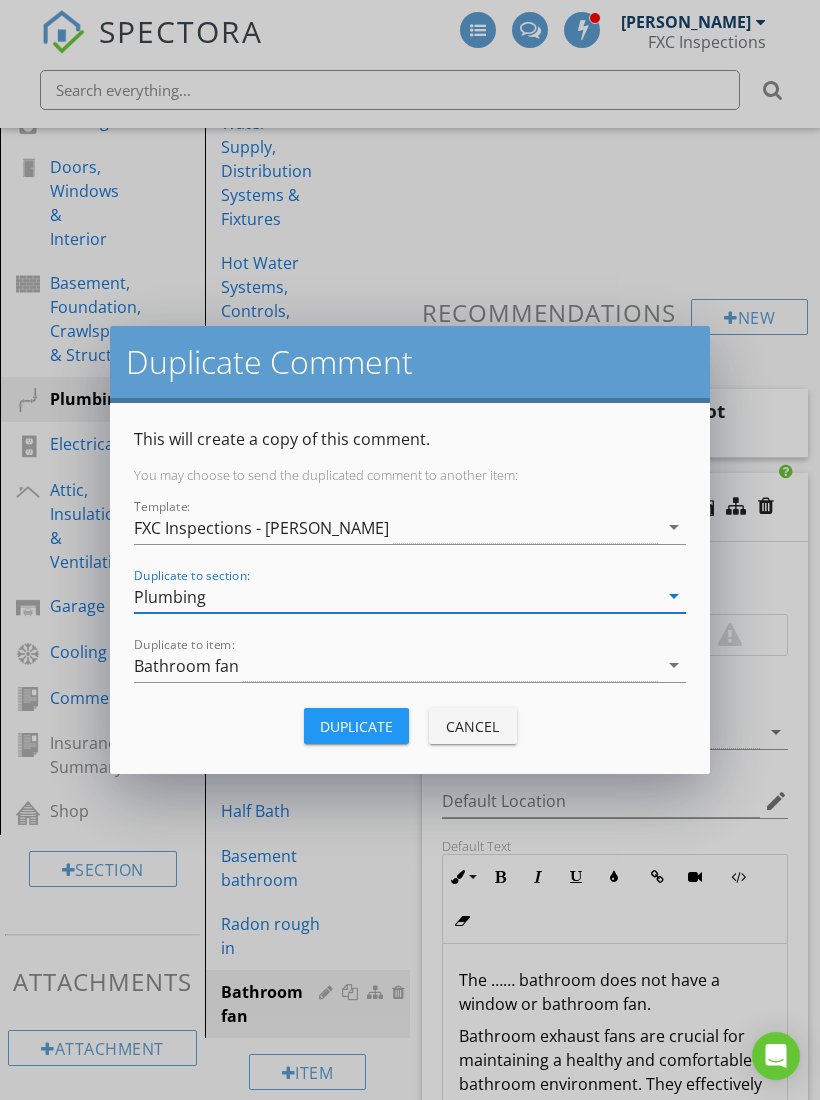 click on "arrow_drop_down" at bounding box center [674, 665] 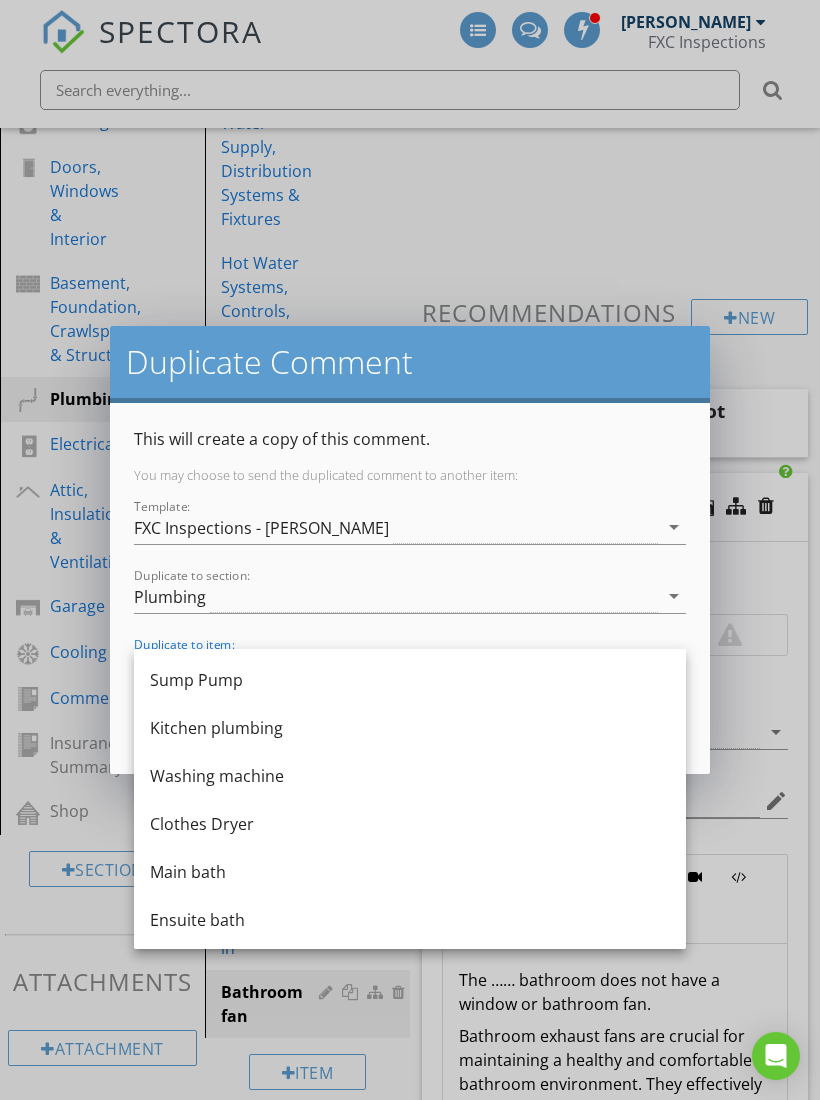 scroll, scrollTop: 290, scrollLeft: 0, axis: vertical 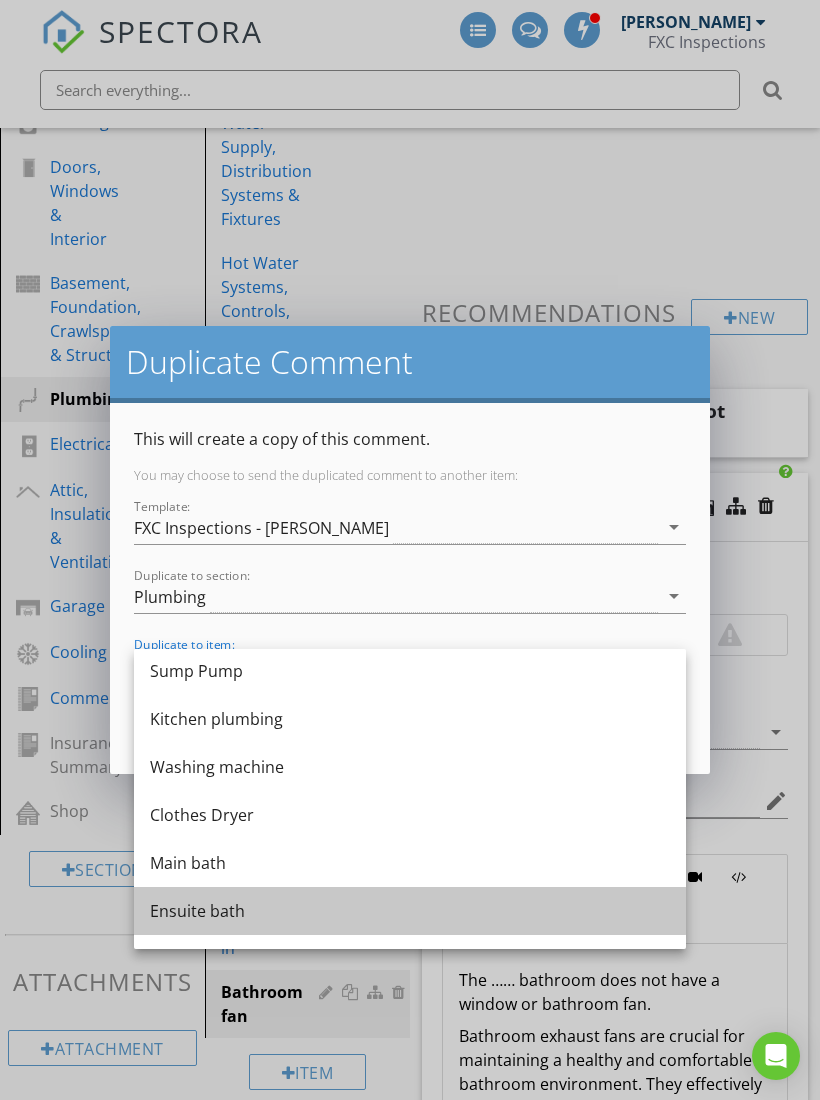 click on "Ensuite bath" at bounding box center [410, 911] 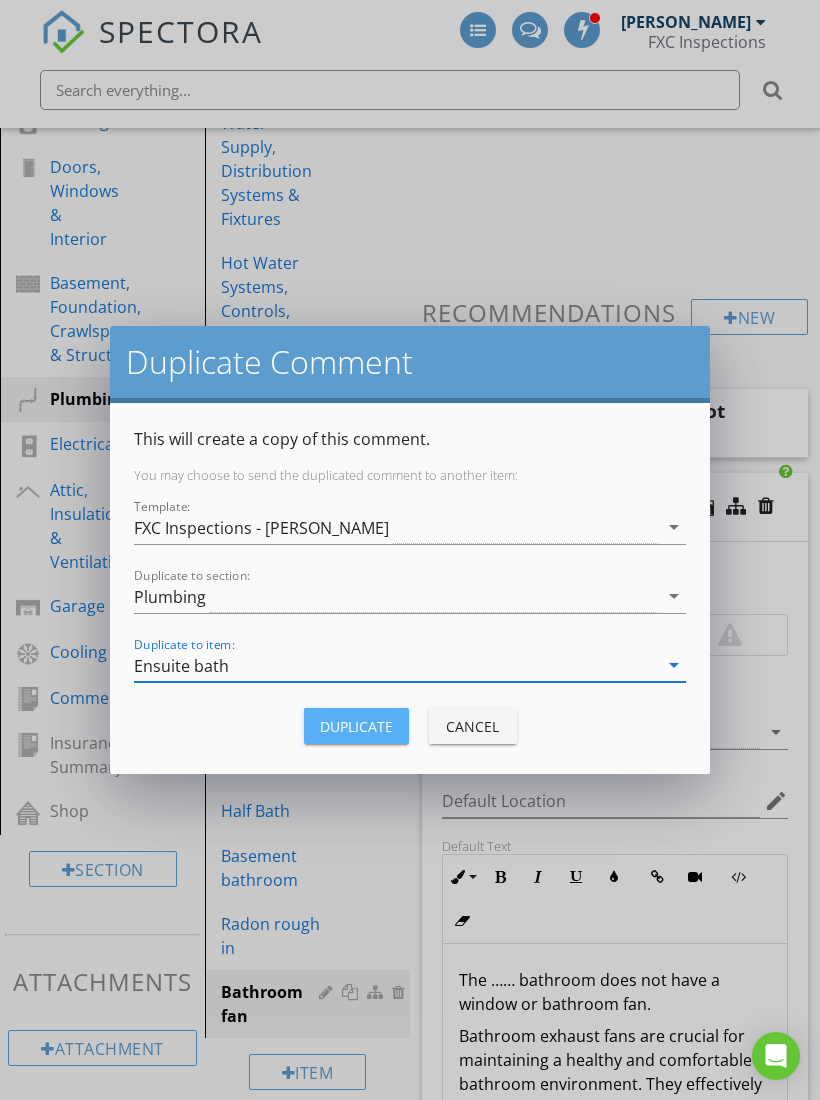 click on "Duplicate" at bounding box center (356, 726) 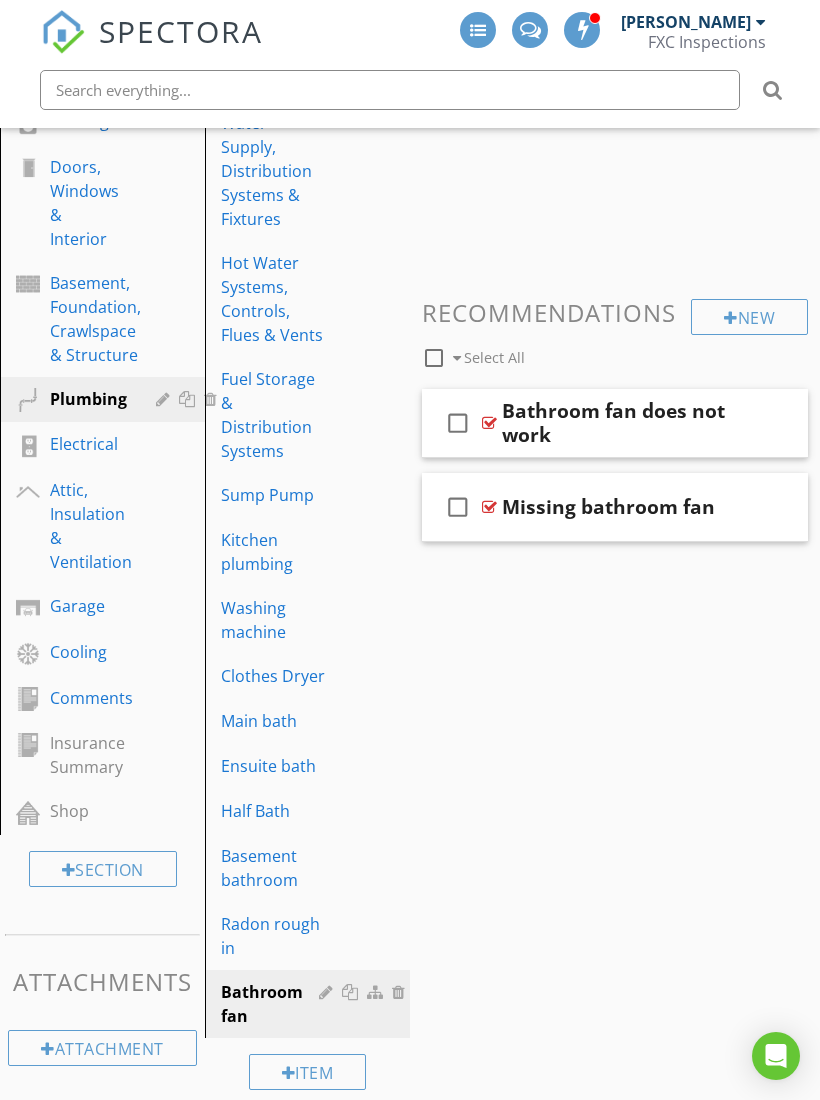 click at bounding box center [704, 422] 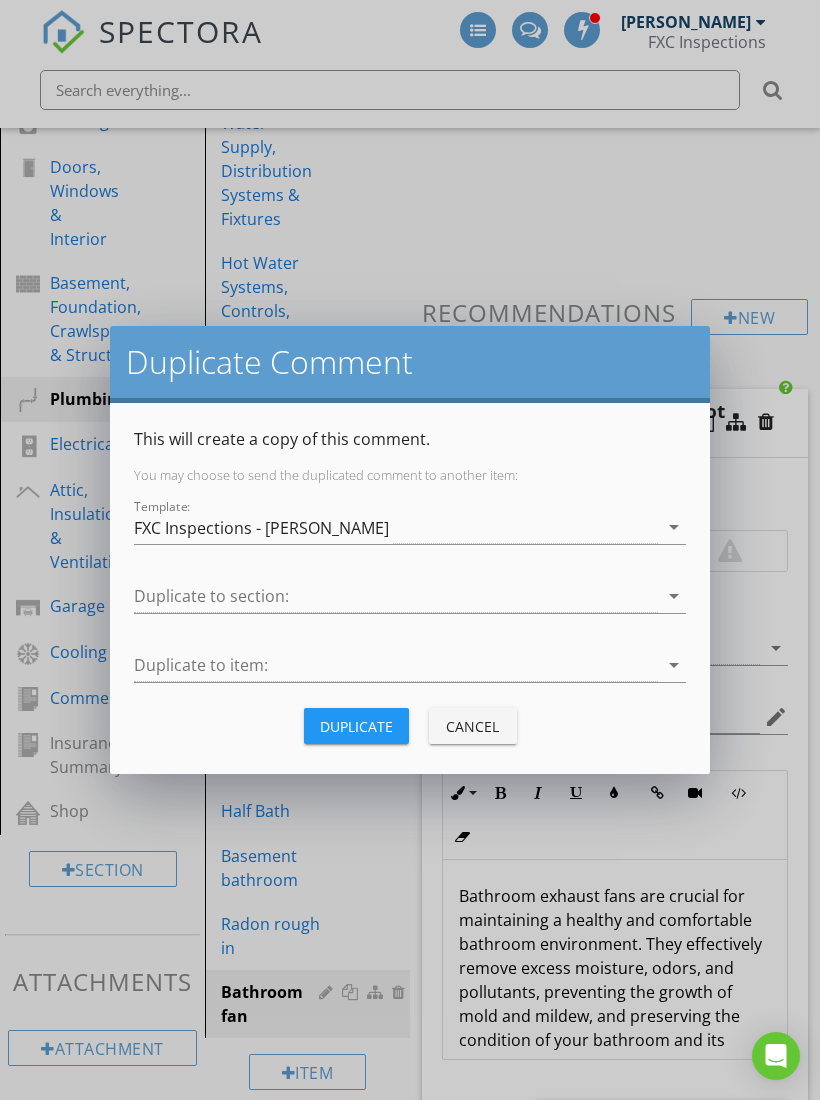 click on "arrow_drop_down" at bounding box center (674, 596) 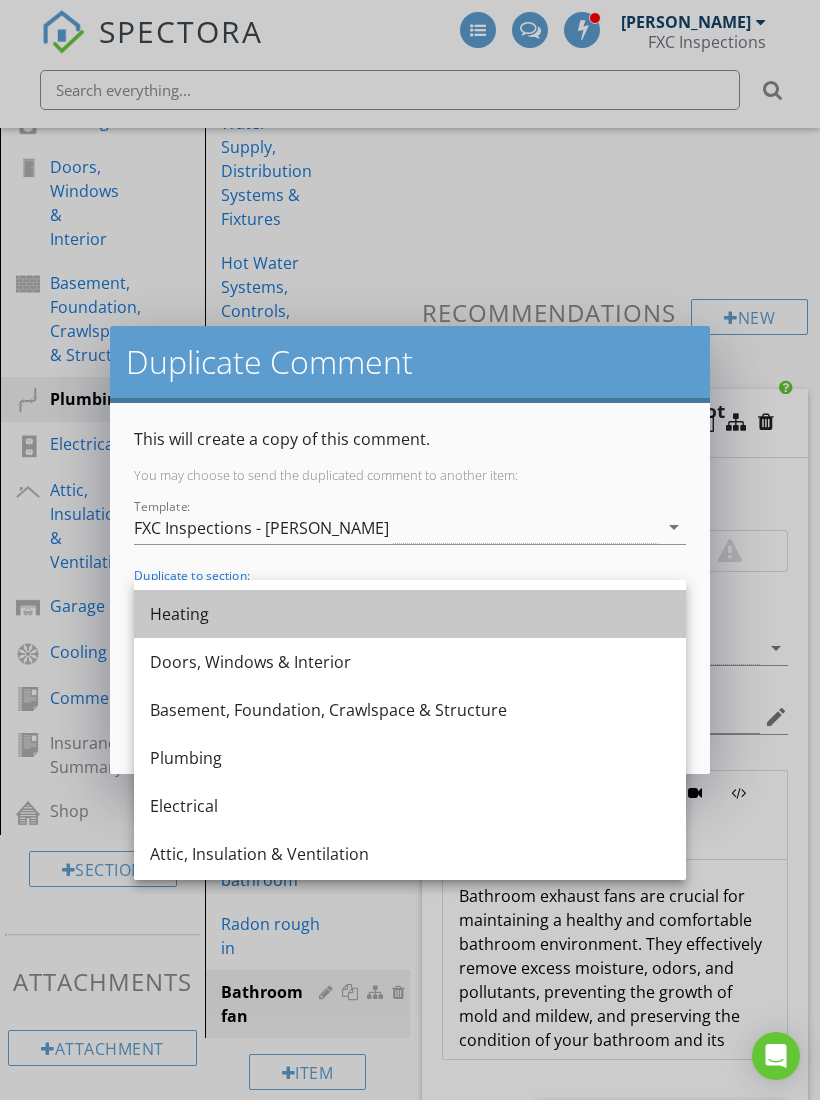 scroll, scrollTop: 230, scrollLeft: 0, axis: vertical 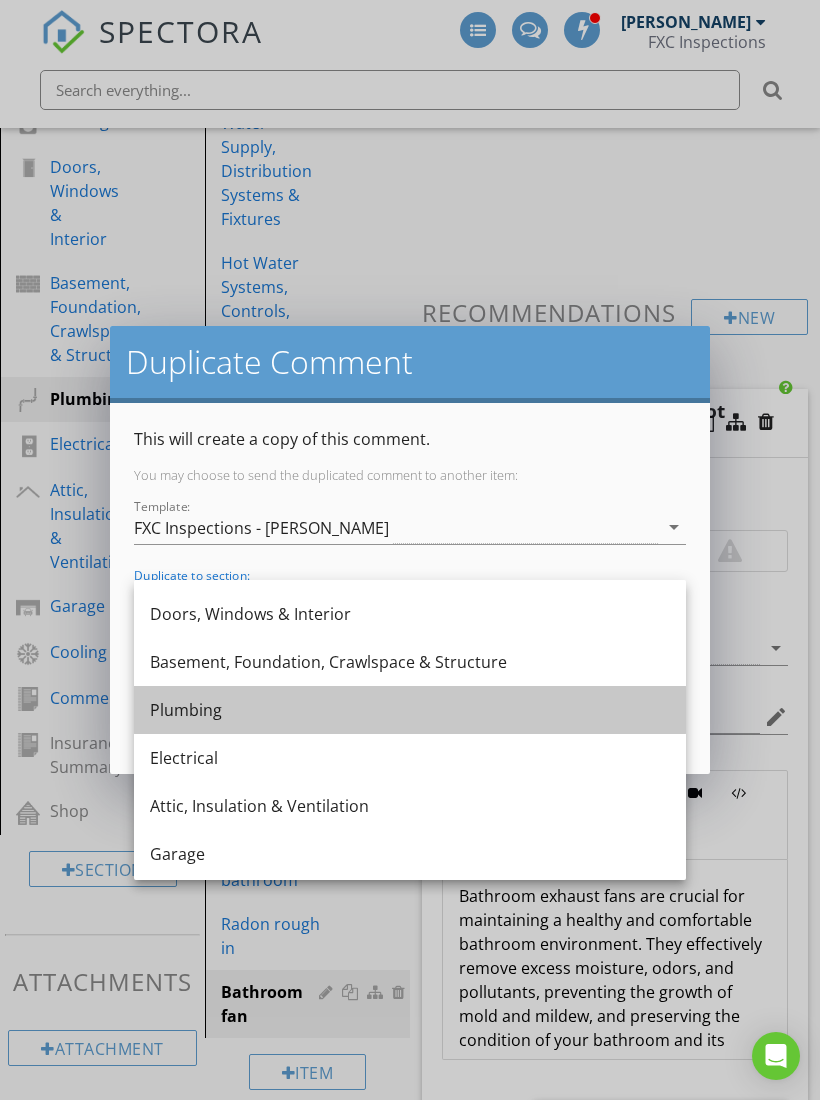 click on "Plumbing" at bounding box center (410, 710) 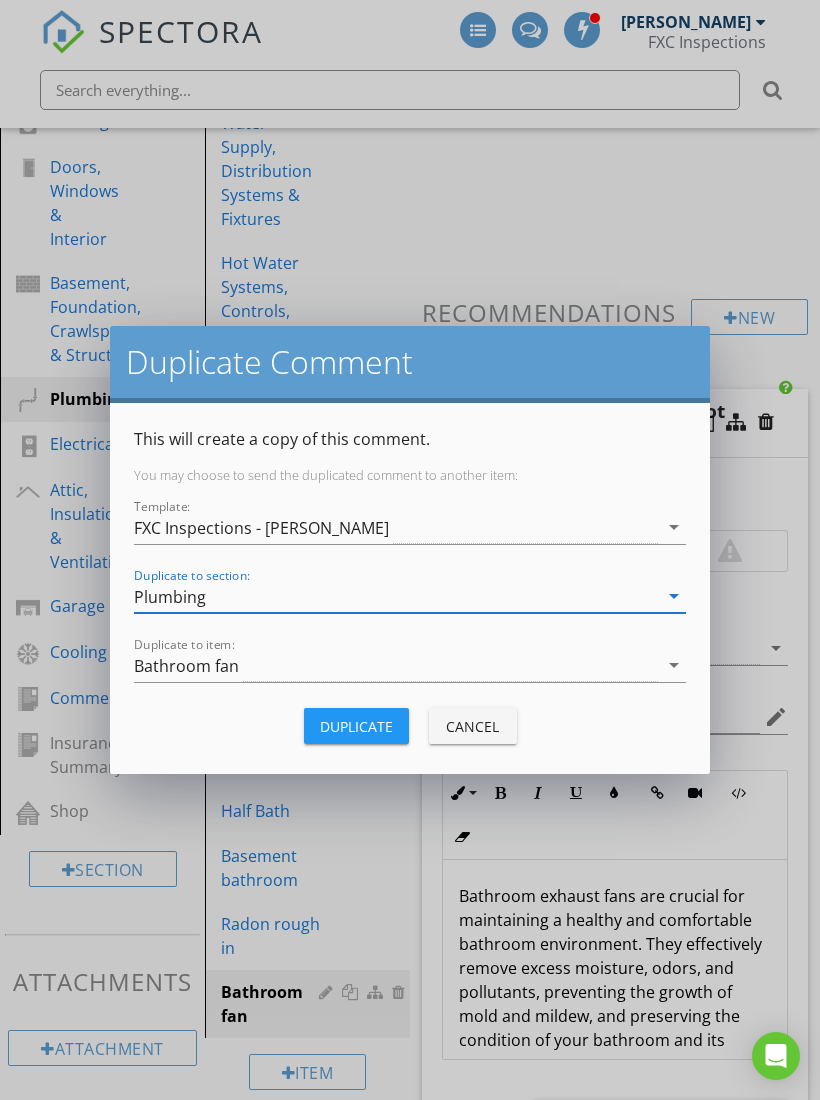 click on "arrow_drop_down" at bounding box center [674, 665] 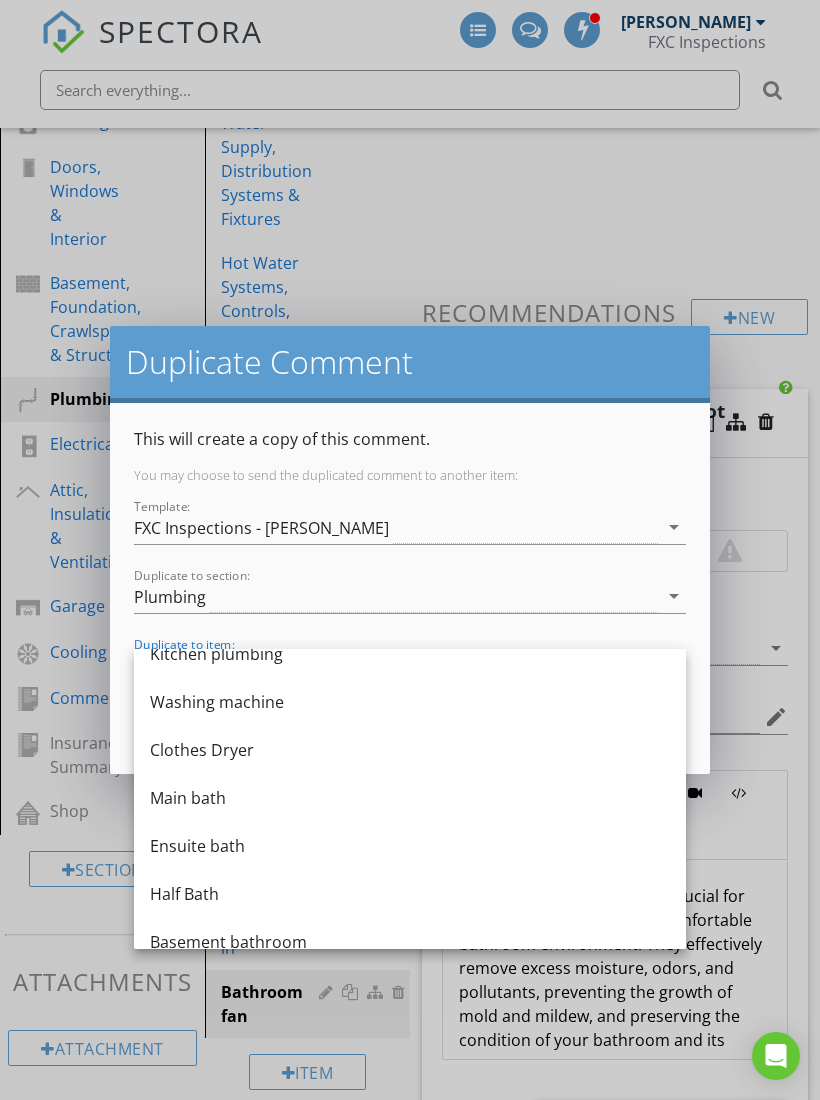 scroll, scrollTop: 358, scrollLeft: 0, axis: vertical 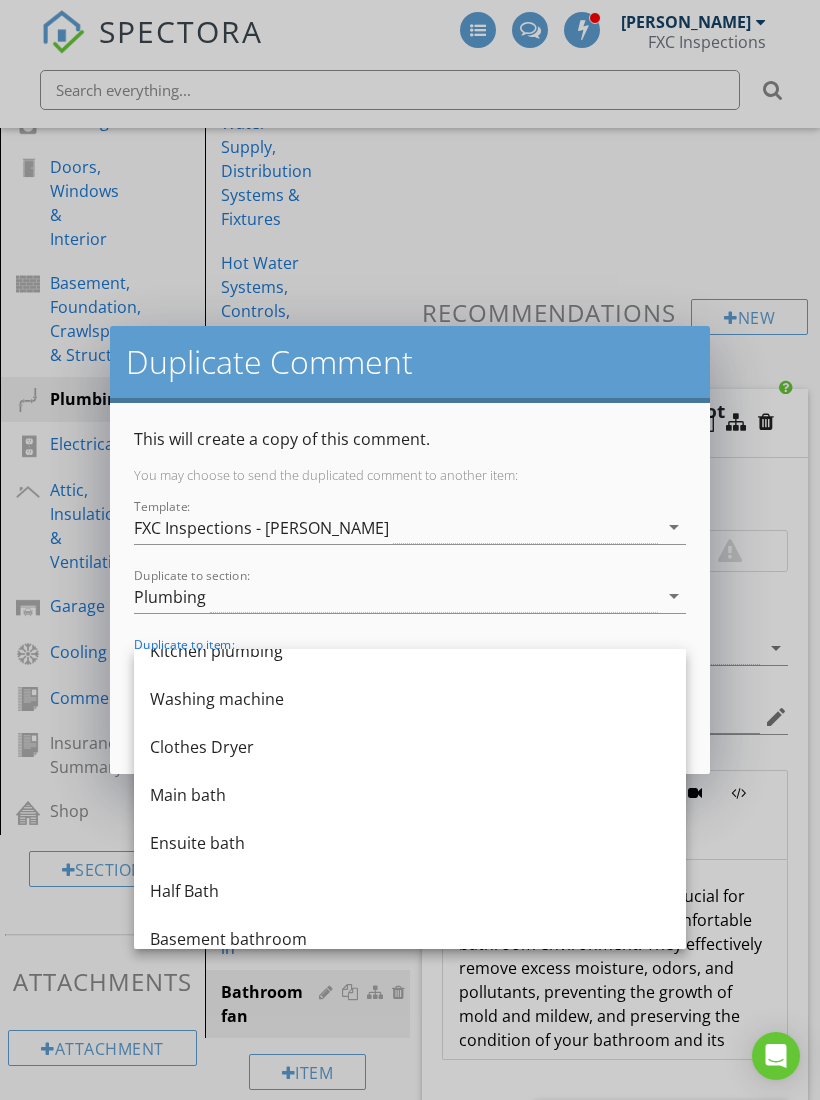 click on "Half Bath" at bounding box center [410, 891] 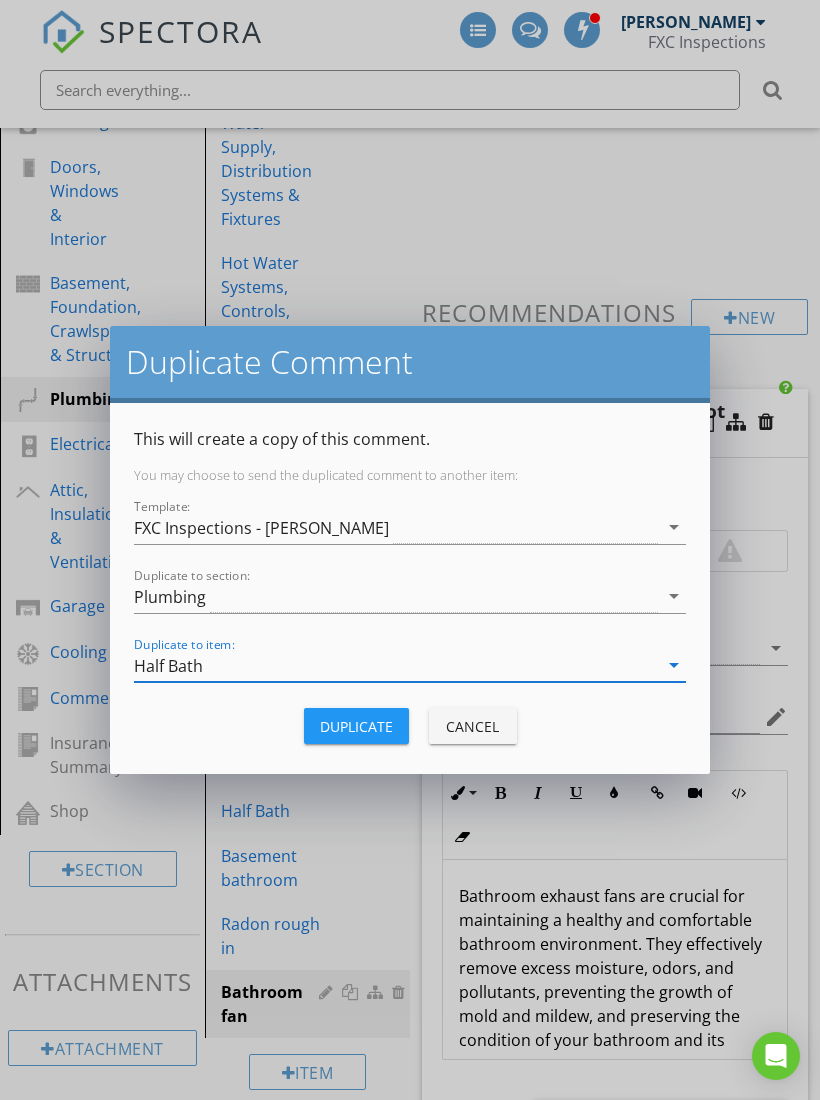 click on "arrow_drop_down" at bounding box center [674, 665] 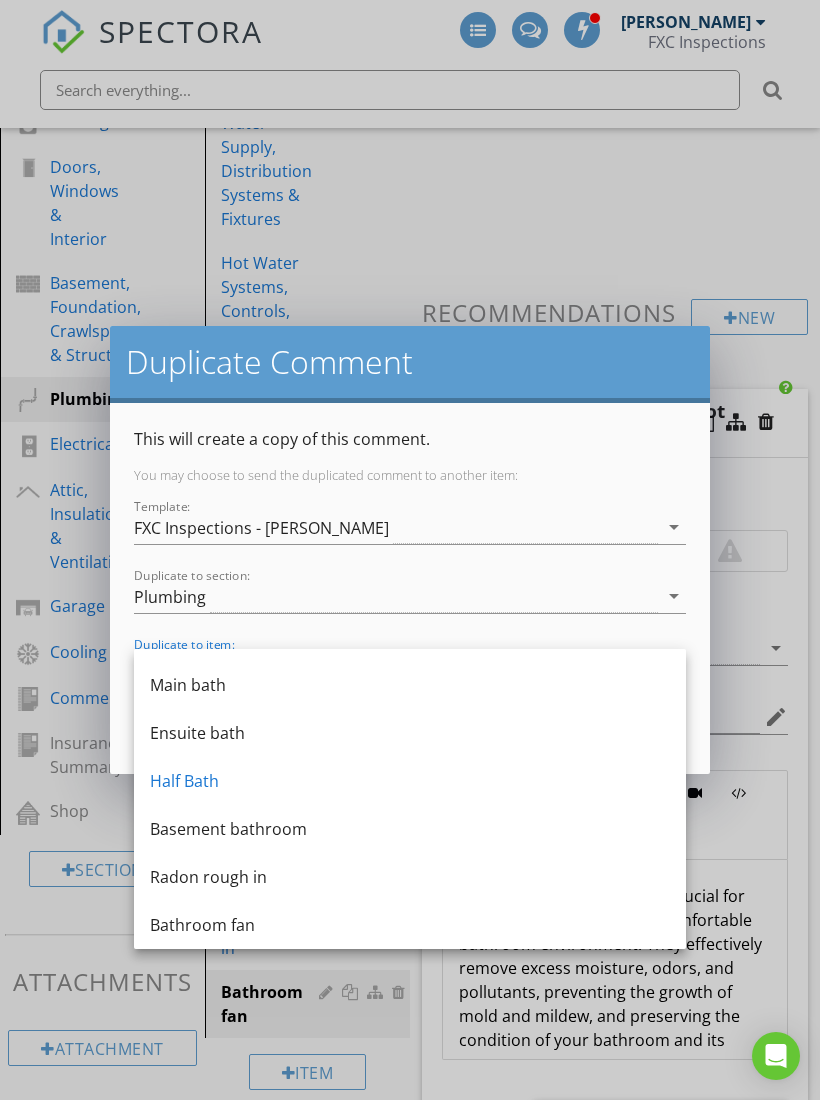 scroll, scrollTop: 468, scrollLeft: 0, axis: vertical 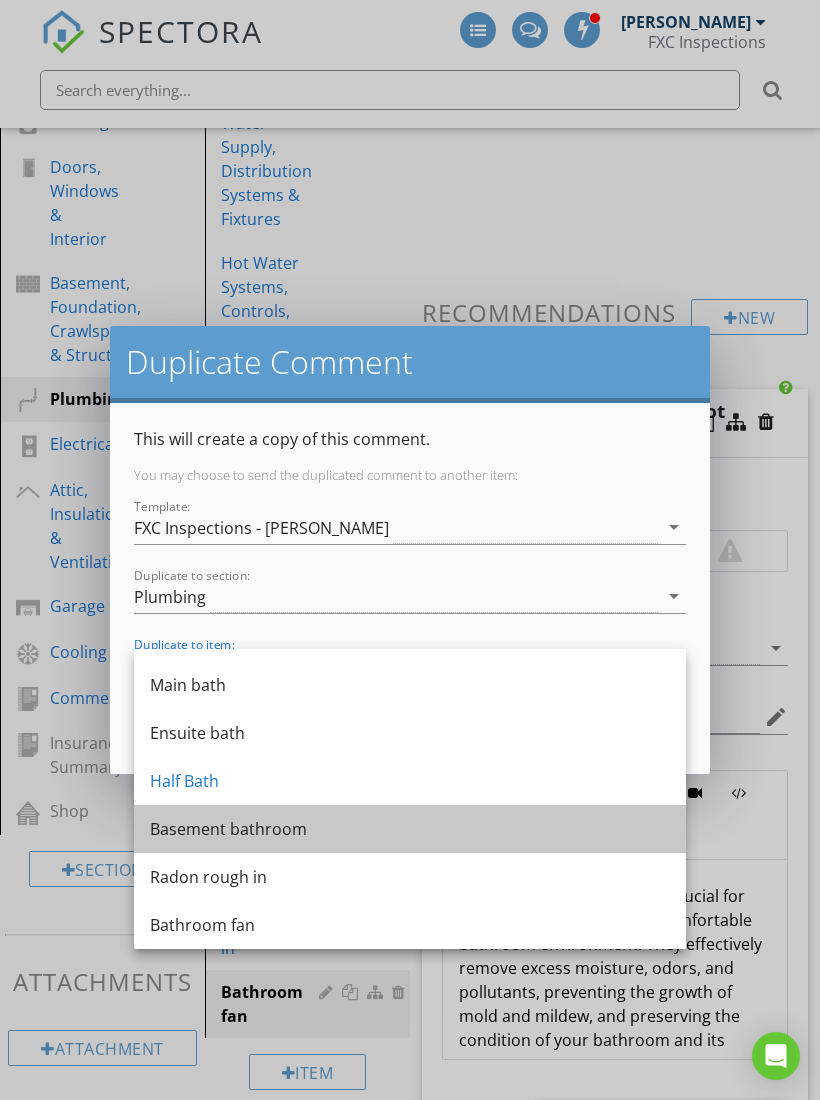 click on "Basement bathroom" at bounding box center (410, 829) 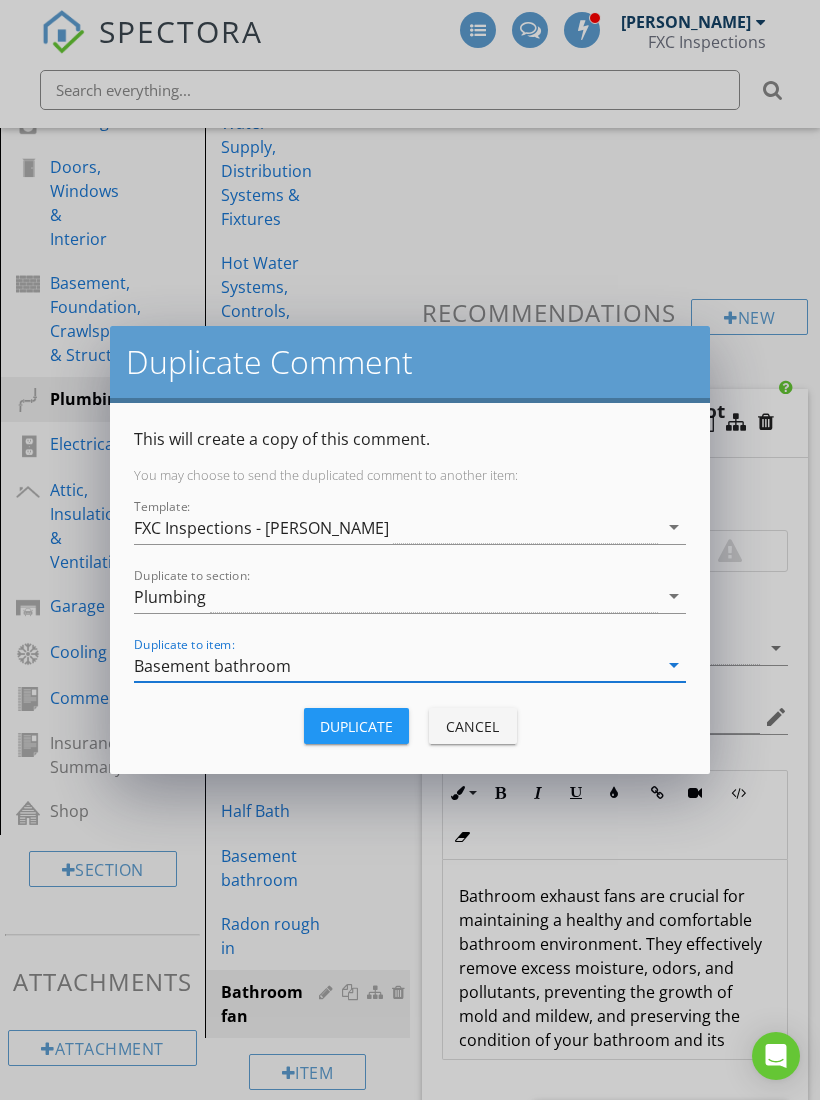 click on "Duplicate" at bounding box center [356, 726] 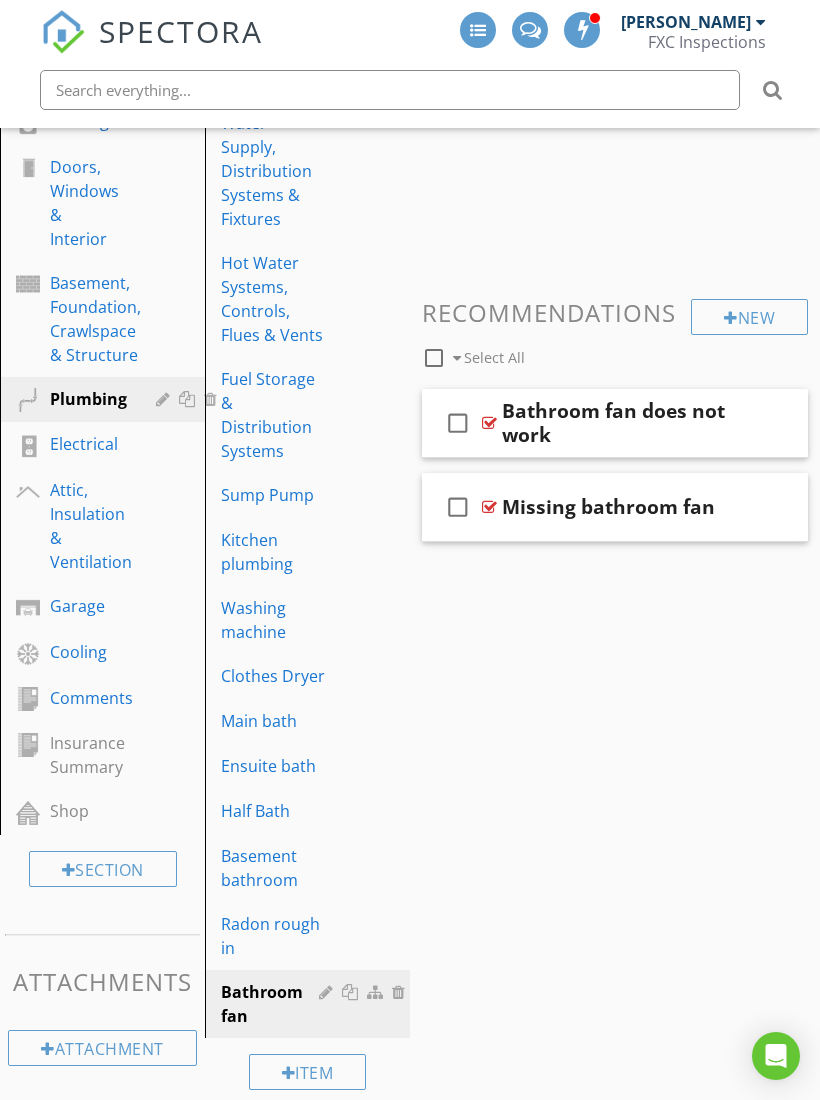 click at bounding box center [704, 506] 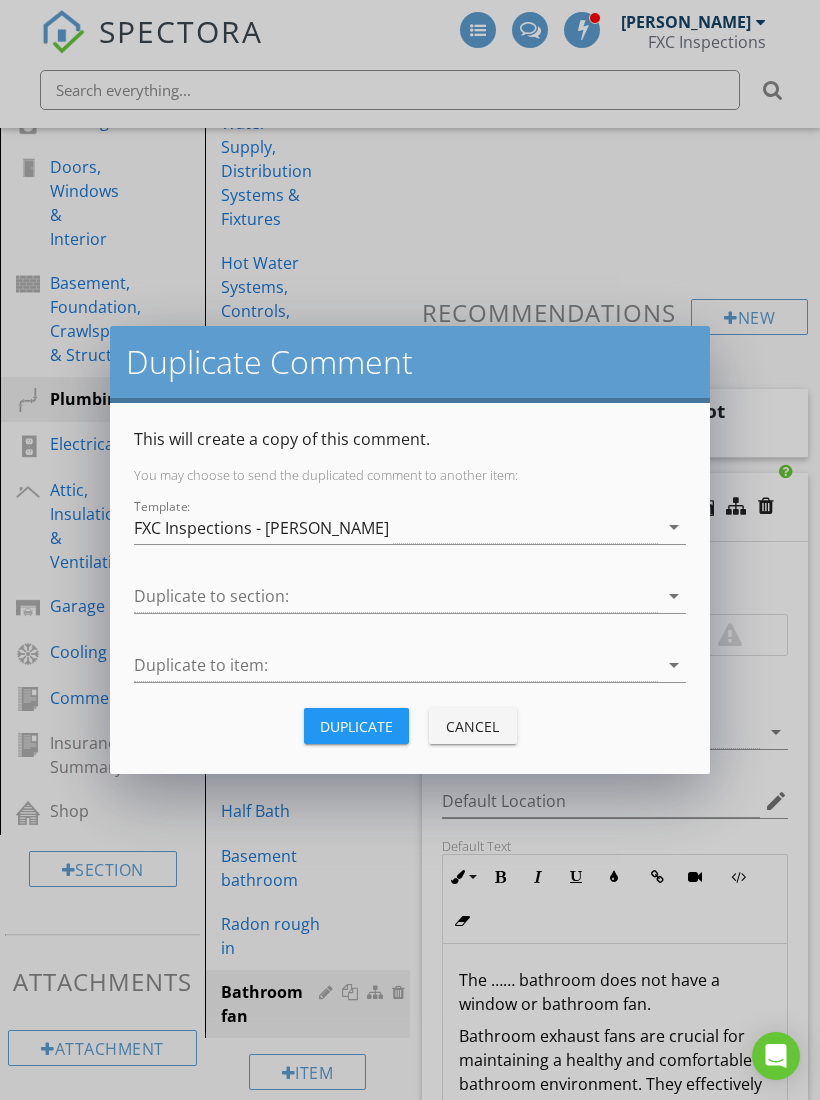 click on "arrow_drop_down" at bounding box center [674, 596] 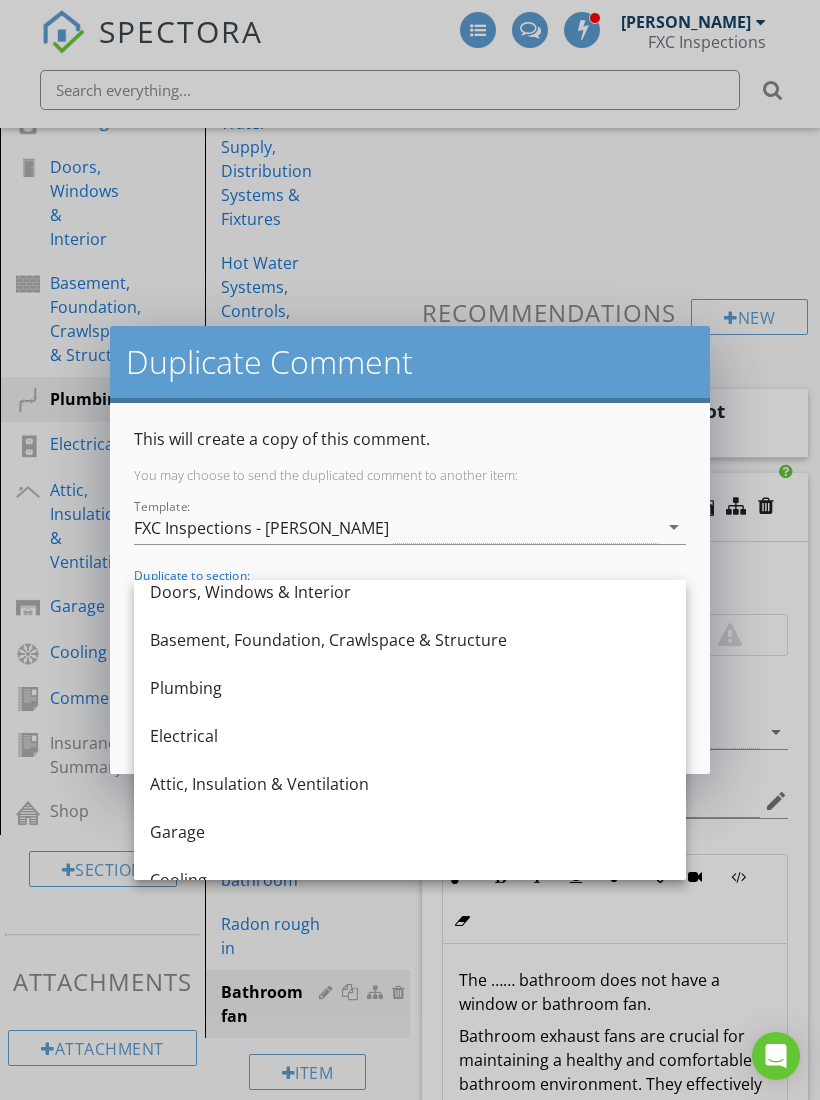 scroll, scrollTop: 257, scrollLeft: 0, axis: vertical 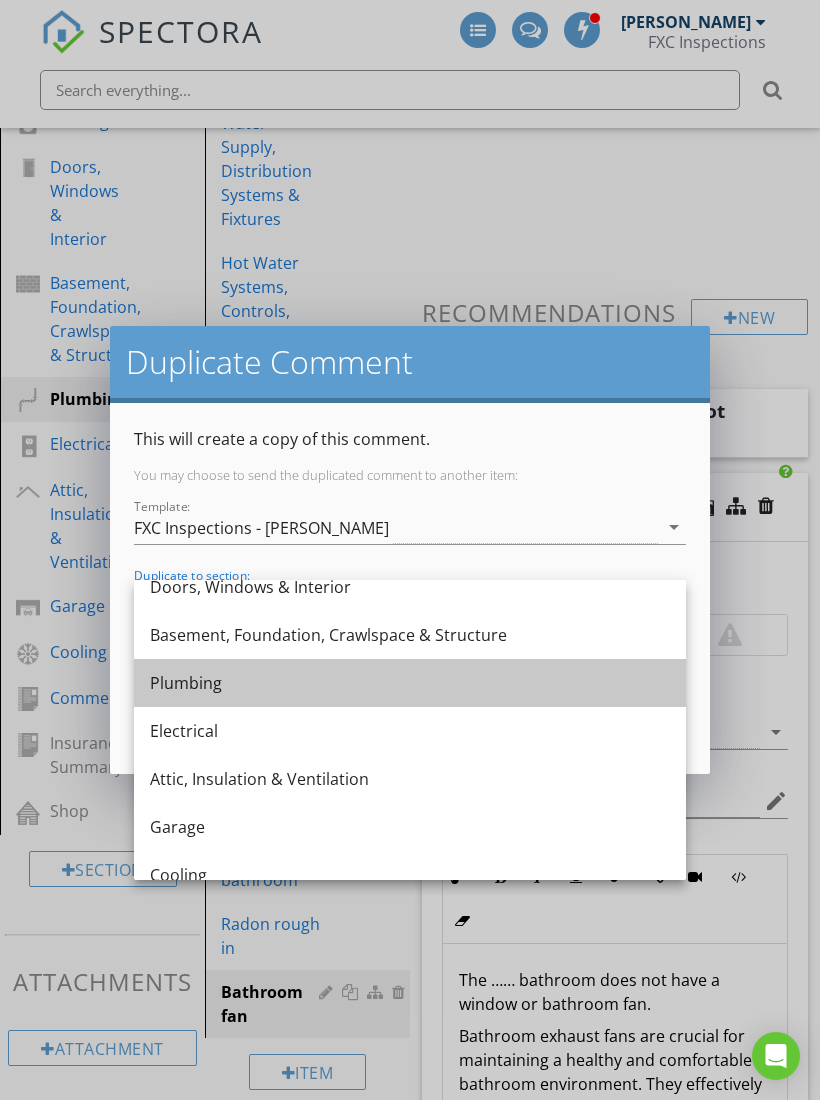 click on "Plumbing" at bounding box center (410, 683) 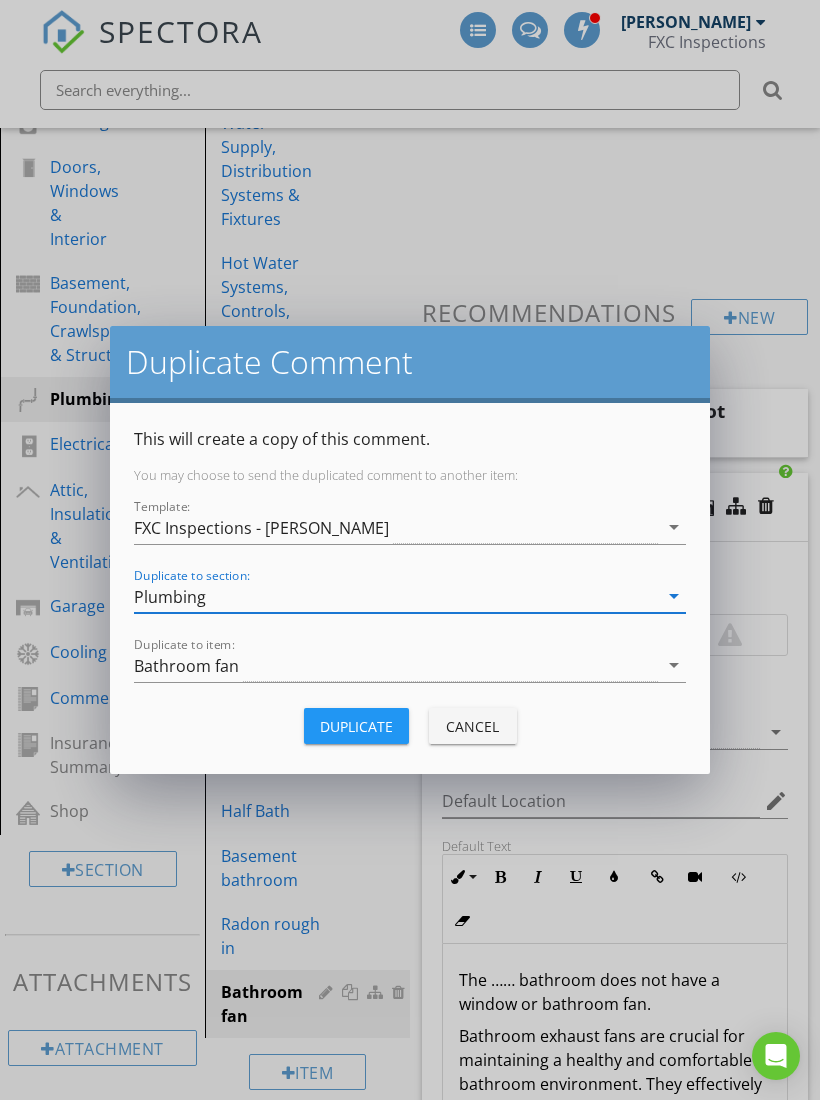 click on "Bathroom fan" at bounding box center (396, 665) 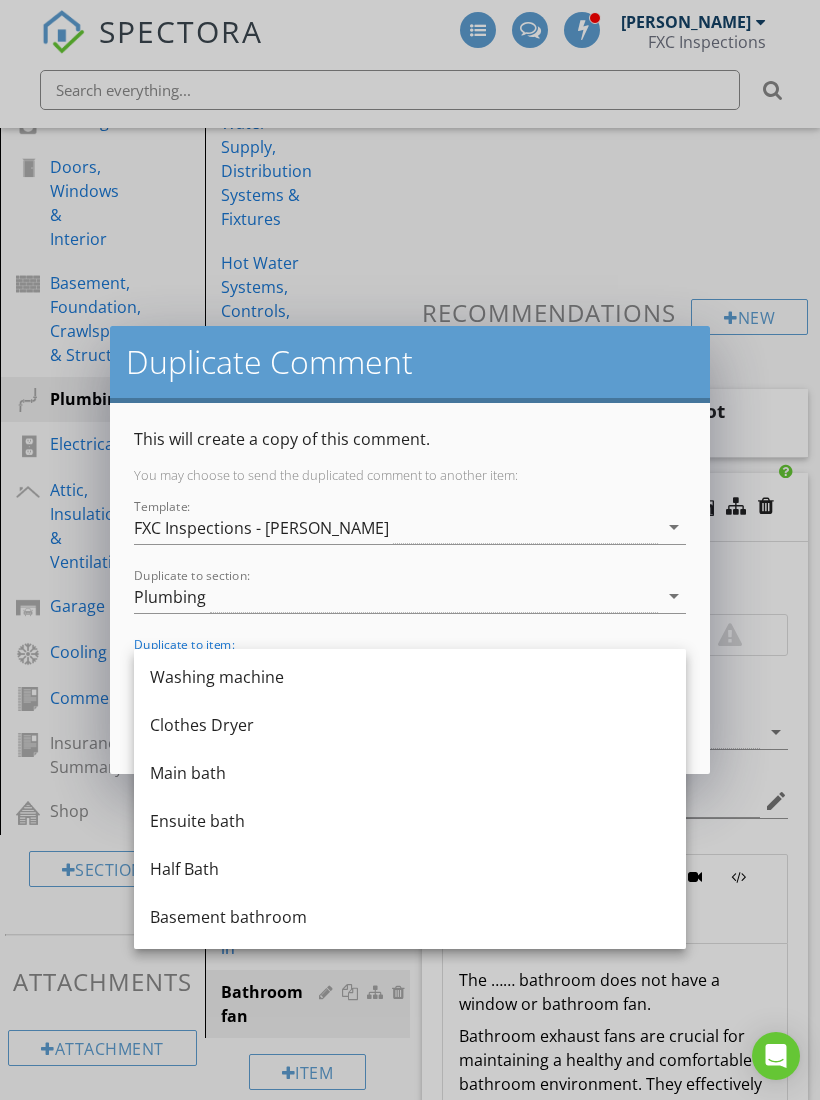 scroll, scrollTop: 386, scrollLeft: 0, axis: vertical 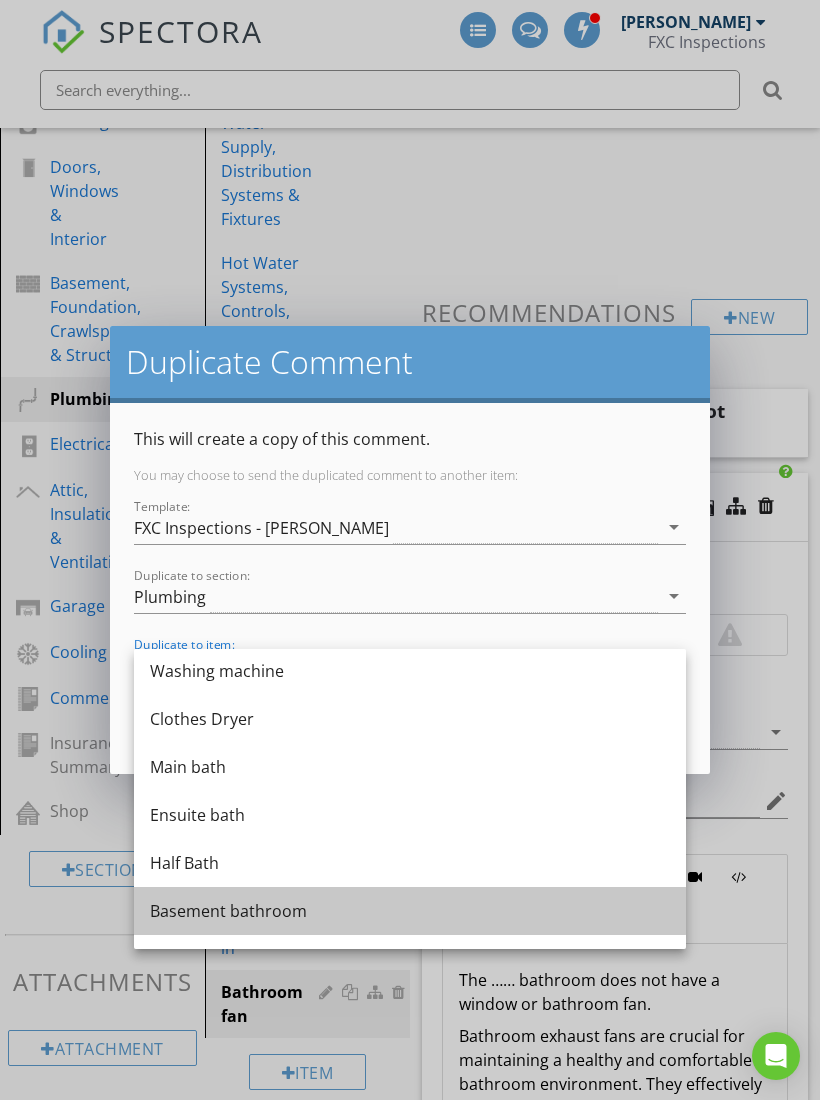 click on "Basement bathroom" at bounding box center [410, 911] 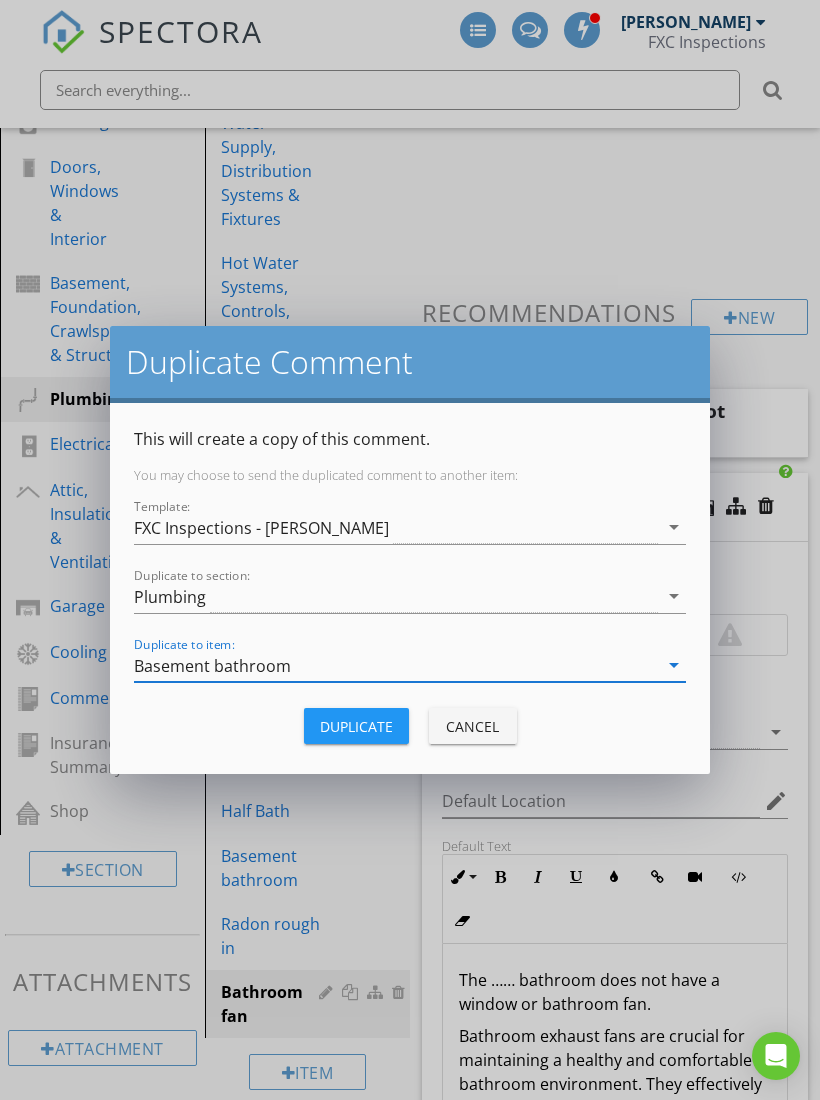click on "Duplicate" at bounding box center [356, 726] 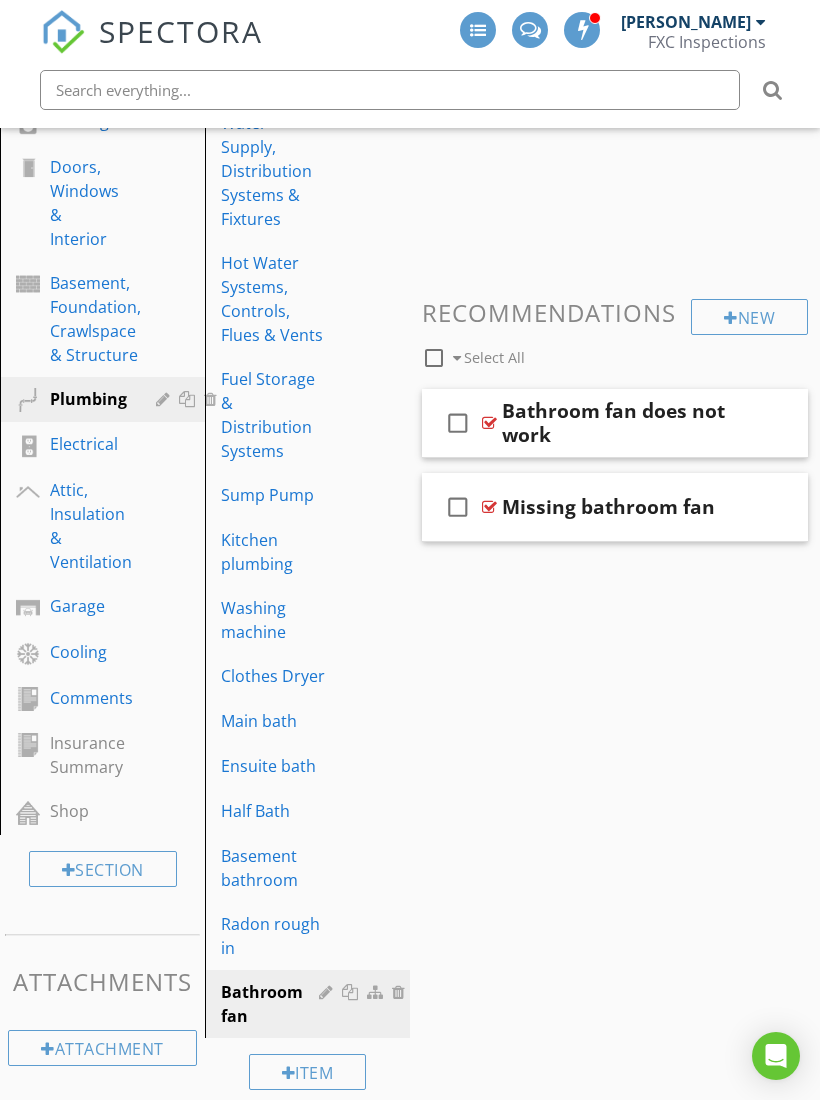 click at bounding box center [401, 992] 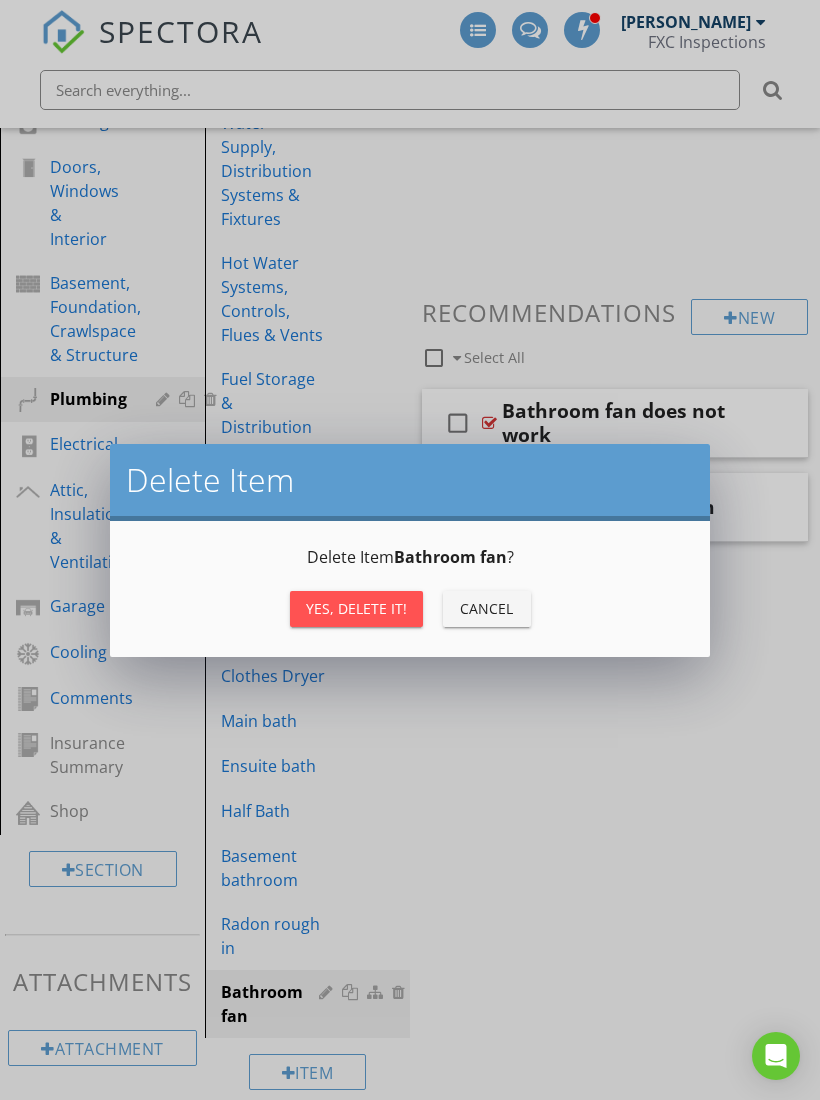click on "Yes, Delete it!" at bounding box center [356, 608] 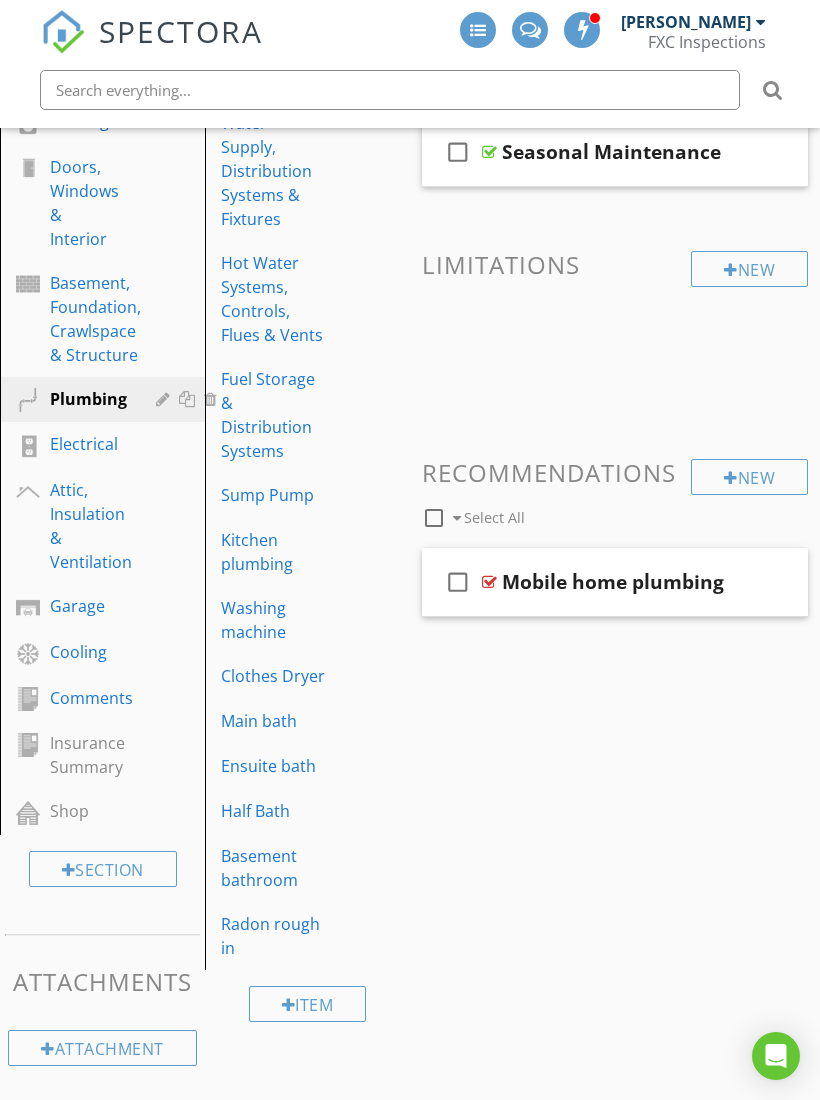 click on "Basement bathroom" at bounding box center [273, 868] 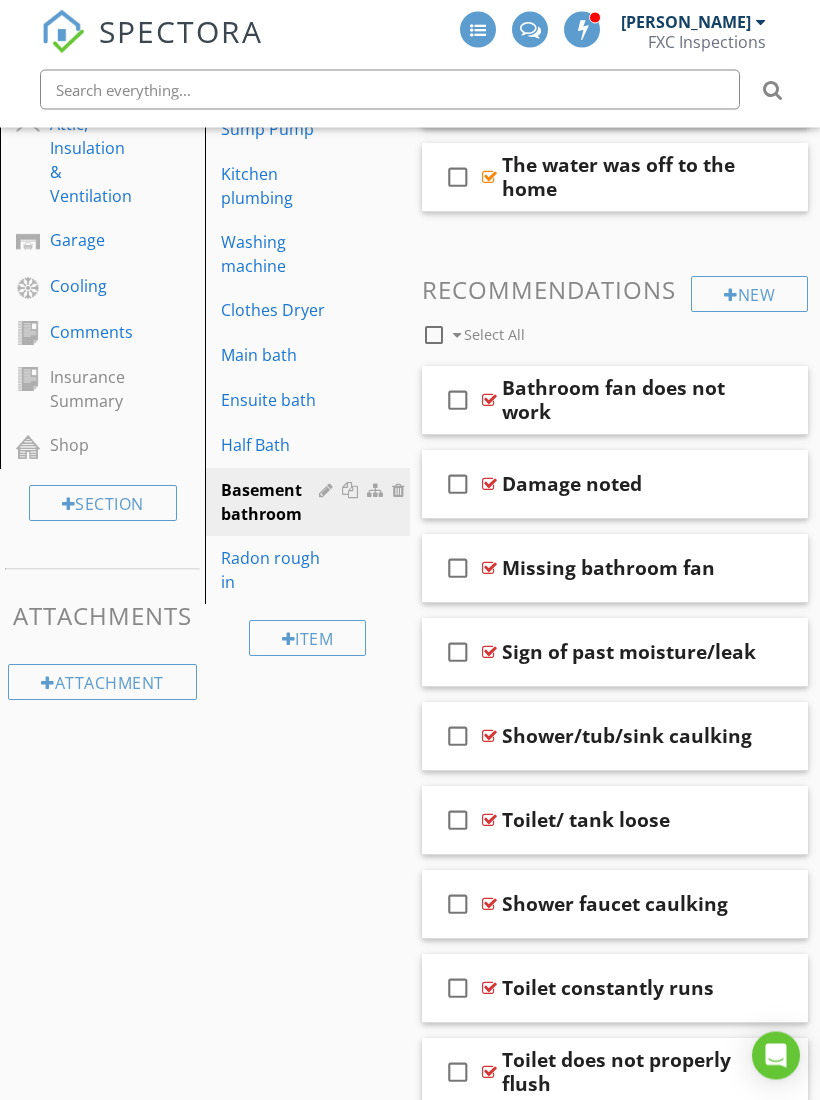 scroll, scrollTop: 823, scrollLeft: 0, axis: vertical 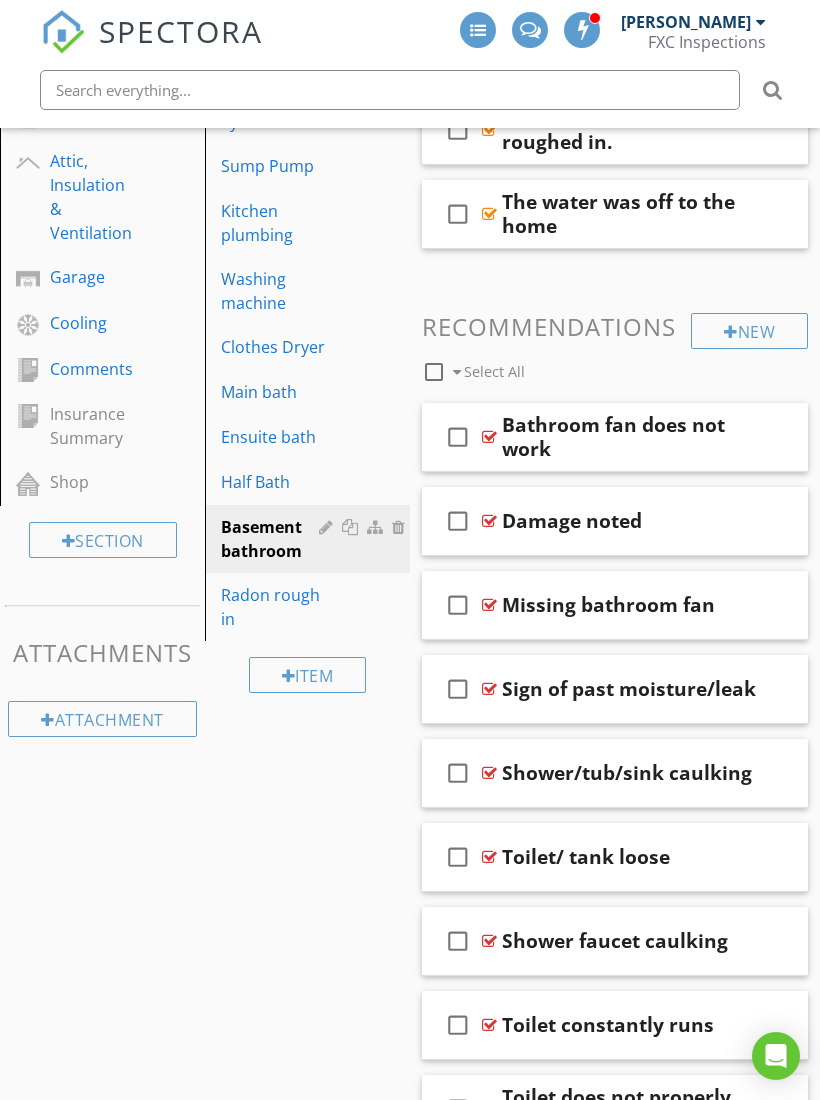 click on "Ensuite bath" at bounding box center (273, 437) 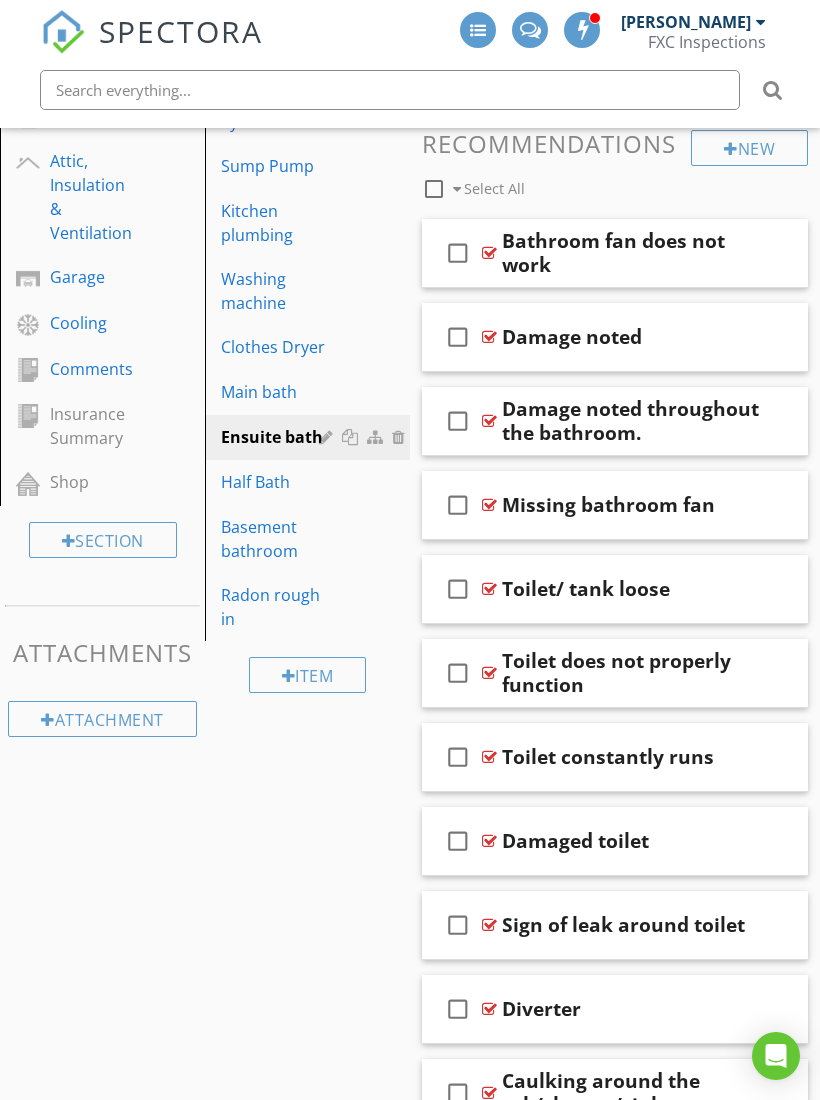 type 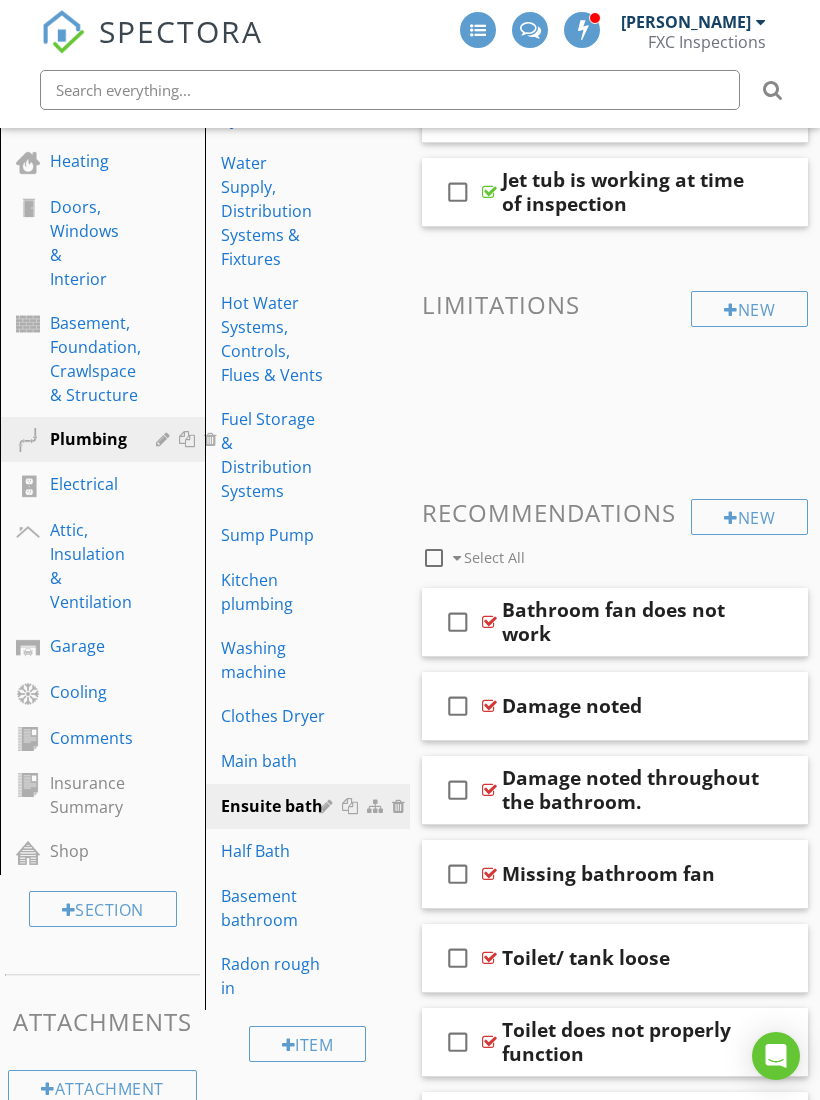 scroll, scrollTop: 456, scrollLeft: 0, axis: vertical 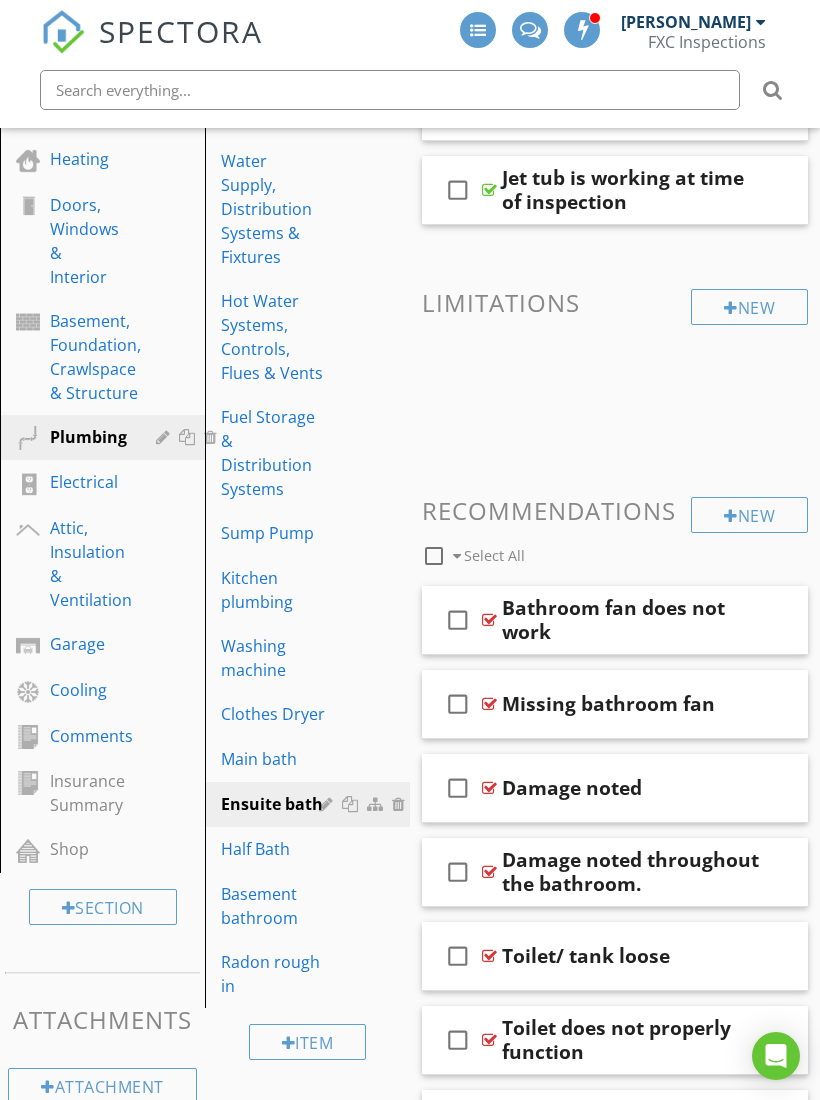 click on "Basement bathroom" at bounding box center (273, 906) 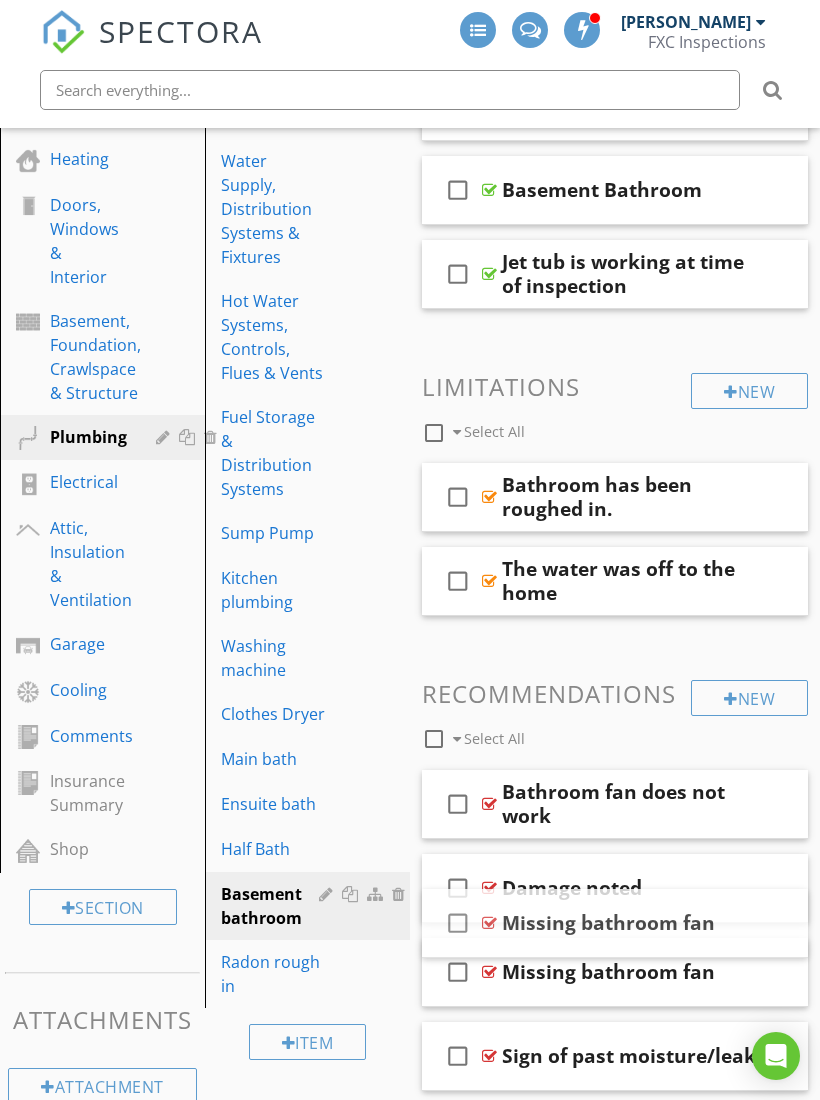 type 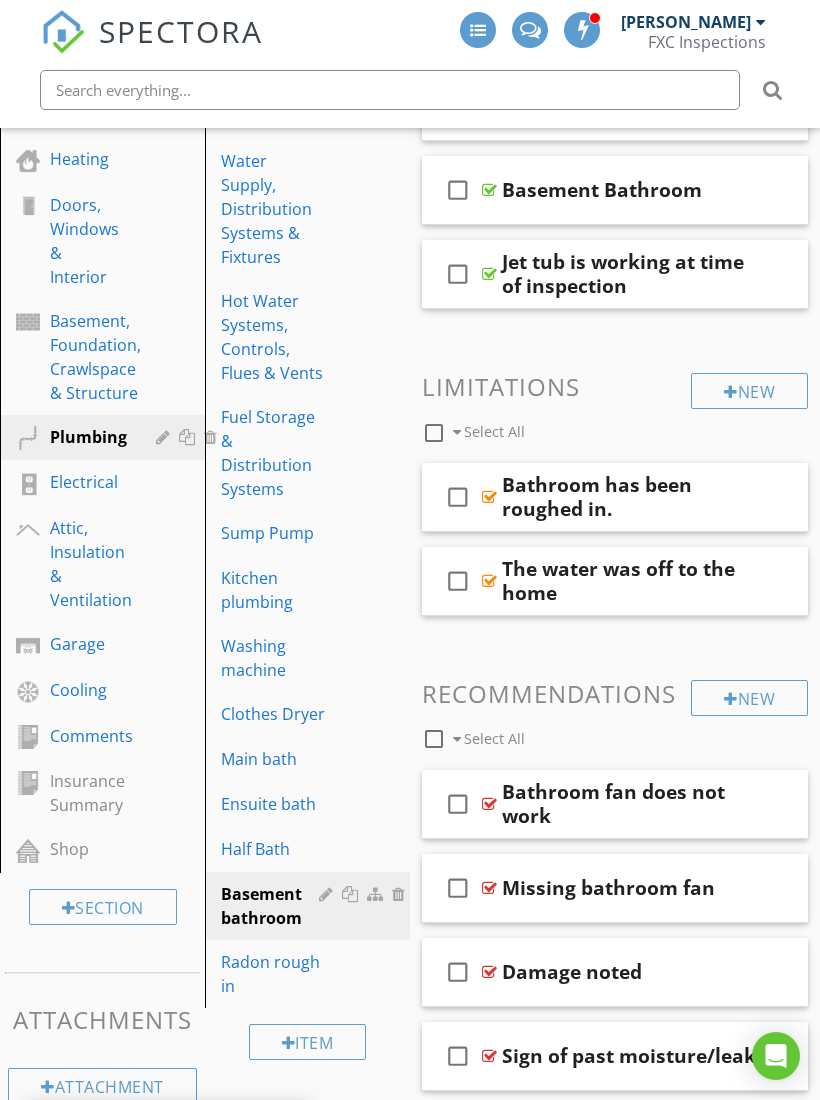 click on "Main bath" at bounding box center (273, 759) 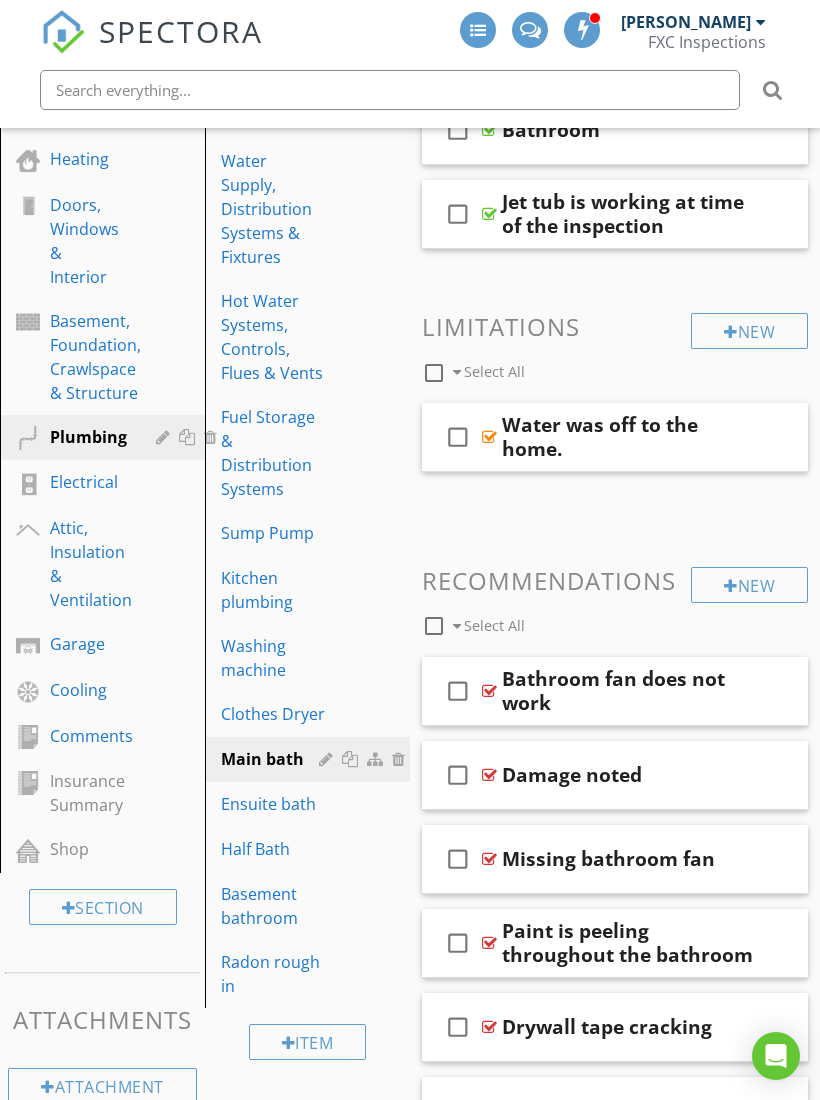 type 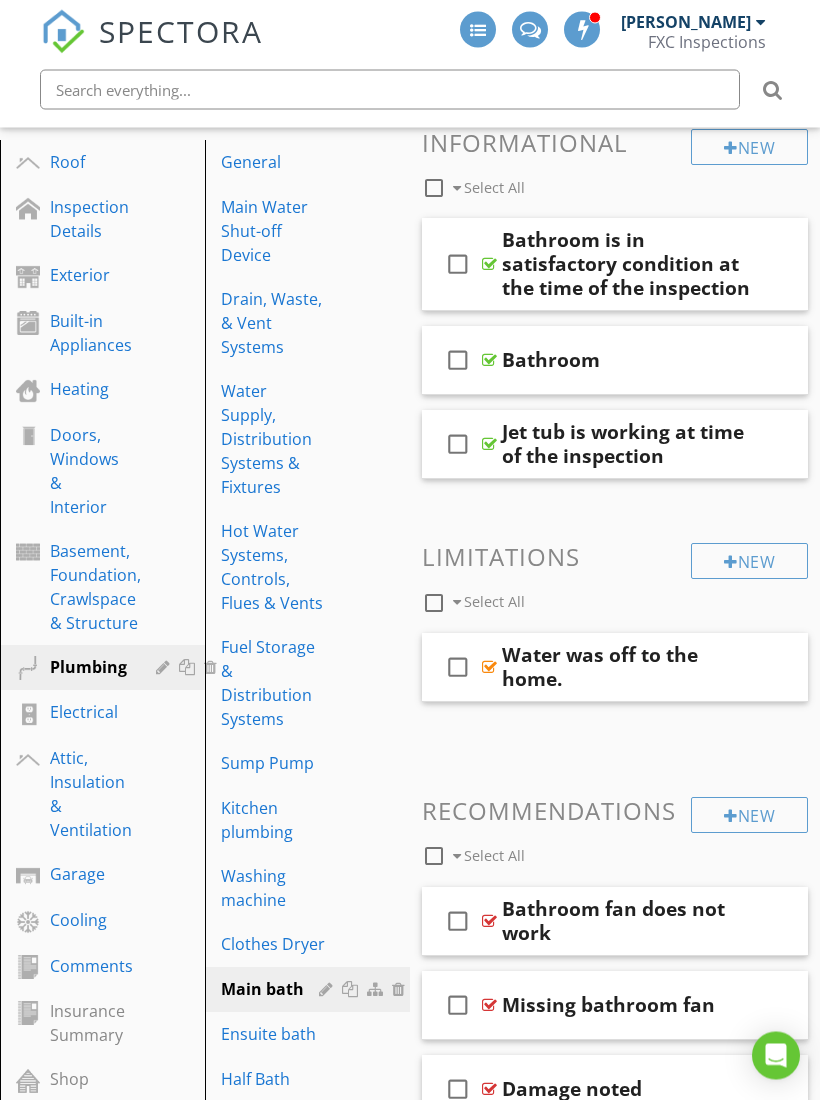 scroll, scrollTop: 0, scrollLeft: 0, axis: both 